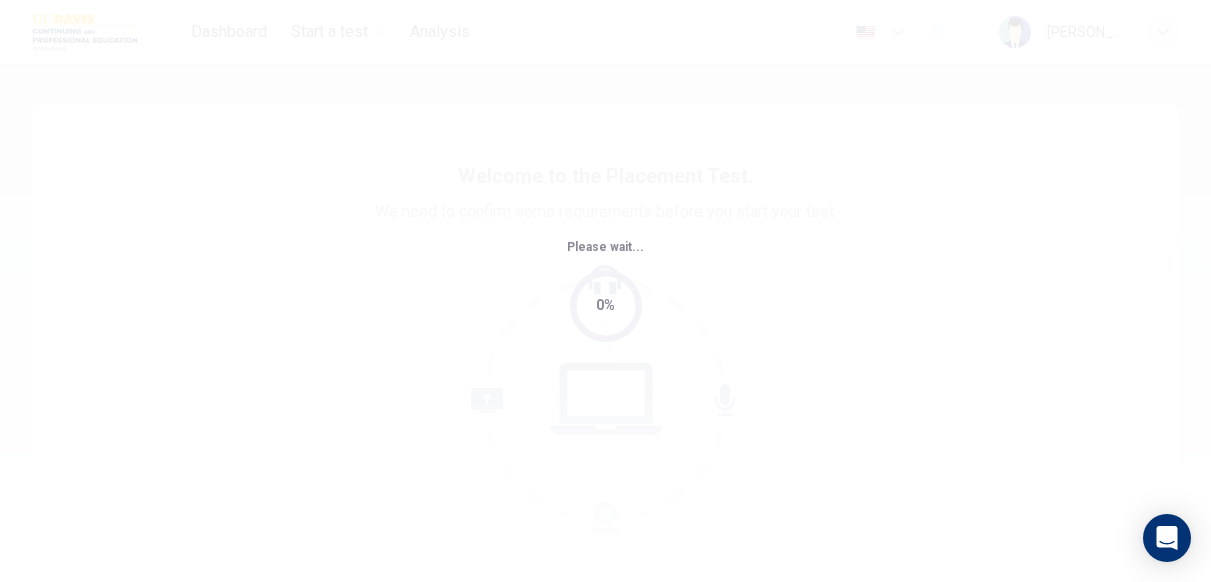 scroll, scrollTop: 0, scrollLeft: 0, axis: both 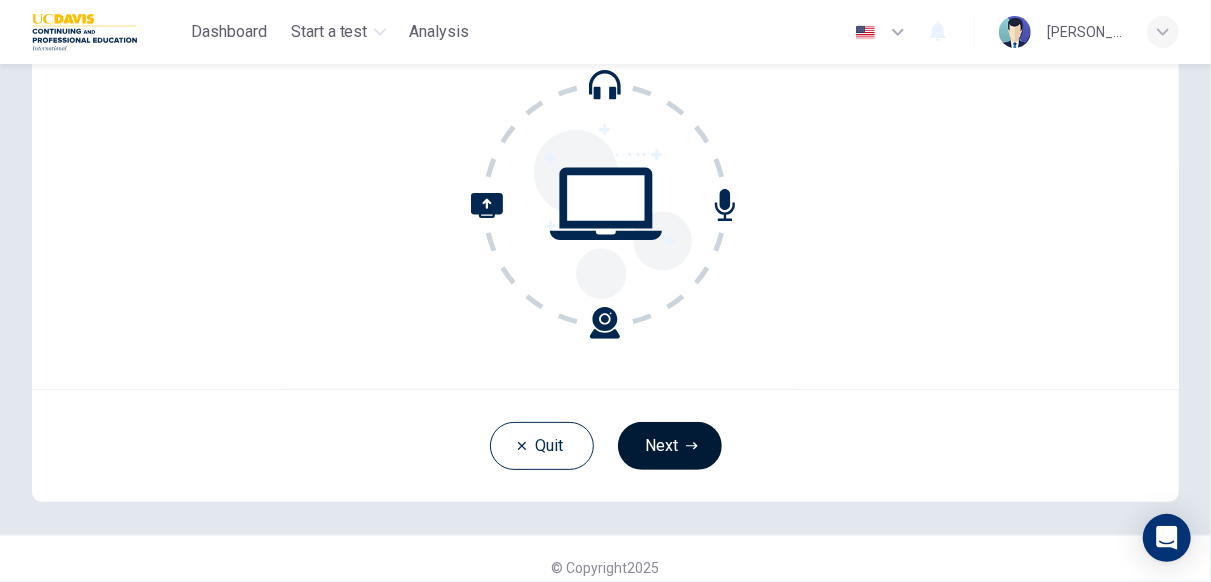 click on "Next" at bounding box center [670, 446] 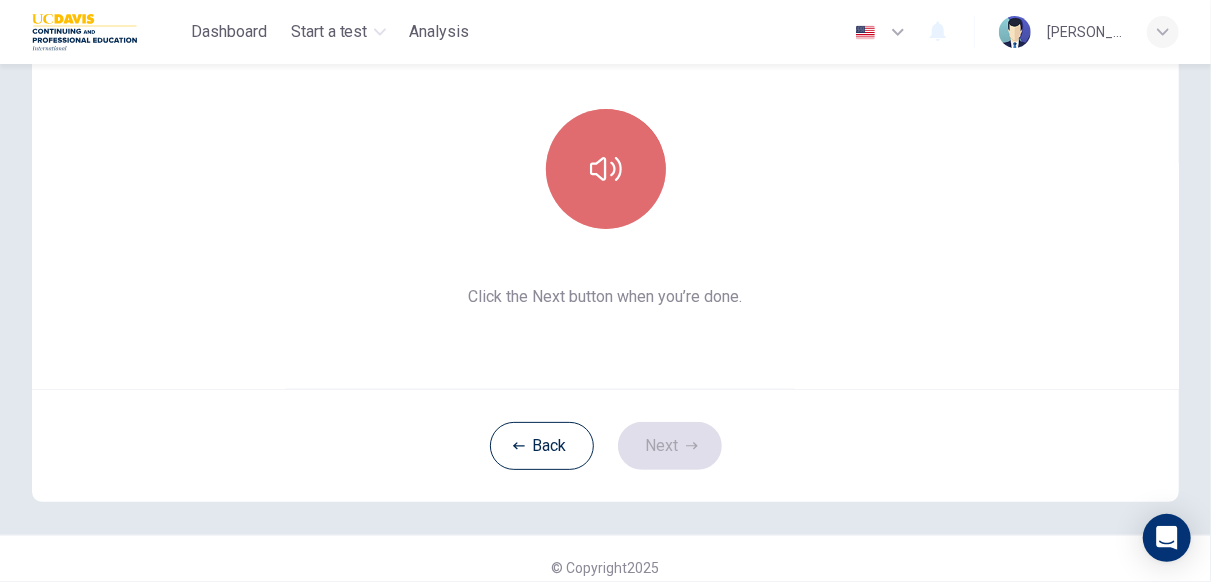 click at bounding box center (606, 169) 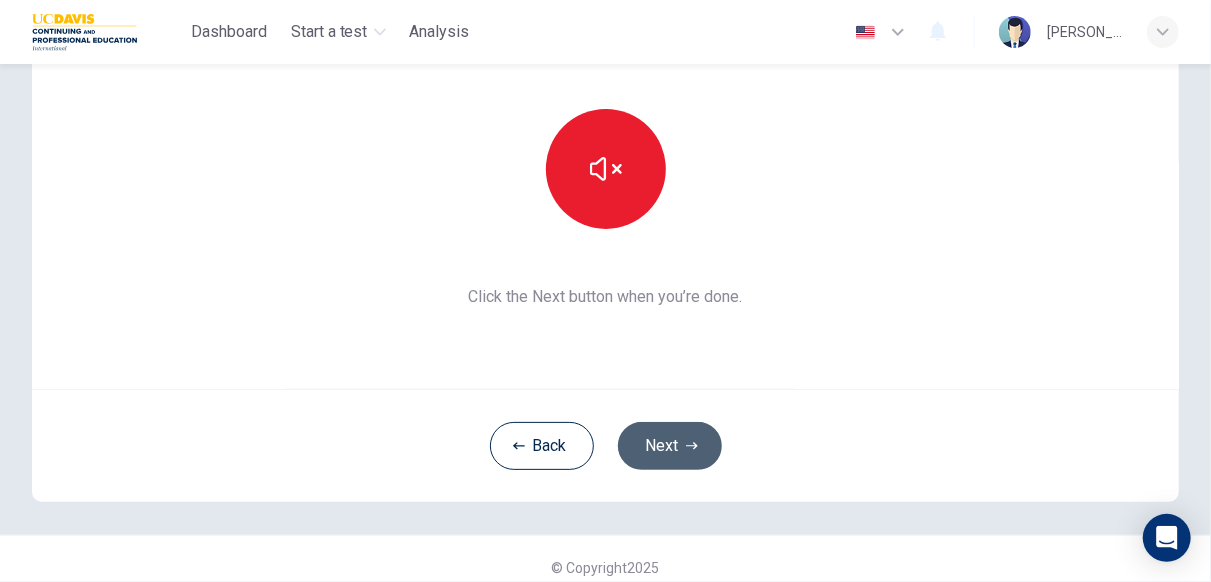 click on "Next" at bounding box center [670, 446] 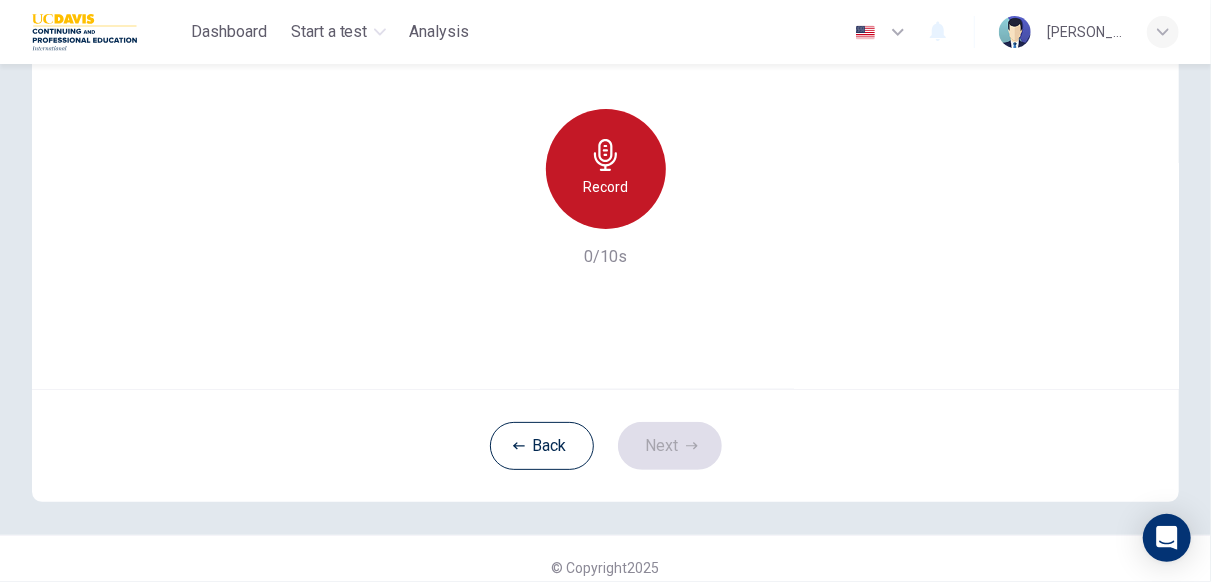 click on "Record" at bounding box center (606, 169) 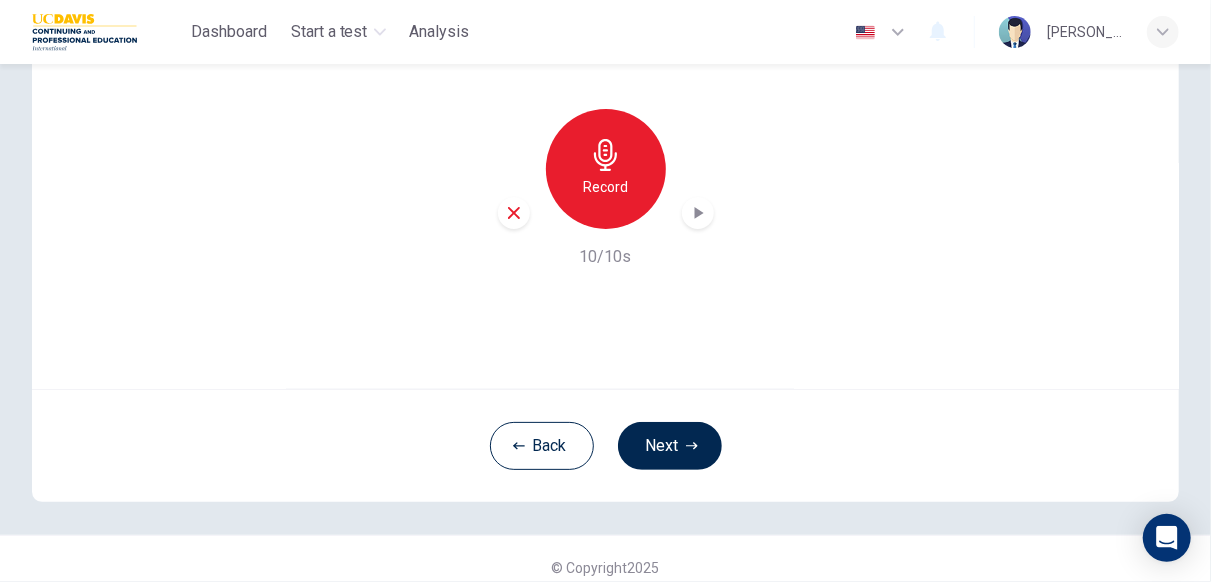 click 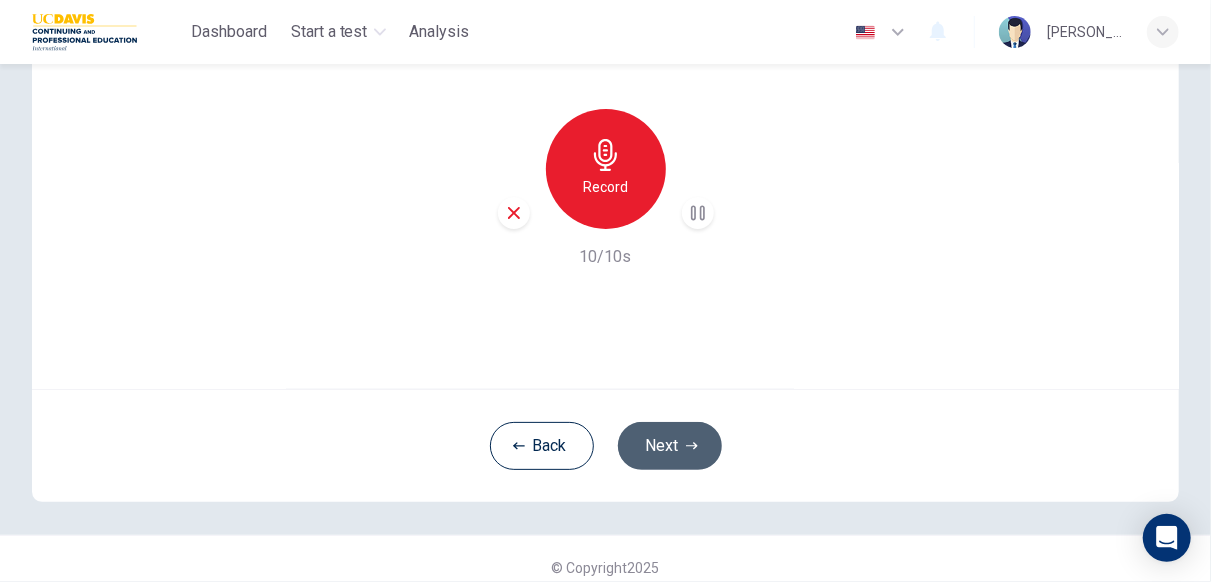 click on "Next" at bounding box center (670, 446) 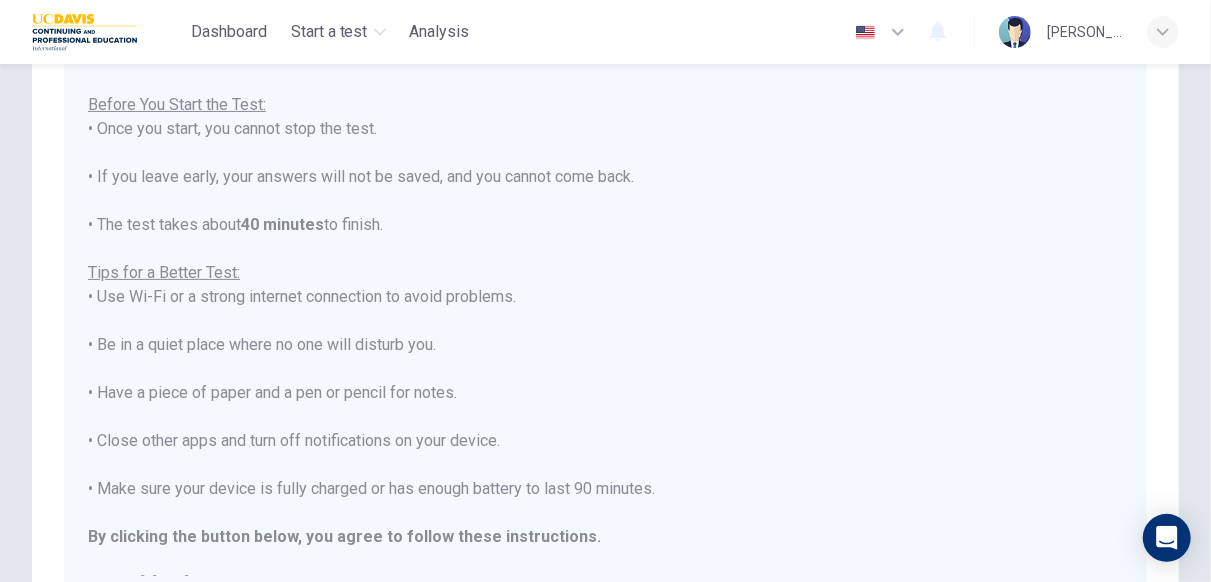 scroll, scrollTop: 22, scrollLeft: 0, axis: vertical 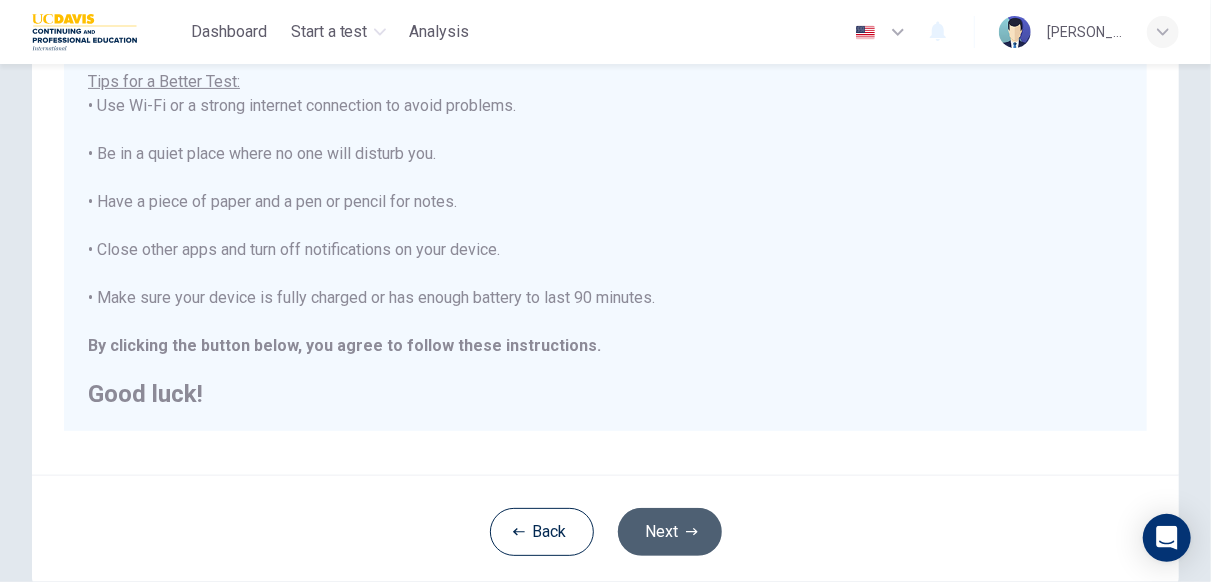 click on "Next" at bounding box center (670, 532) 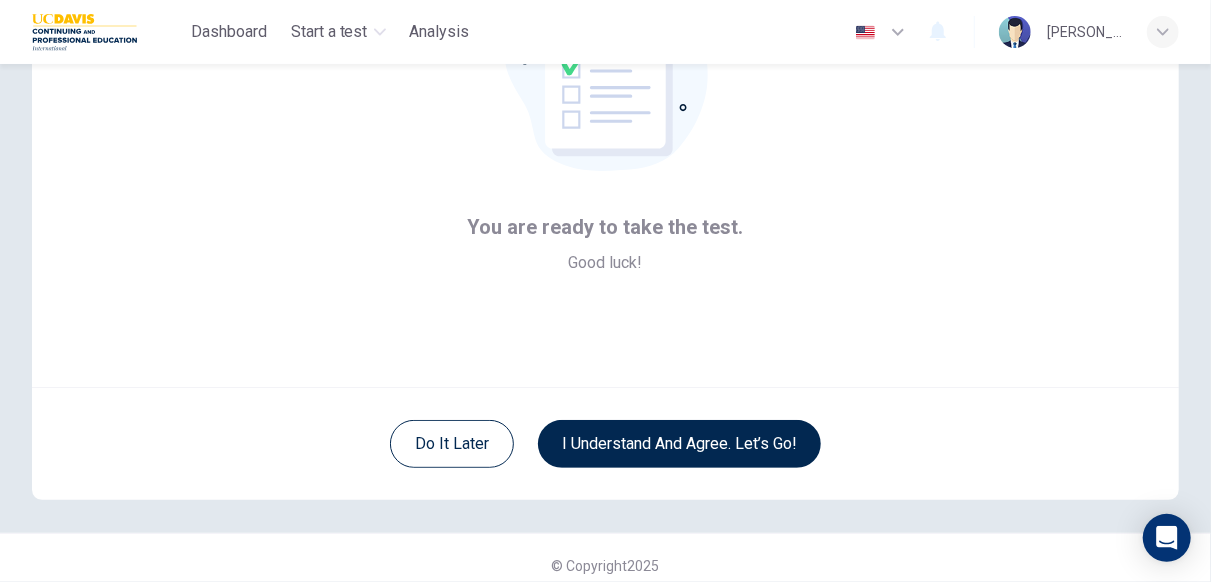 scroll, scrollTop: 212, scrollLeft: 0, axis: vertical 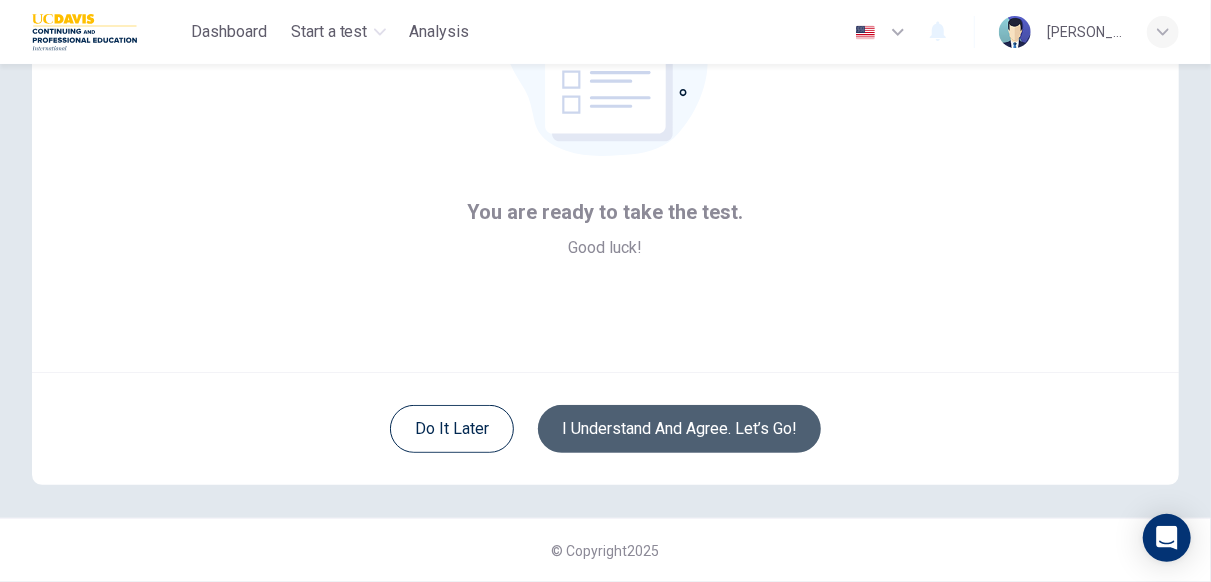 click on "I understand and agree. Let’s go!" at bounding box center (679, 429) 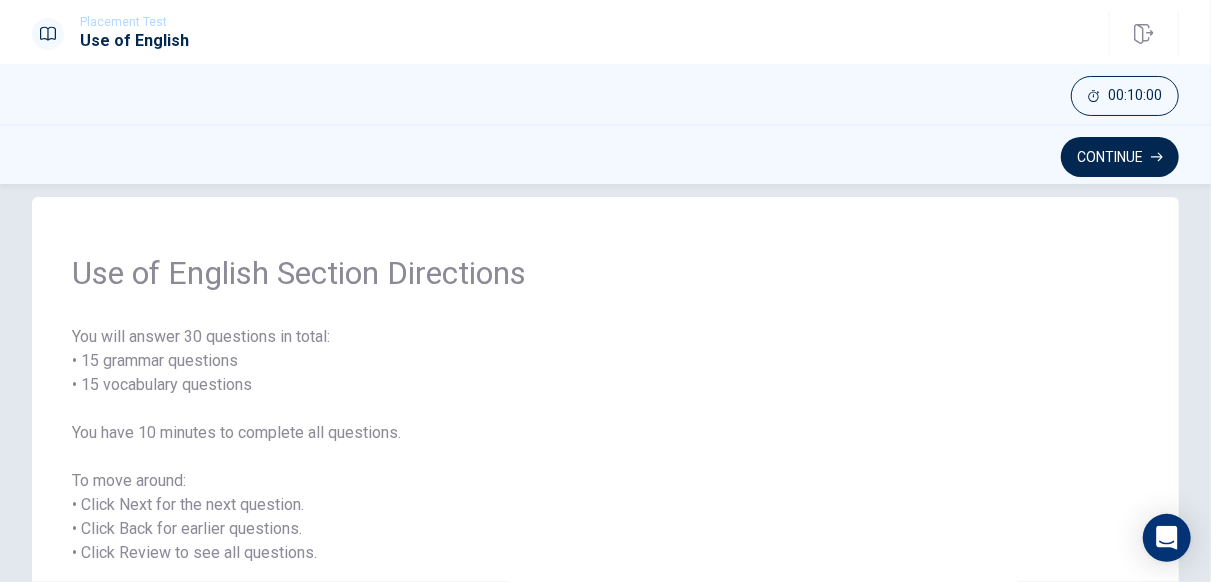 scroll, scrollTop: 23, scrollLeft: 0, axis: vertical 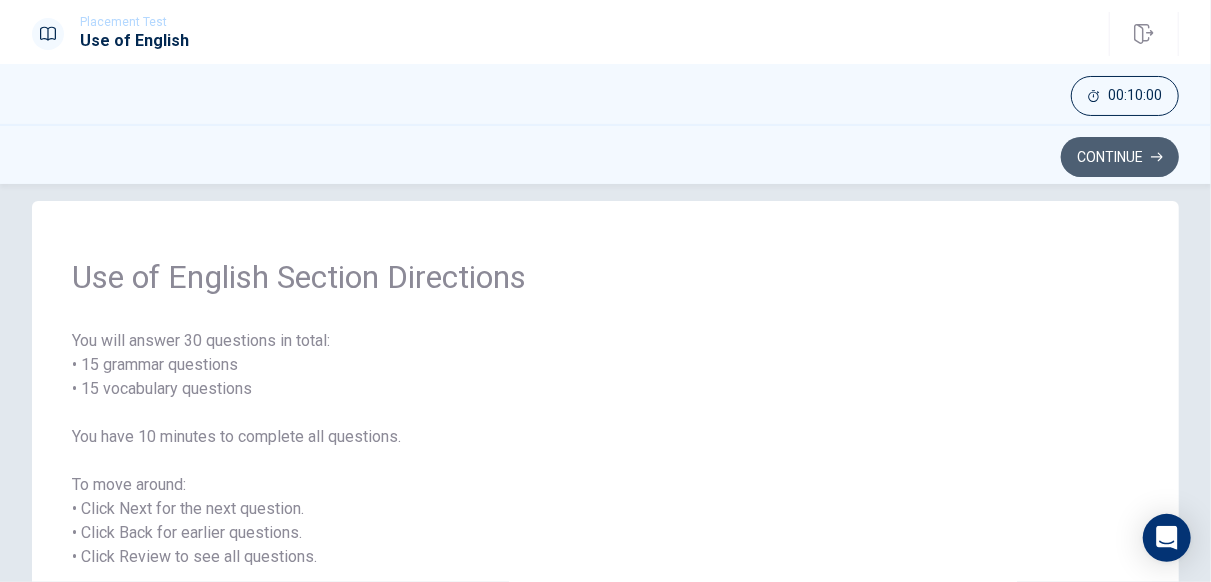 click on "Continue" at bounding box center [1120, 157] 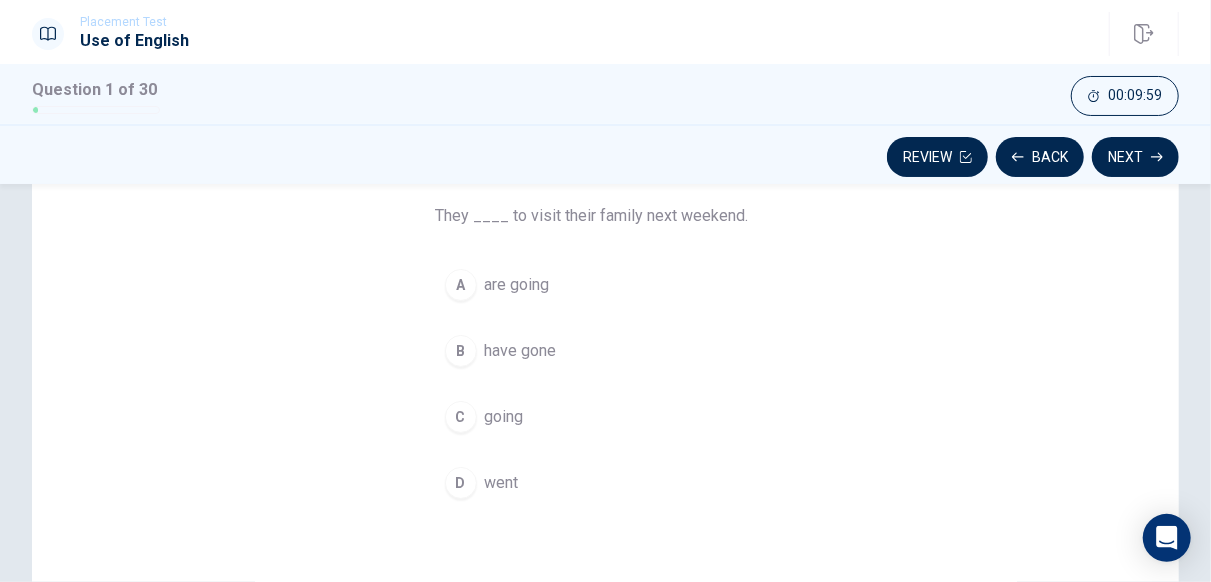scroll, scrollTop: 150, scrollLeft: 0, axis: vertical 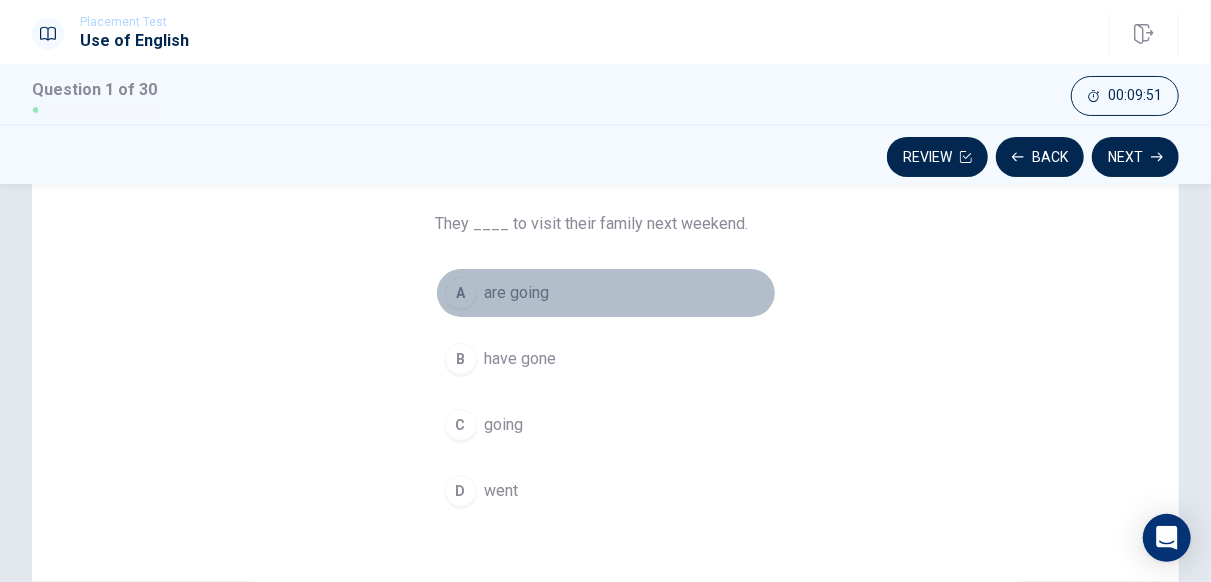 click on "A" at bounding box center (461, 293) 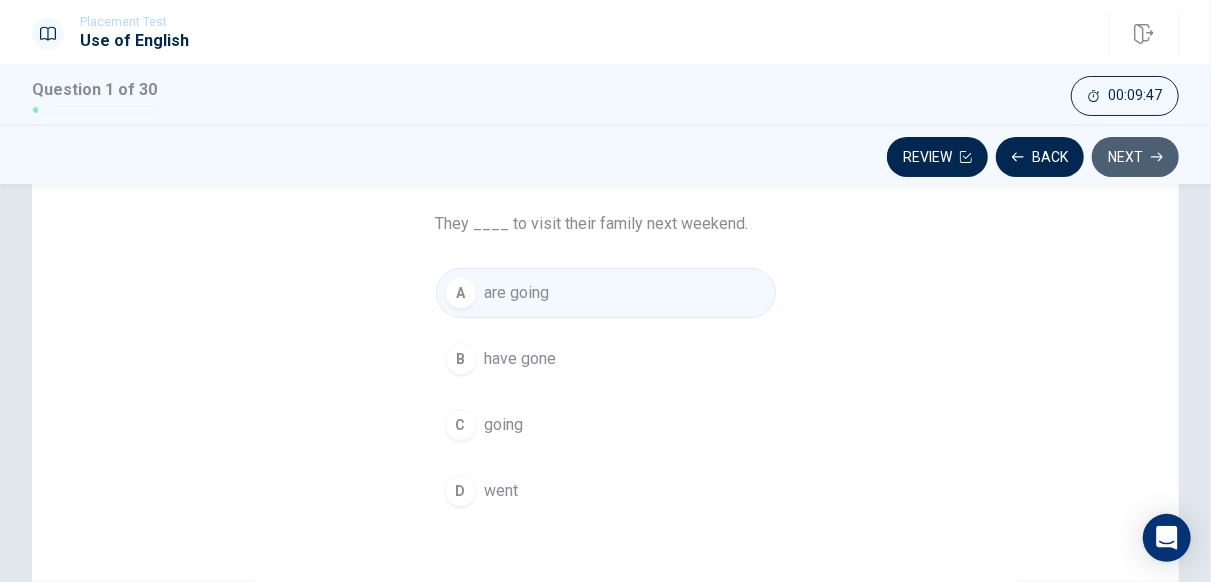 click on "Next" at bounding box center (1135, 157) 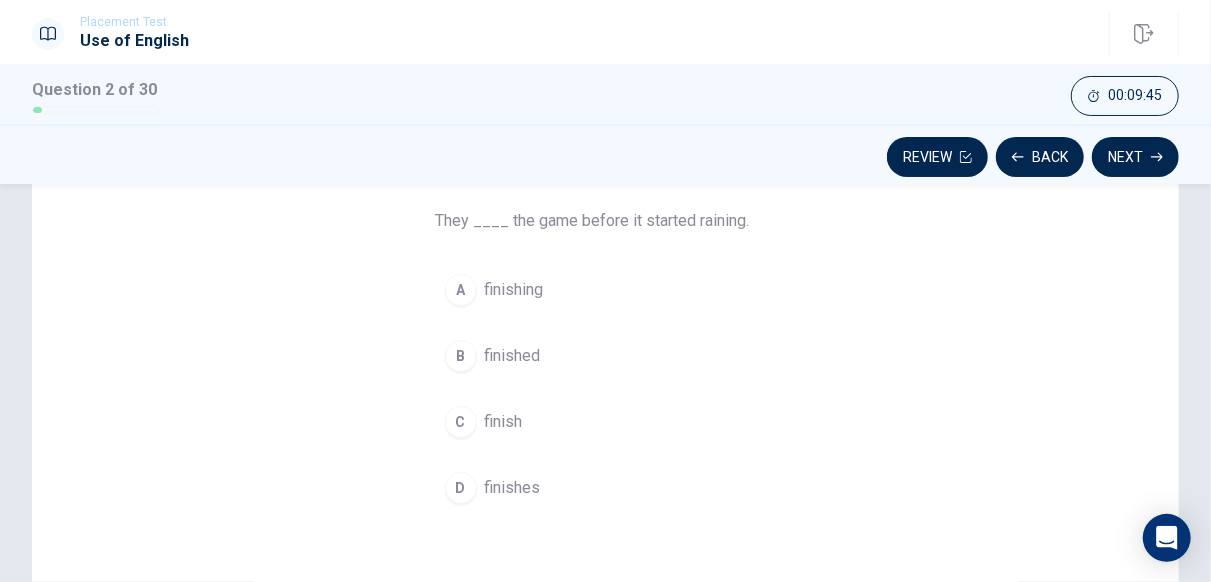scroll, scrollTop: 154, scrollLeft: 0, axis: vertical 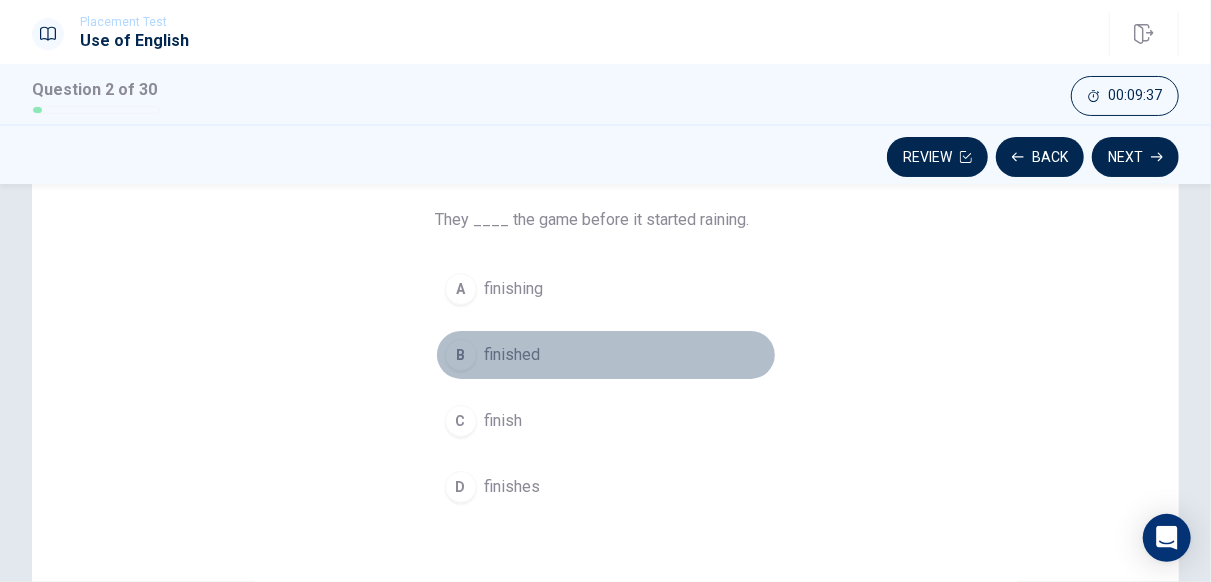 click on "B" at bounding box center (461, 355) 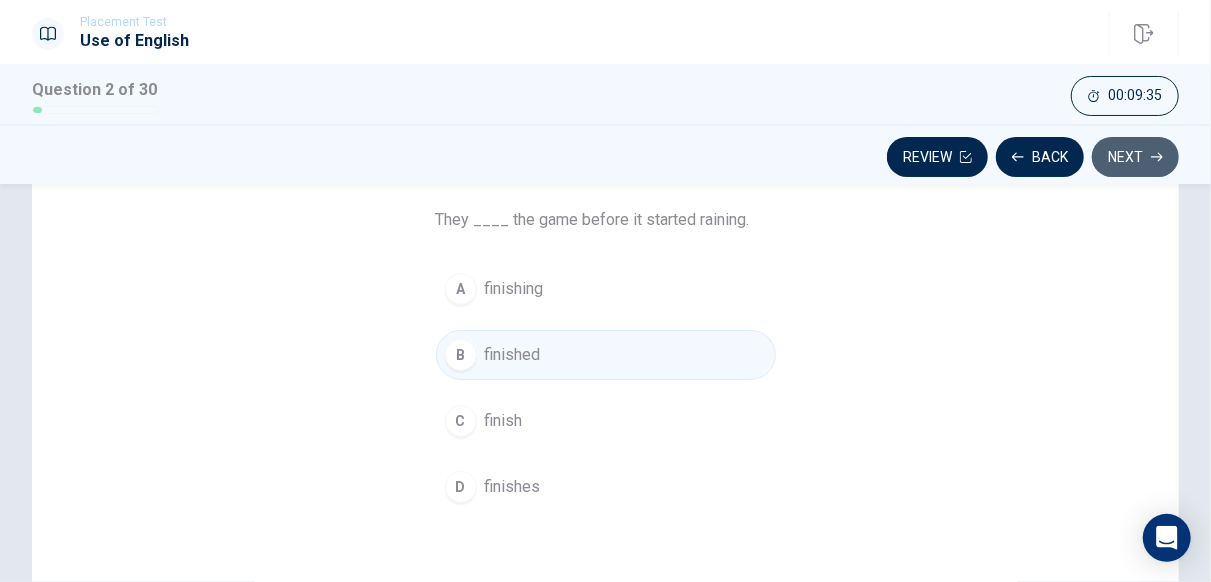 click on "Next" at bounding box center [1135, 157] 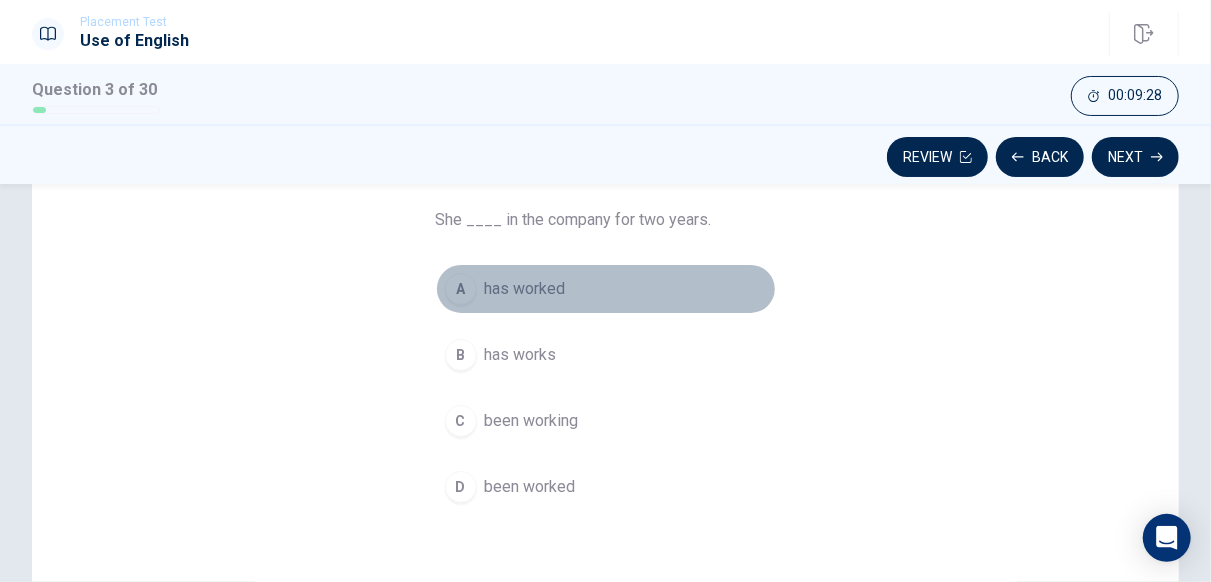 click on "has worked" at bounding box center (525, 289) 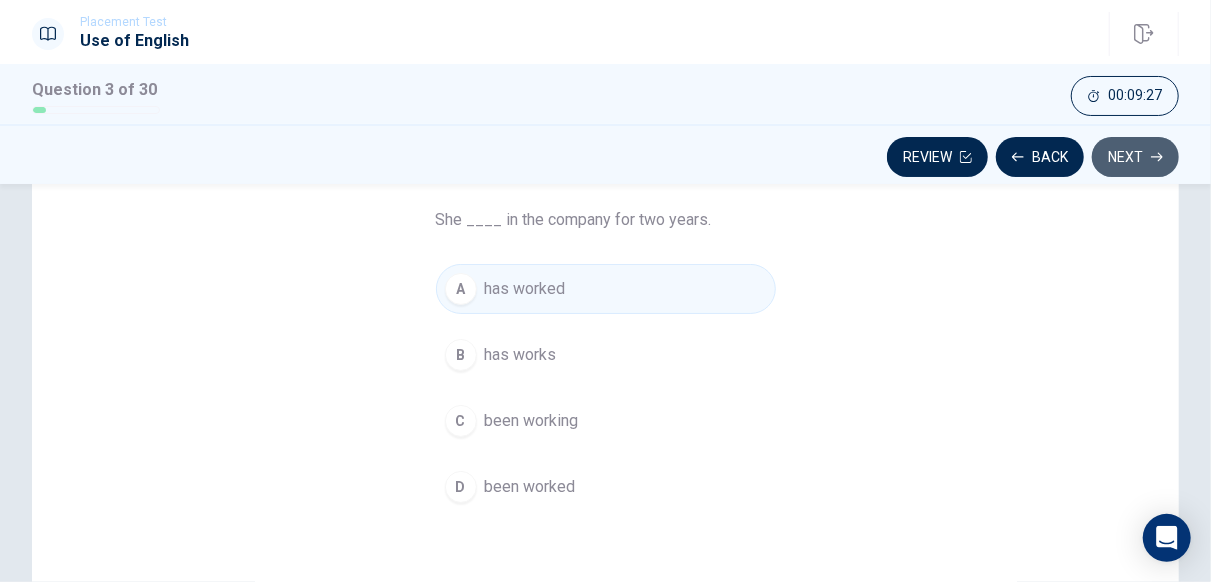 click on "Next" at bounding box center (1135, 157) 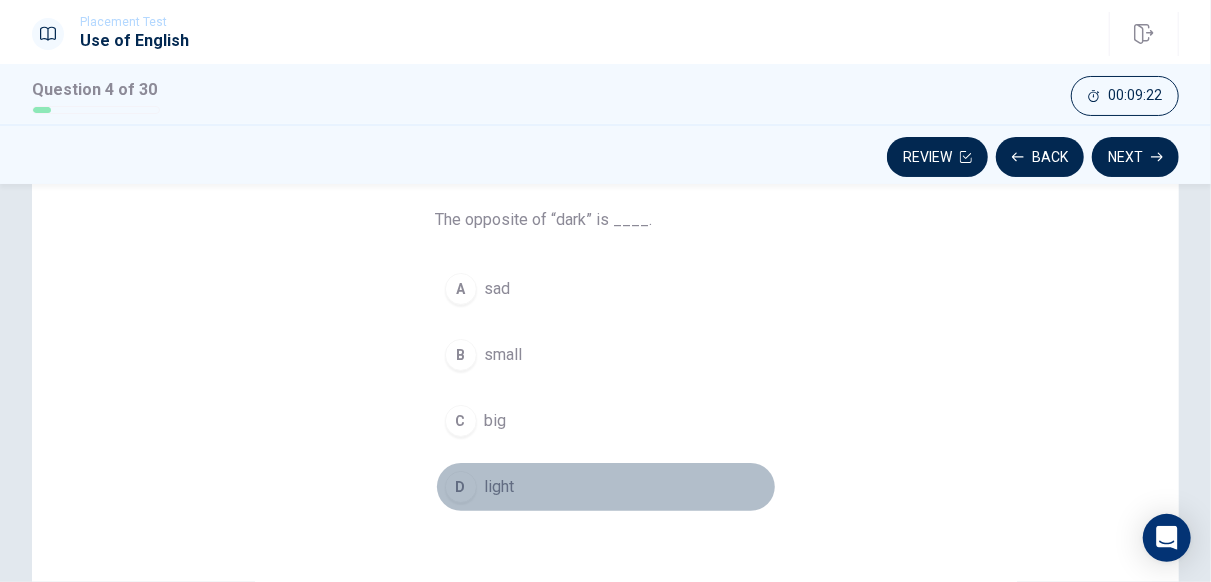 click on "light" at bounding box center (500, 487) 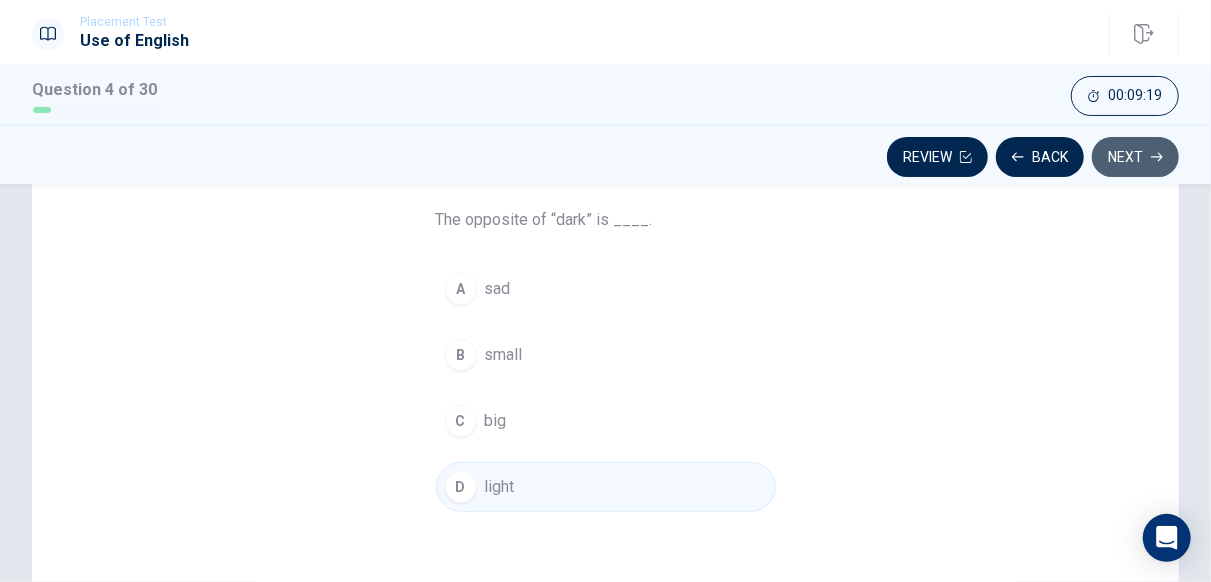 click on "Next" at bounding box center [1135, 157] 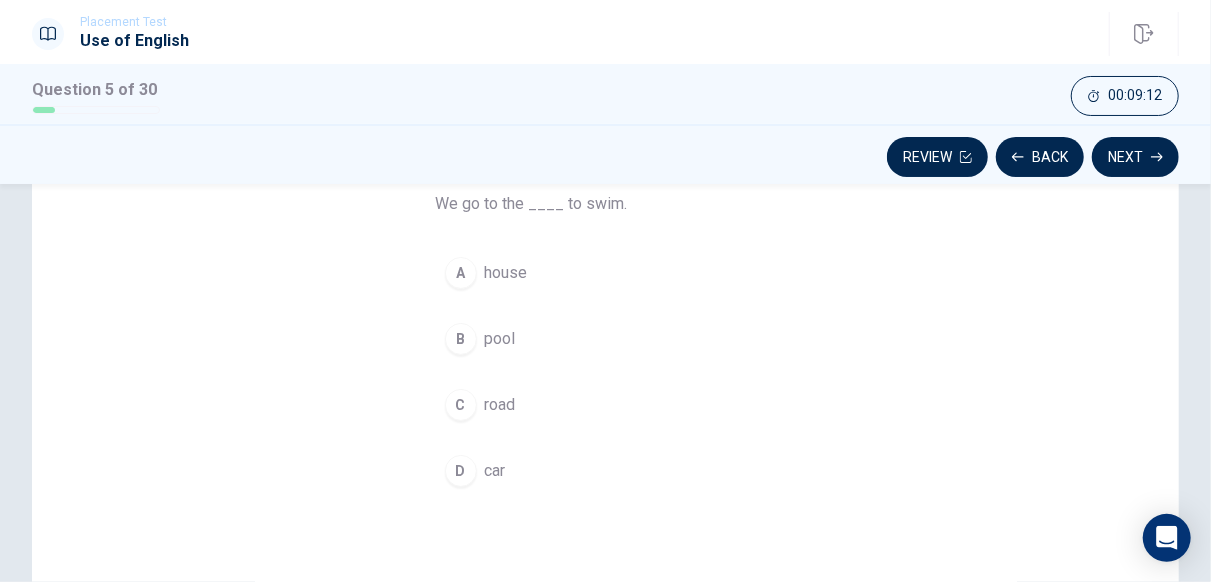 scroll, scrollTop: 172, scrollLeft: 0, axis: vertical 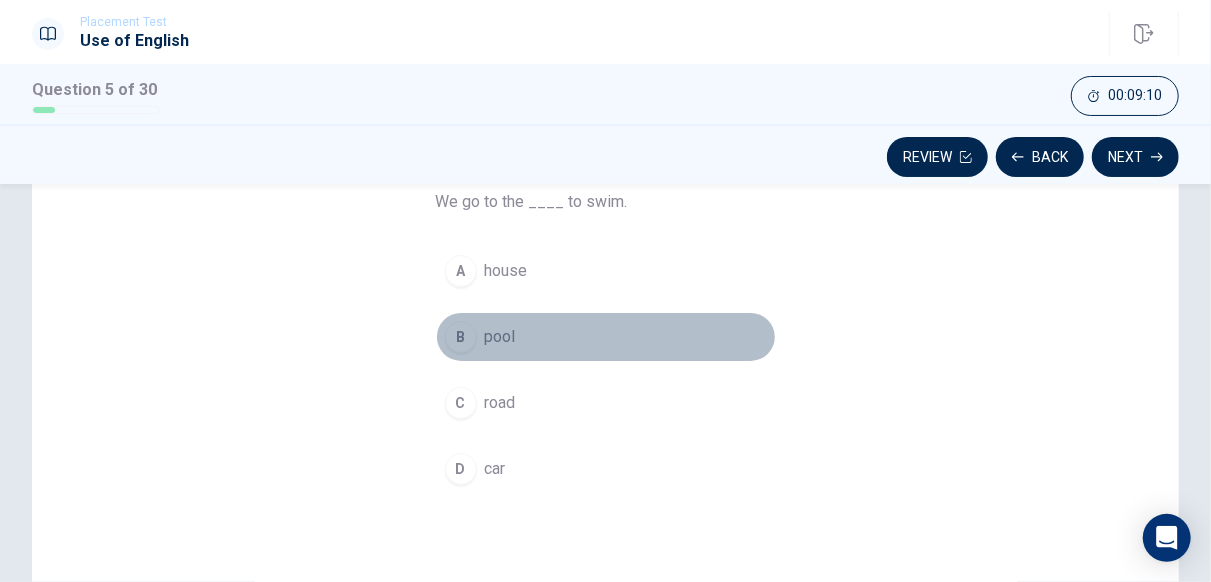 click on "B" at bounding box center (461, 337) 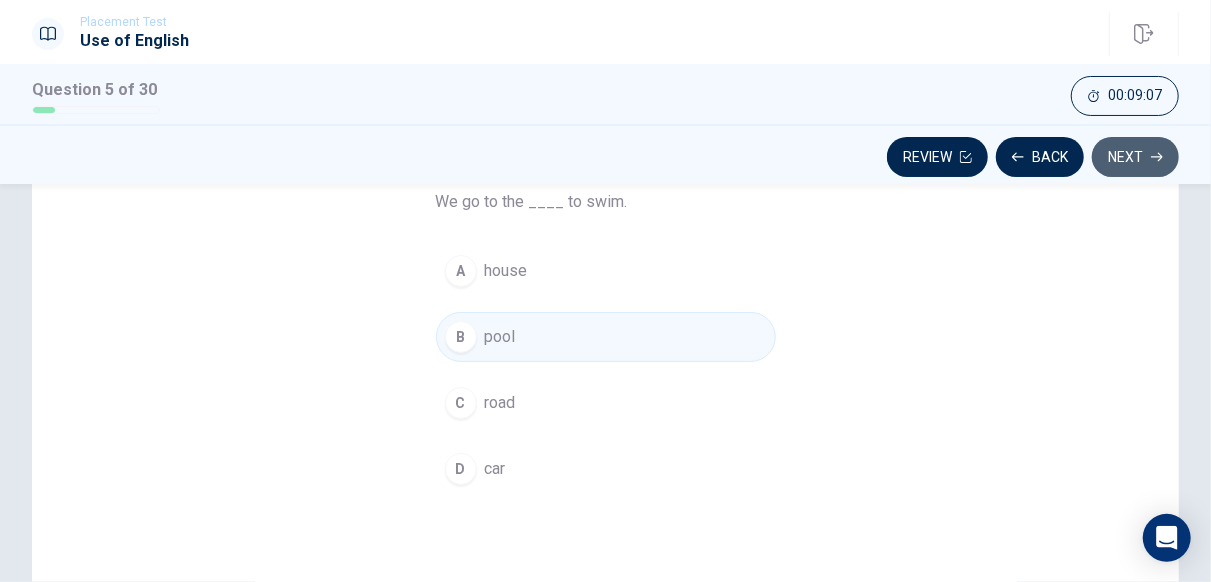 click on "Next" at bounding box center [1135, 157] 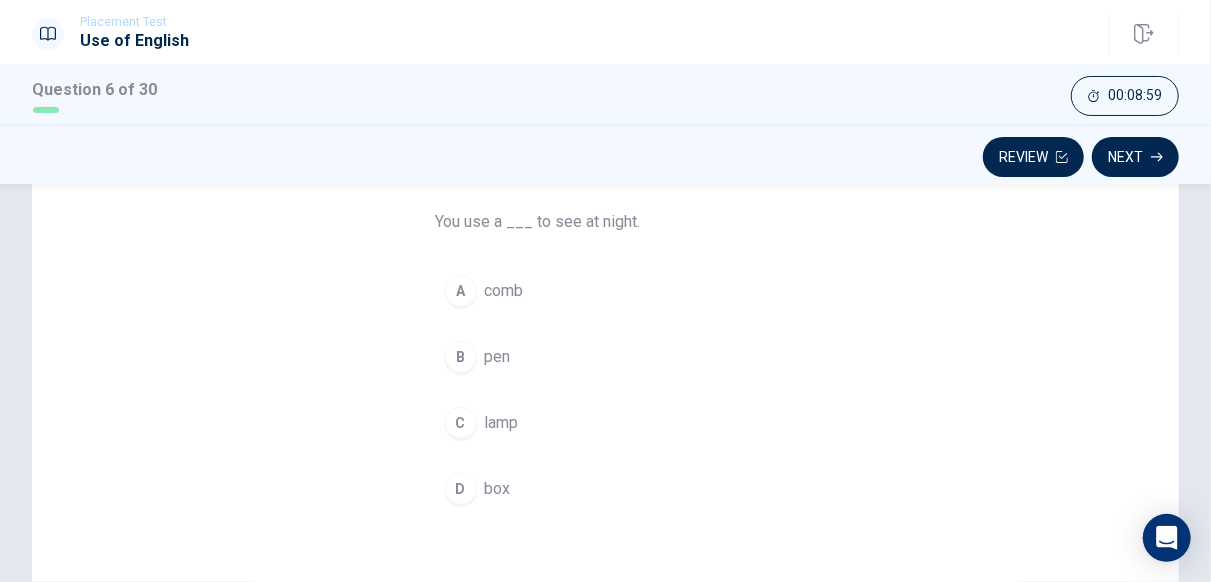 scroll, scrollTop: 144, scrollLeft: 0, axis: vertical 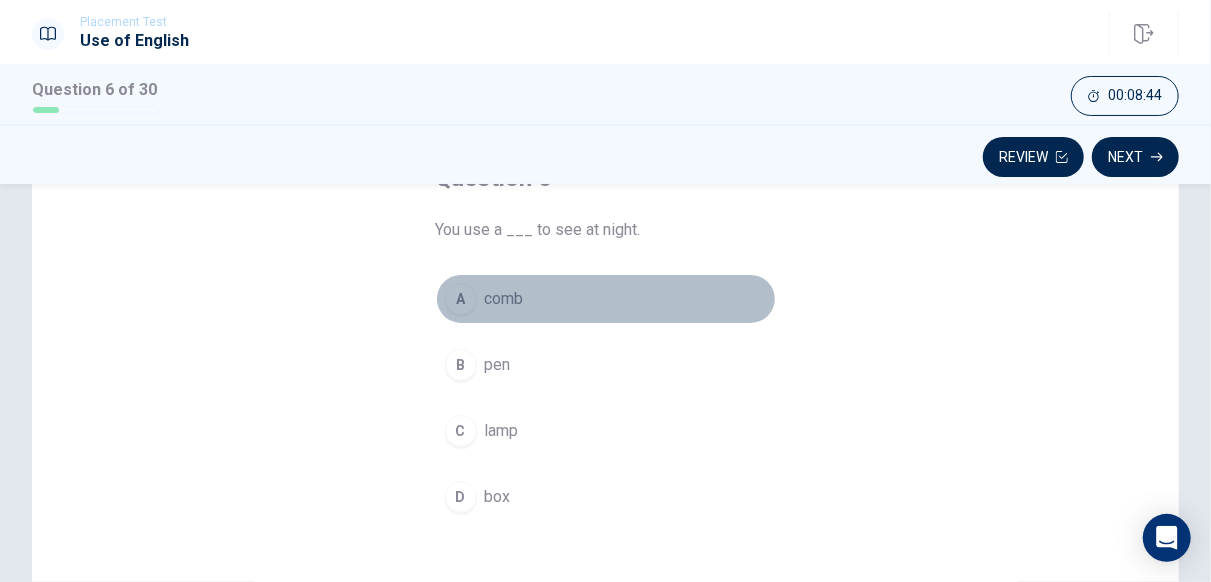 click on "comb" at bounding box center (504, 299) 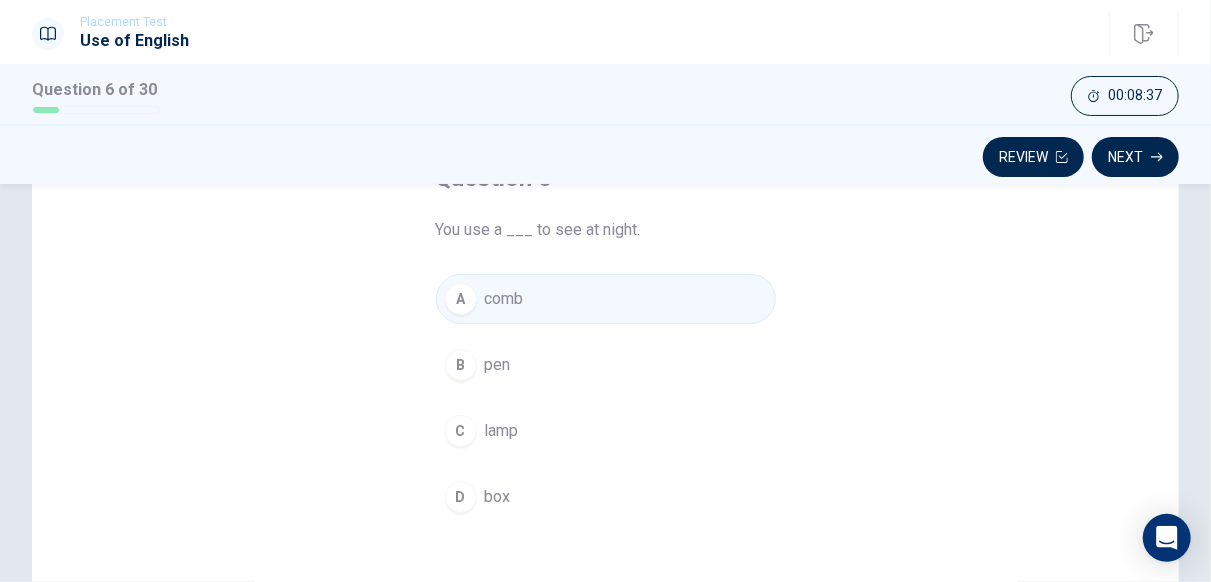 click on "C lamp" at bounding box center [606, 431] 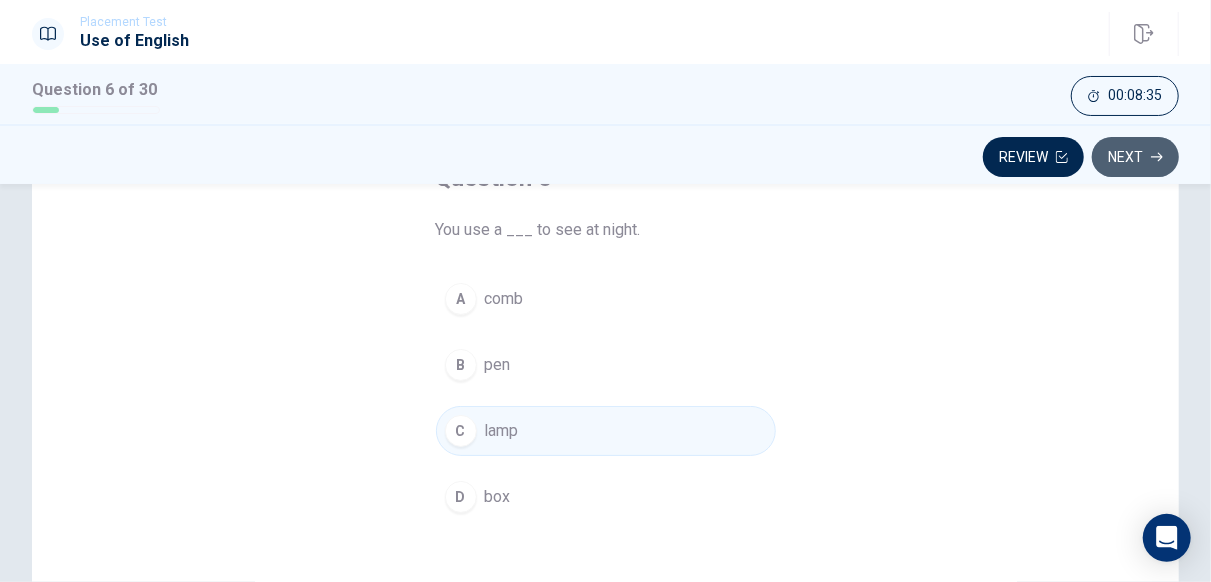 click on "Next" at bounding box center (1135, 157) 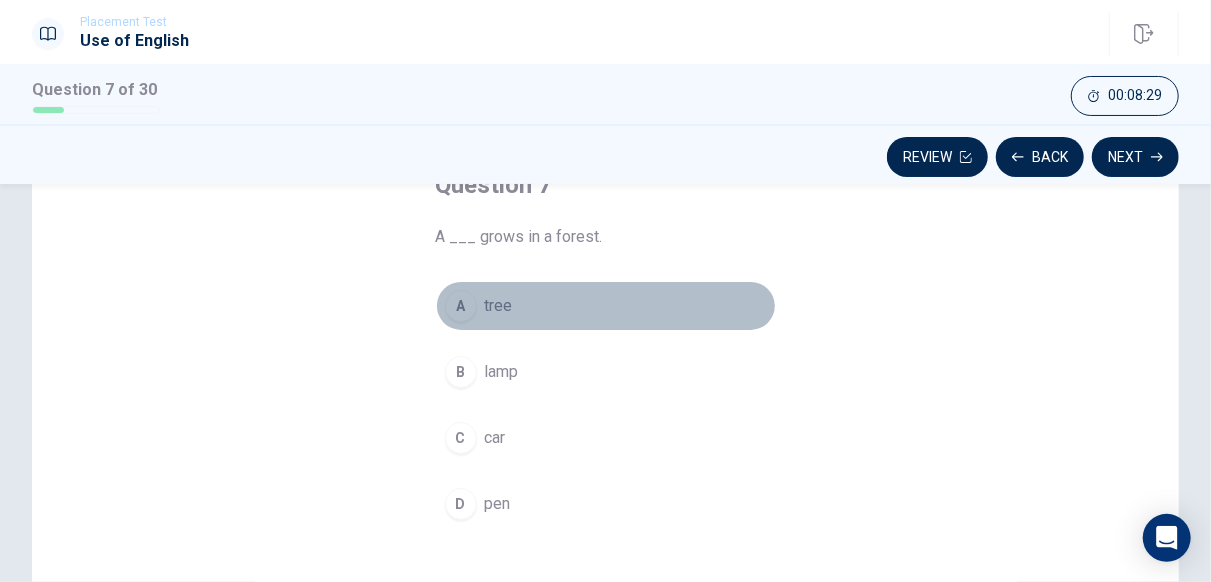 click on "A tree" at bounding box center [606, 306] 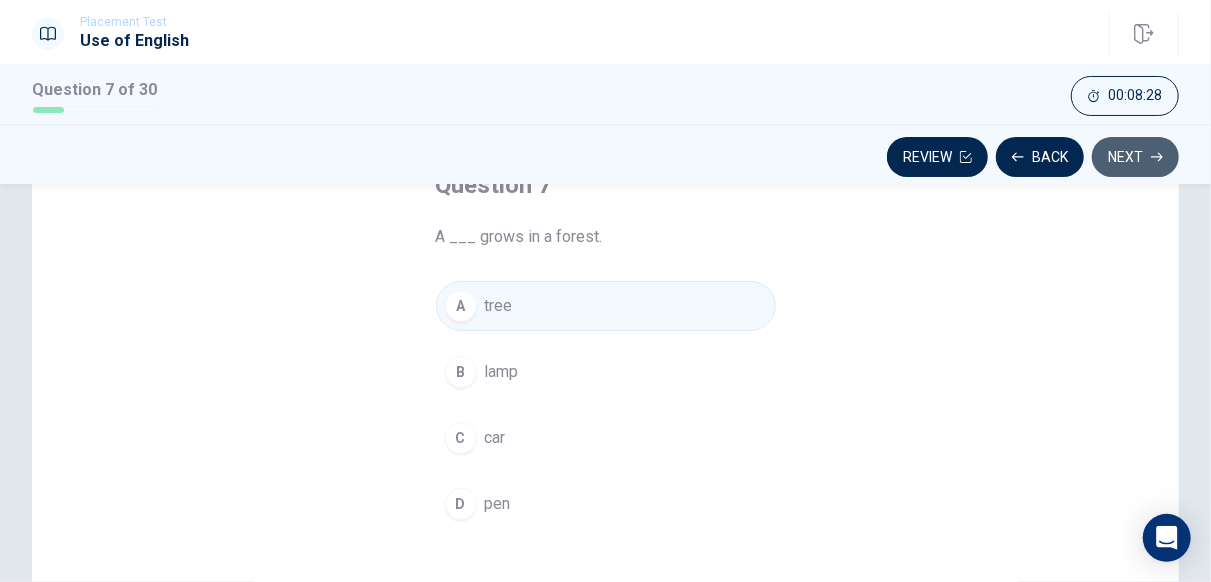 click on "Next" at bounding box center (1135, 157) 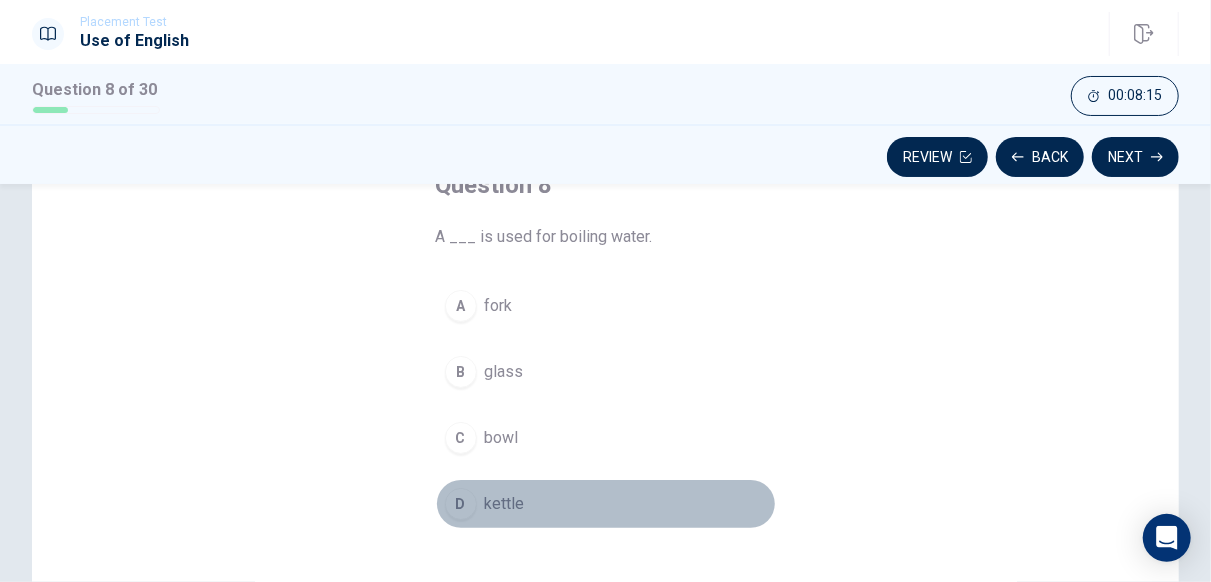 click on "D kettle" at bounding box center (606, 504) 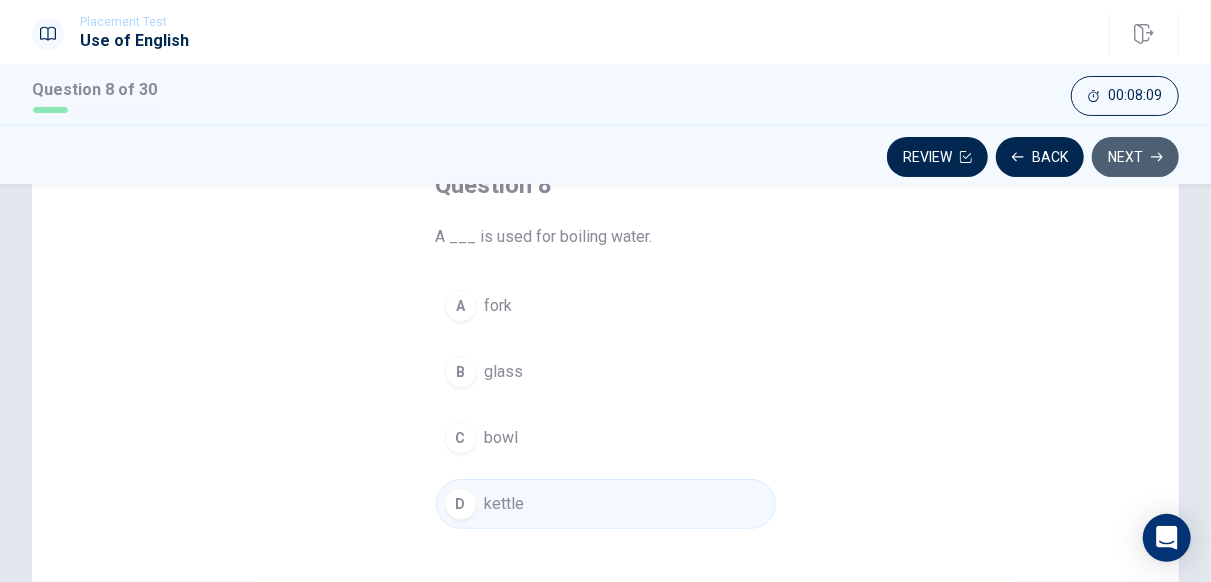 click 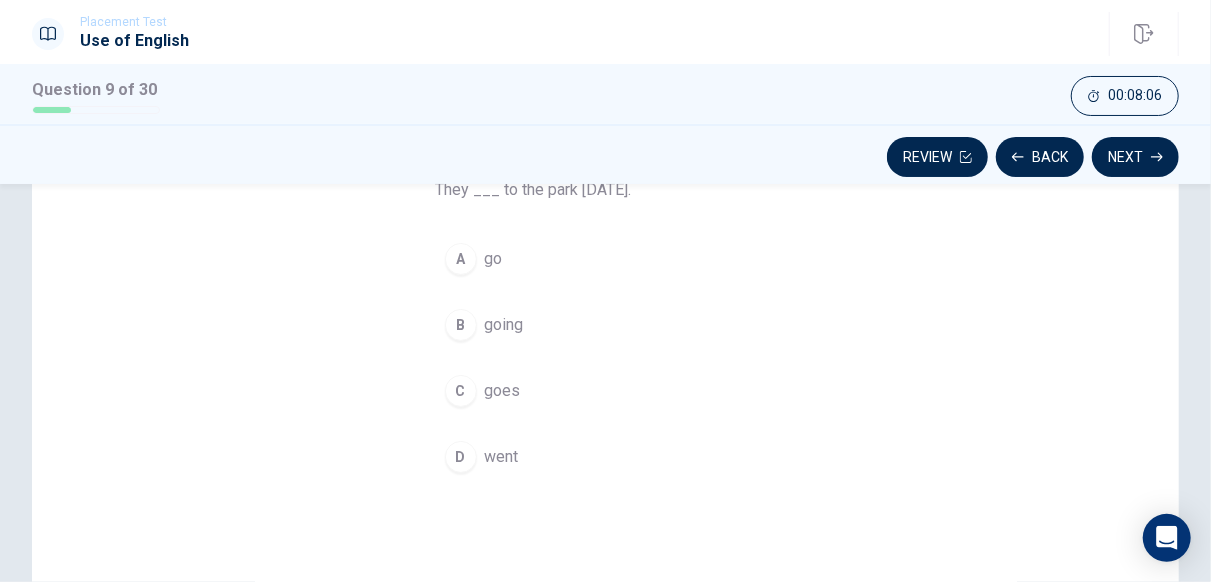 scroll, scrollTop: 139, scrollLeft: 0, axis: vertical 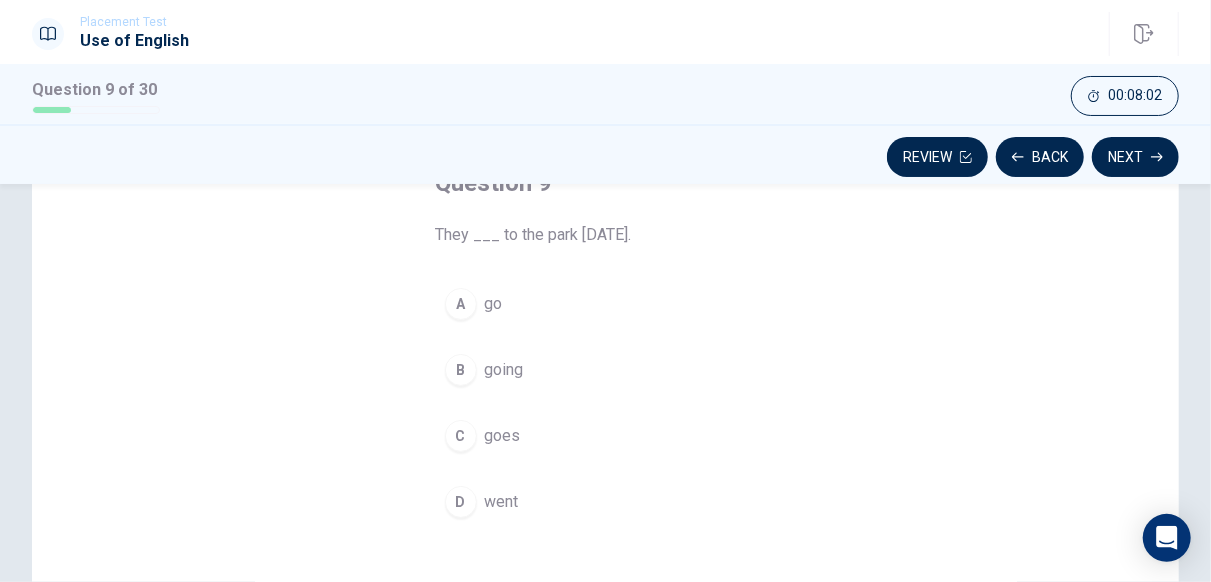 click on "went" at bounding box center [502, 502] 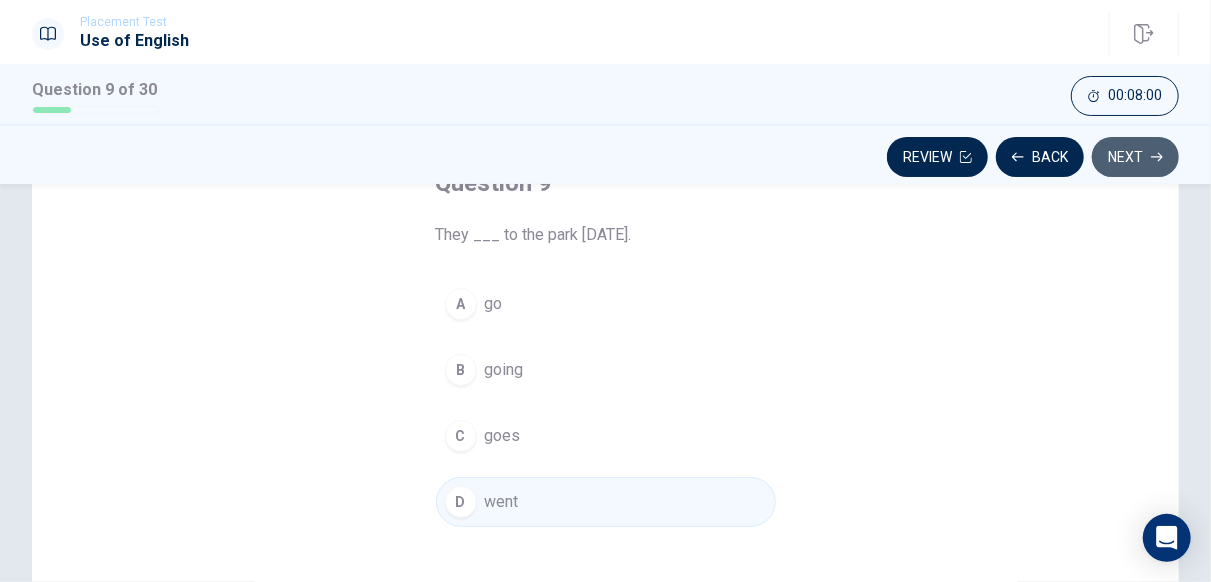 click on "Next" at bounding box center (1135, 157) 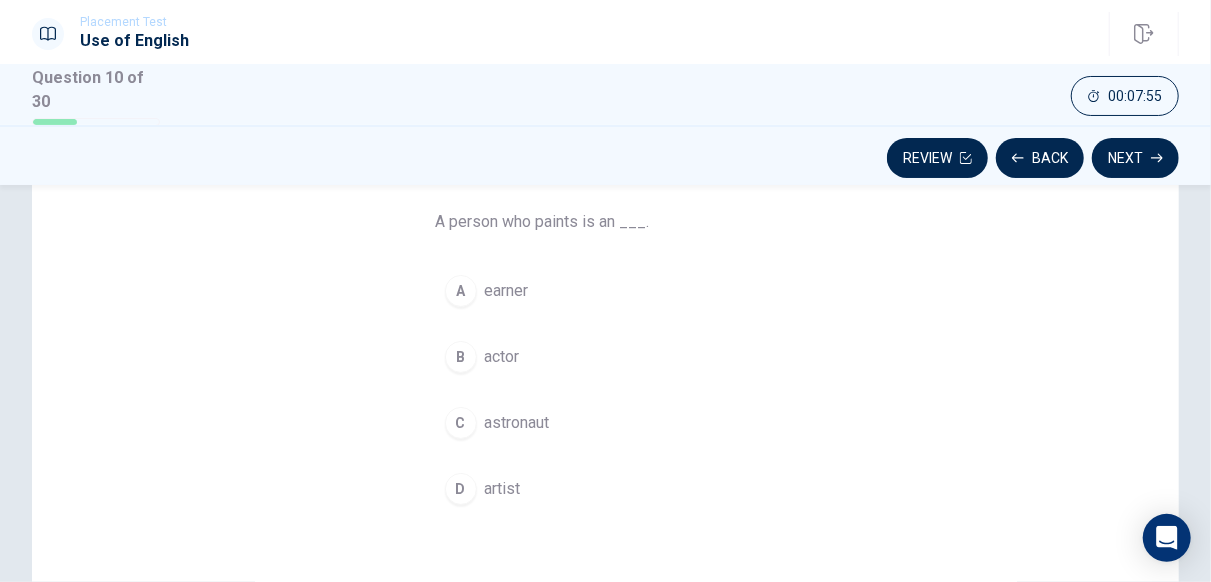 scroll, scrollTop: 154, scrollLeft: 0, axis: vertical 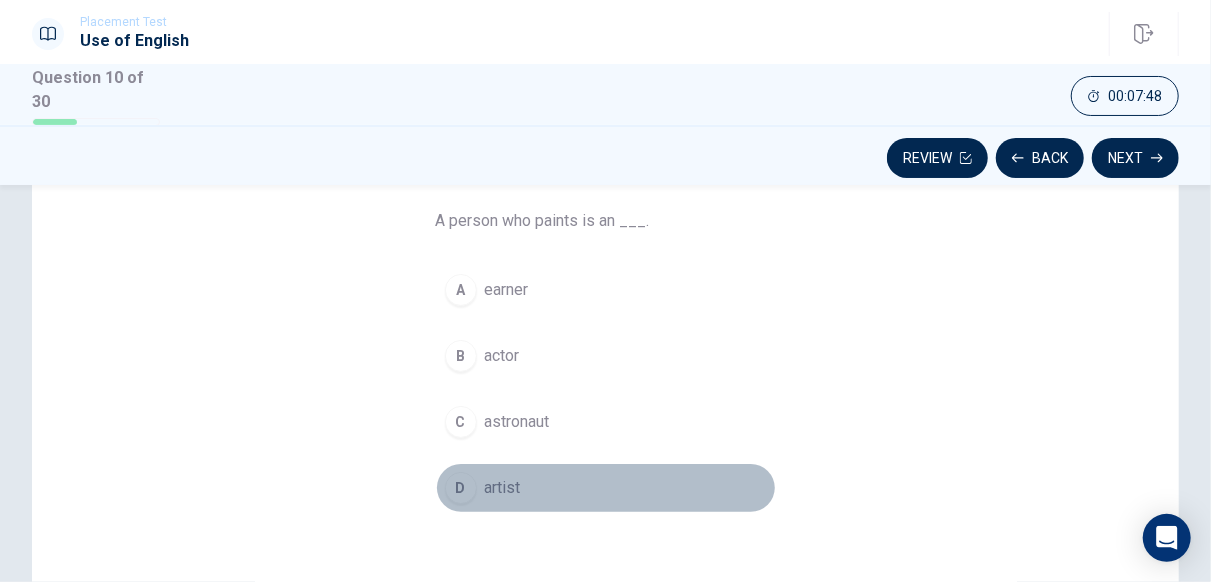 click on "D artist" at bounding box center (606, 488) 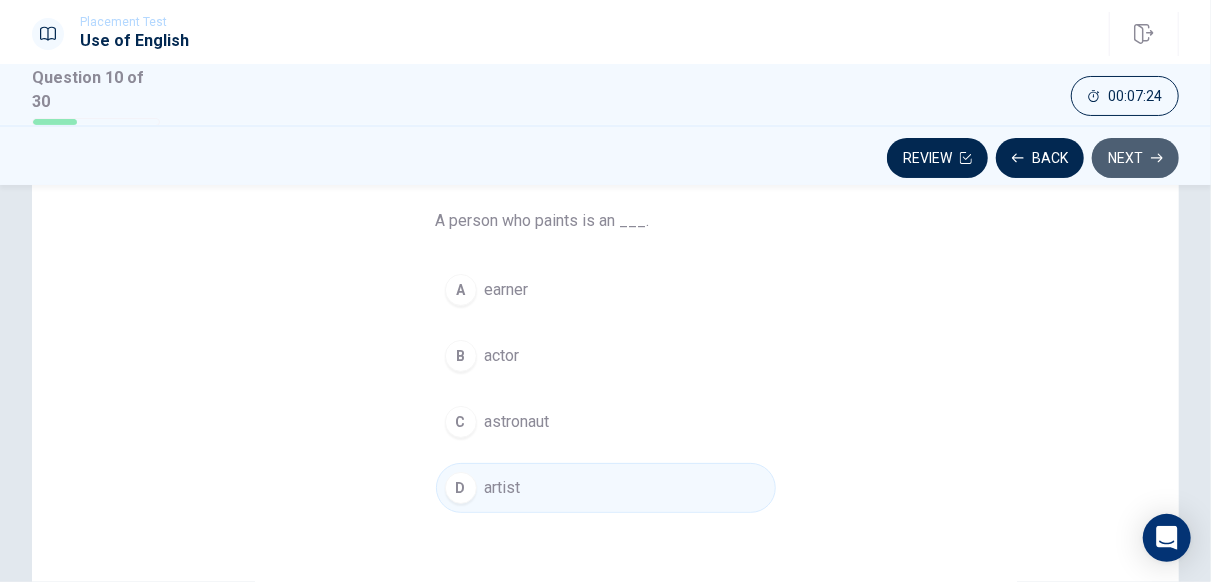 click on "Next" at bounding box center [1135, 158] 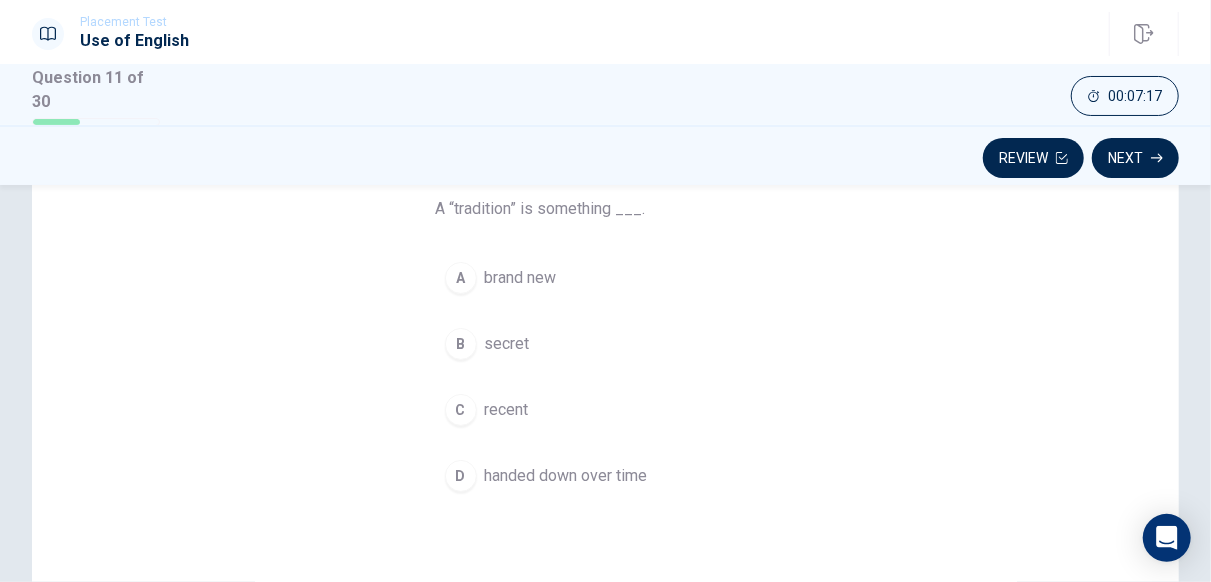 scroll, scrollTop: 167, scrollLeft: 0, axis: vertical 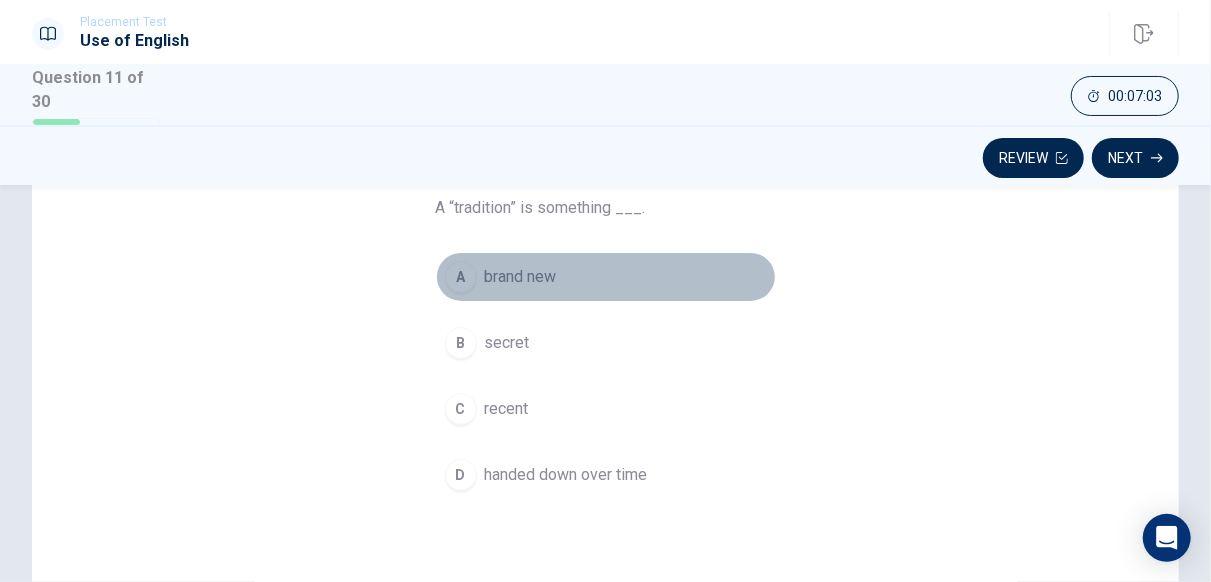 click on "brand new" at bounding box center [521, 277] 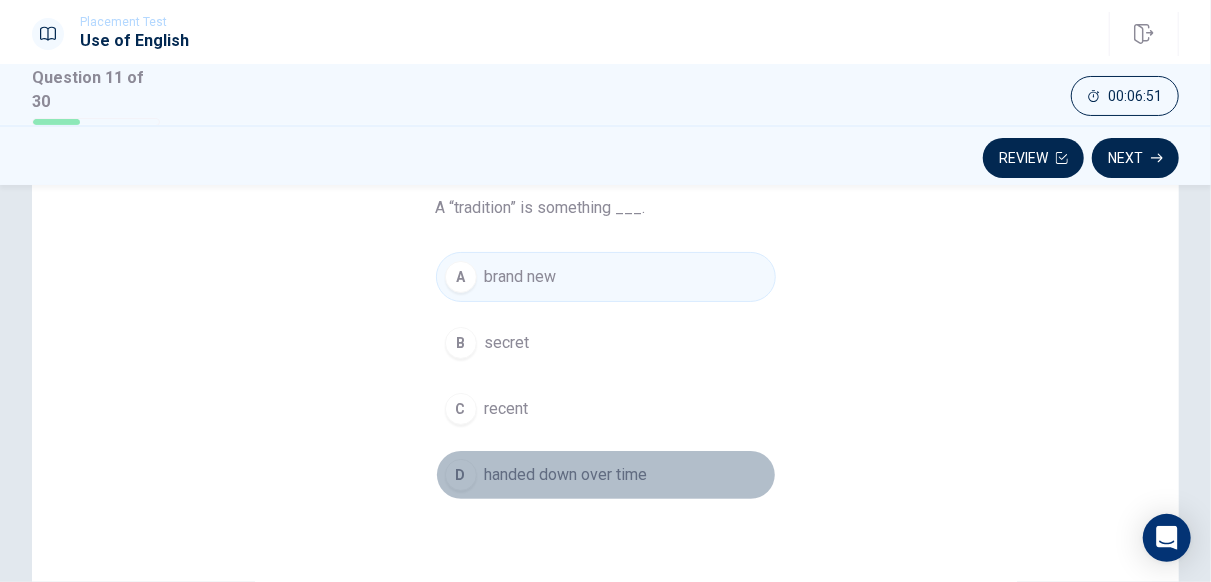 click on "handed down over time" at bounding box center [566, 475] 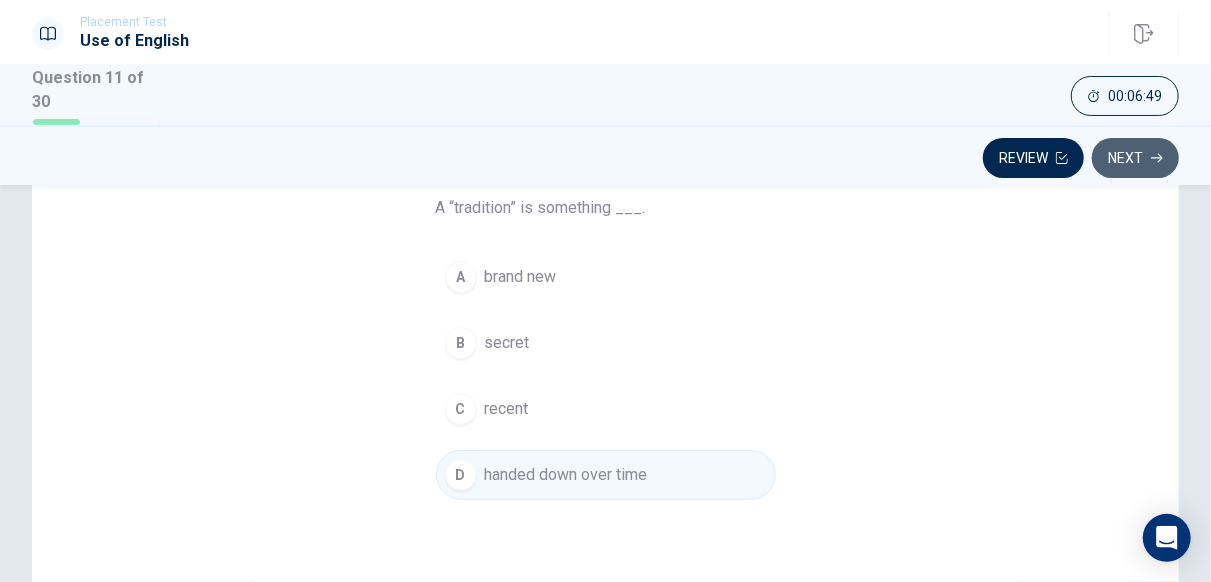 click 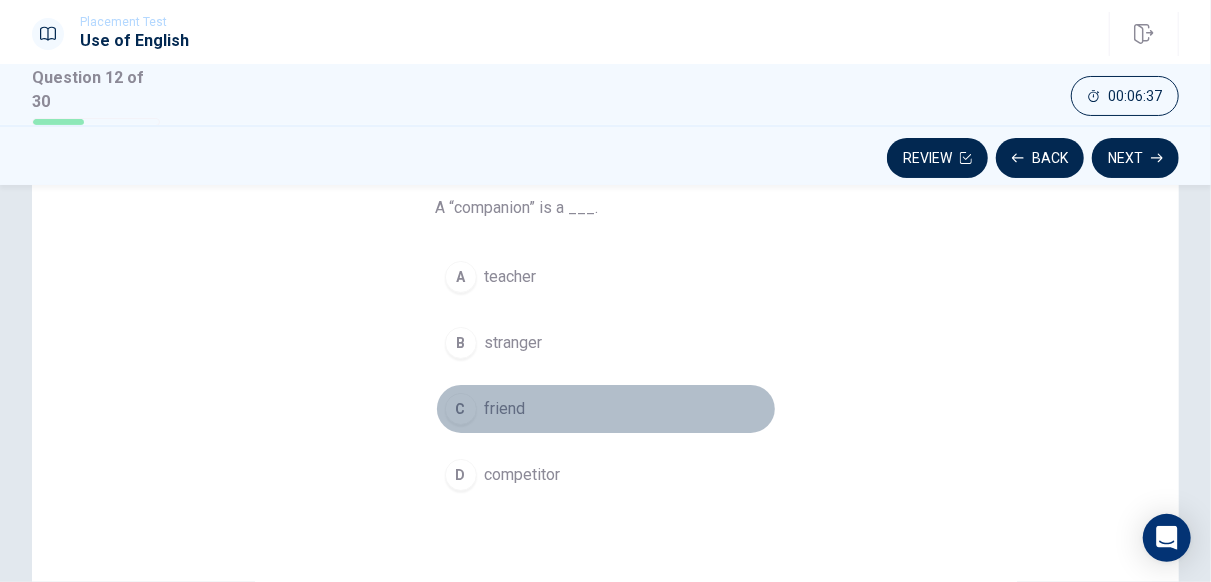 click on "friend" at bounding box center (505, 409) 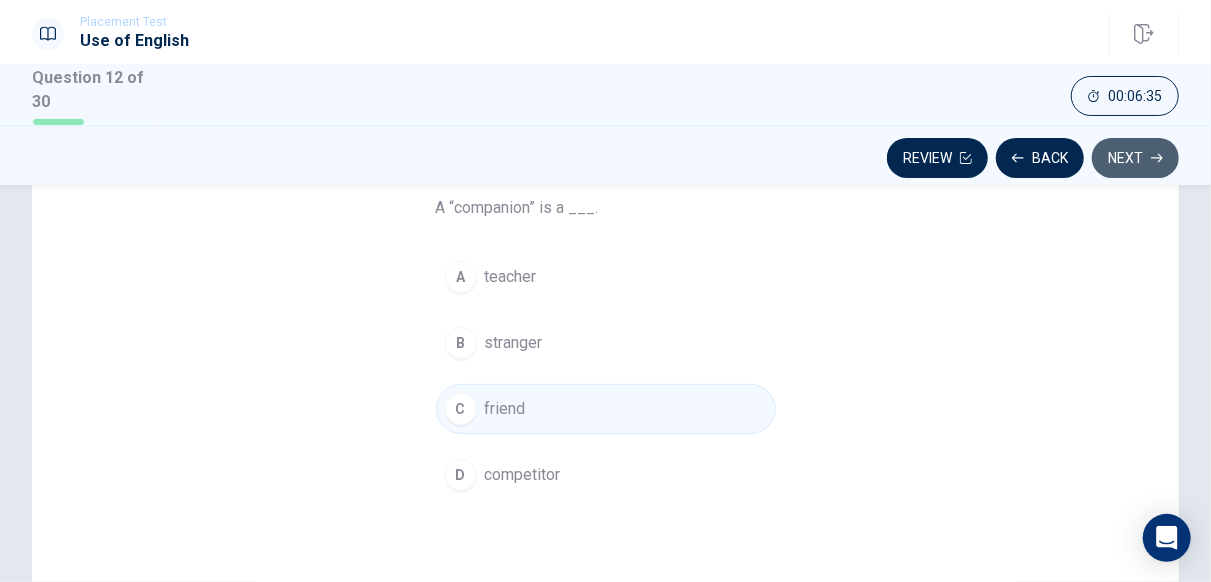 click on "Next" at bounding box center (1135, 158) 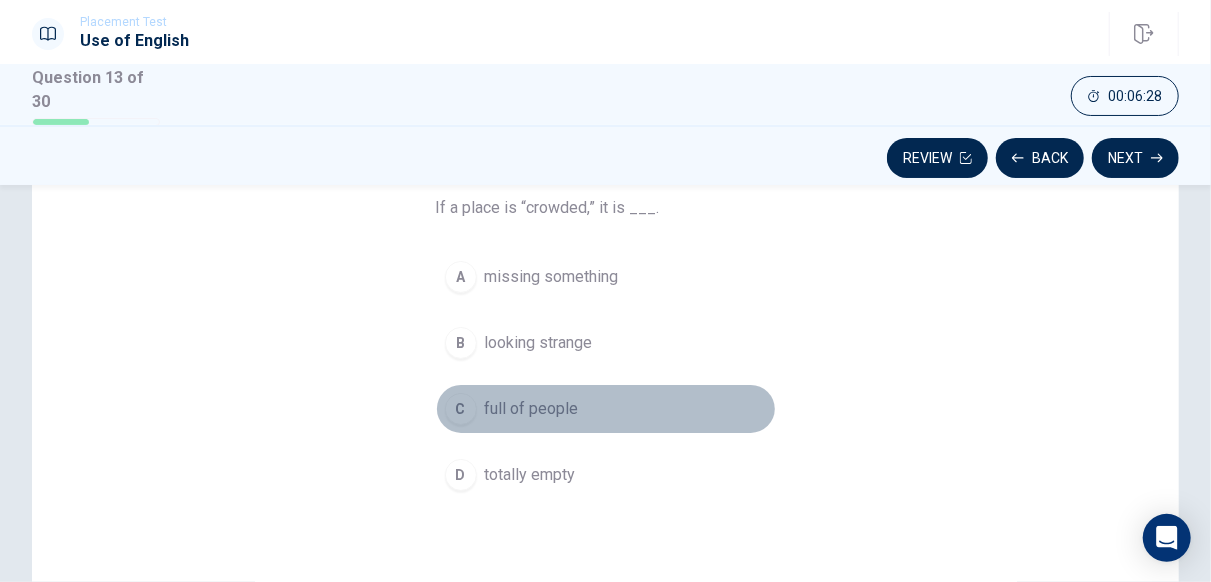 click on "full of people" at bounding box center [532, 409] 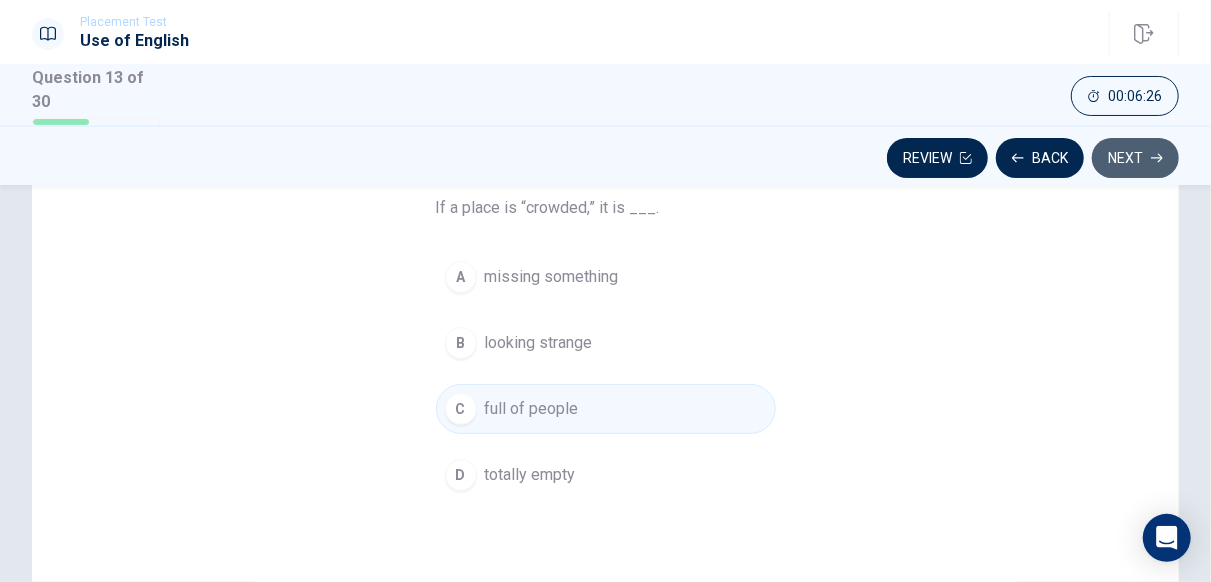 click on "Next" at bounding box center [1135, 158] 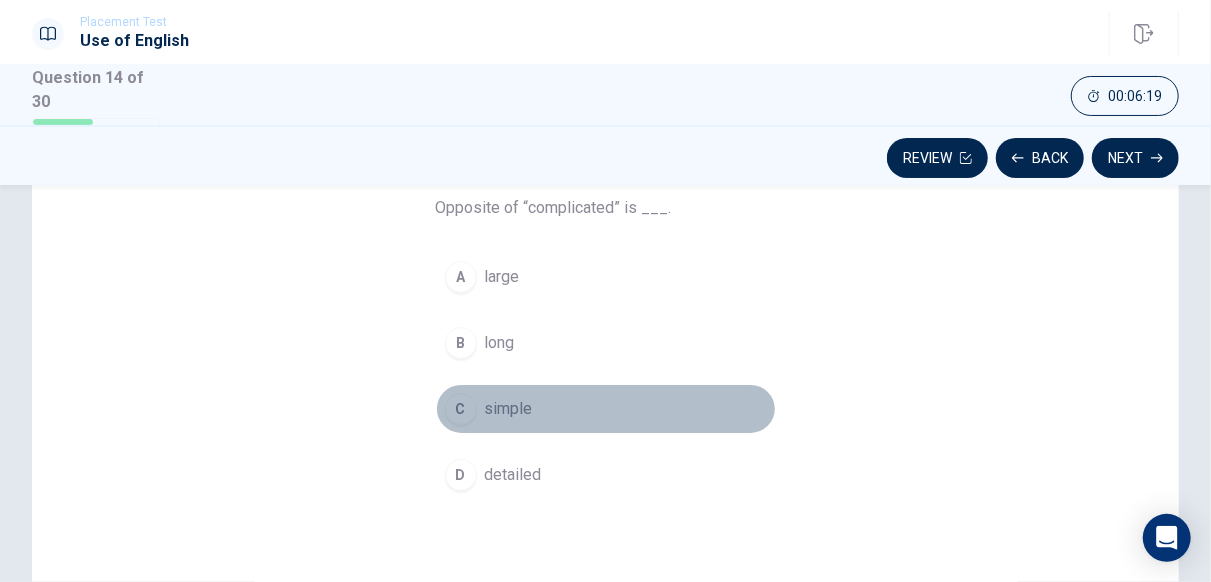 click on "simple" at bounding box center [509, 409] 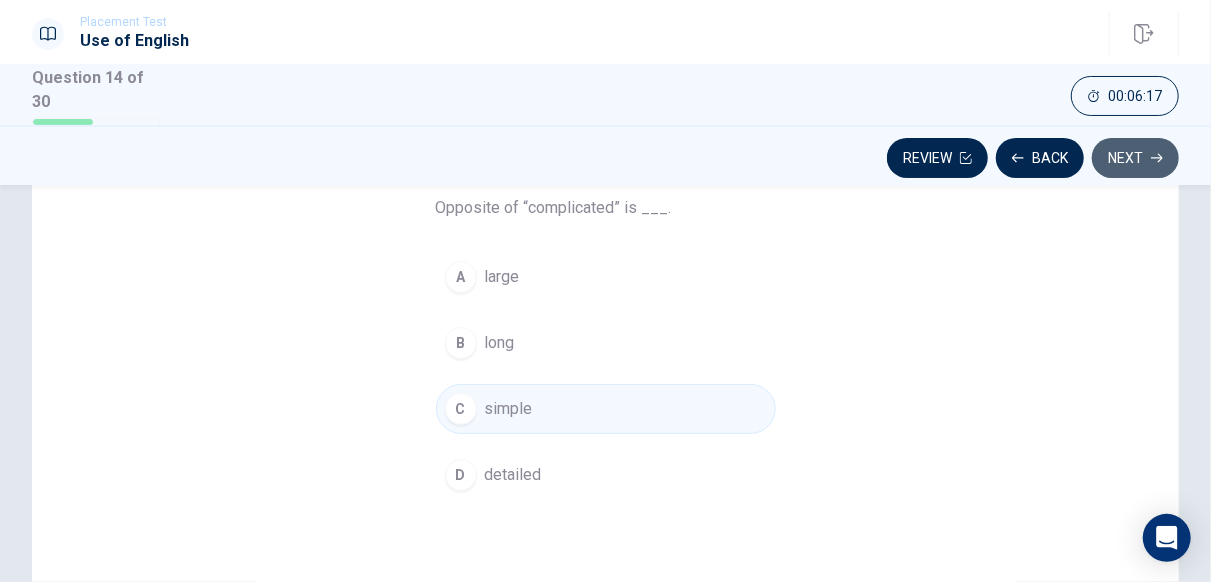 click 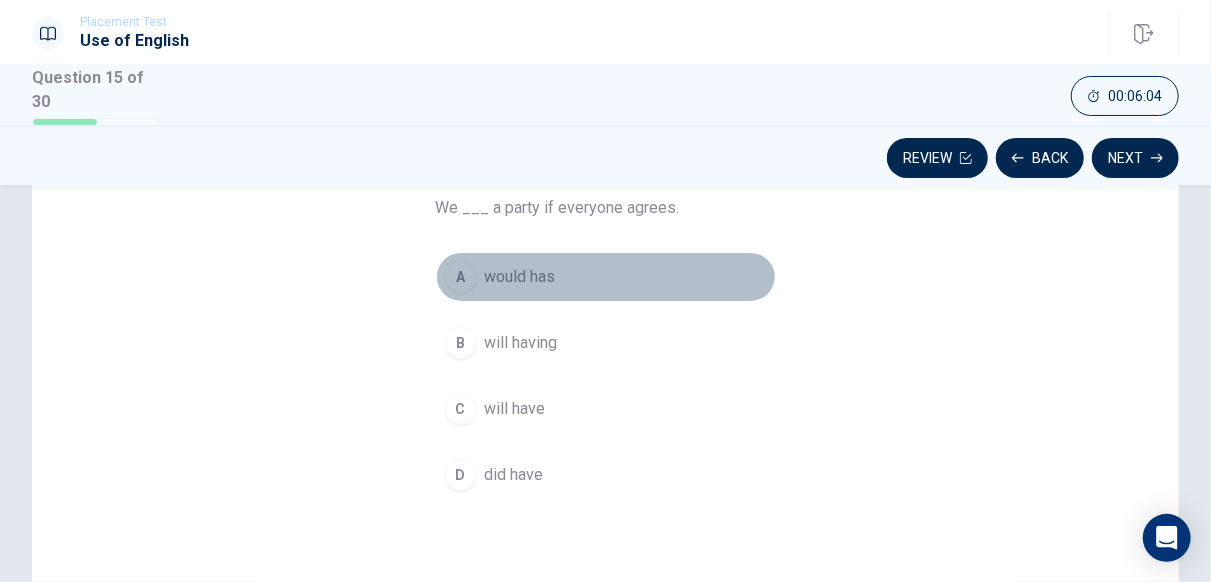 click on "would has" at bounding box center (520, 277) 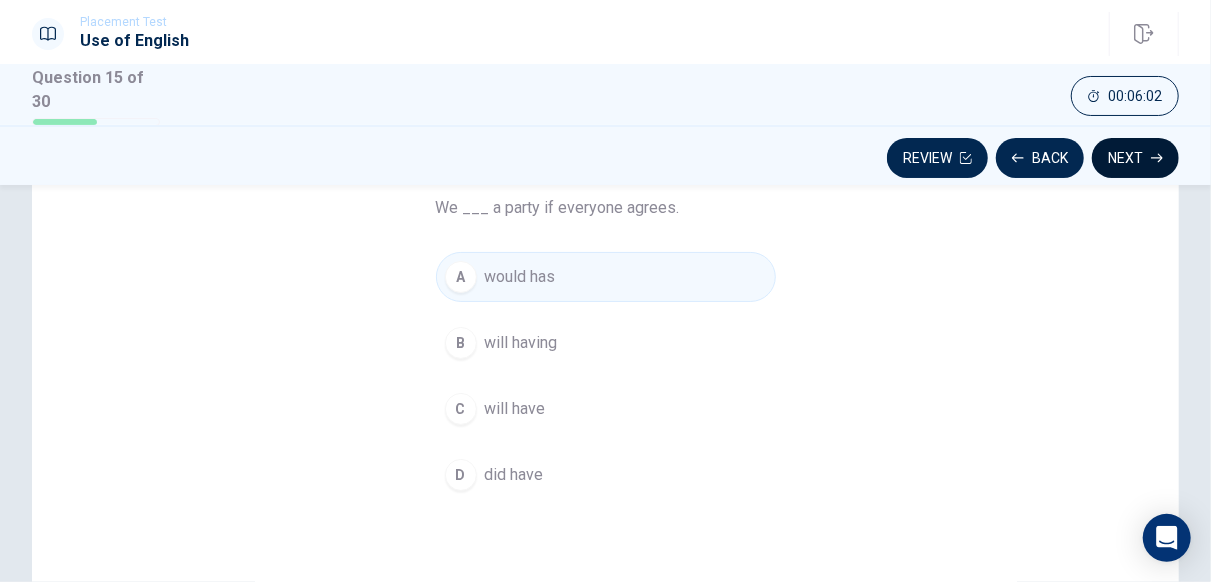 click on "Next" at bounding box center [1135, 158] 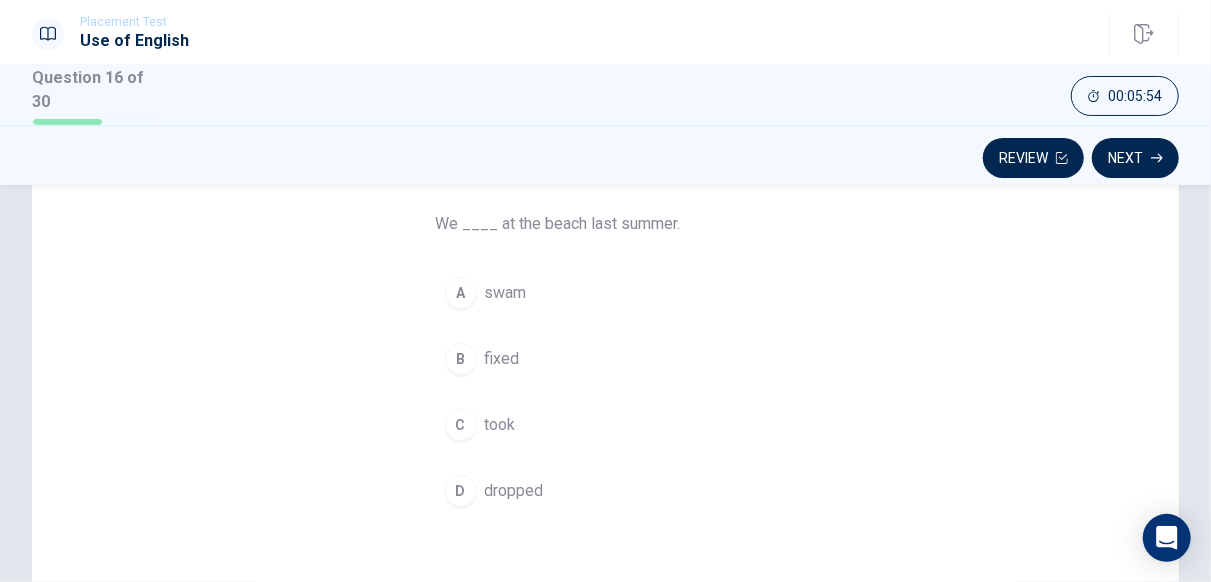 scroll, scrollTop: 152, scrollLeft: 0, axis: vertical 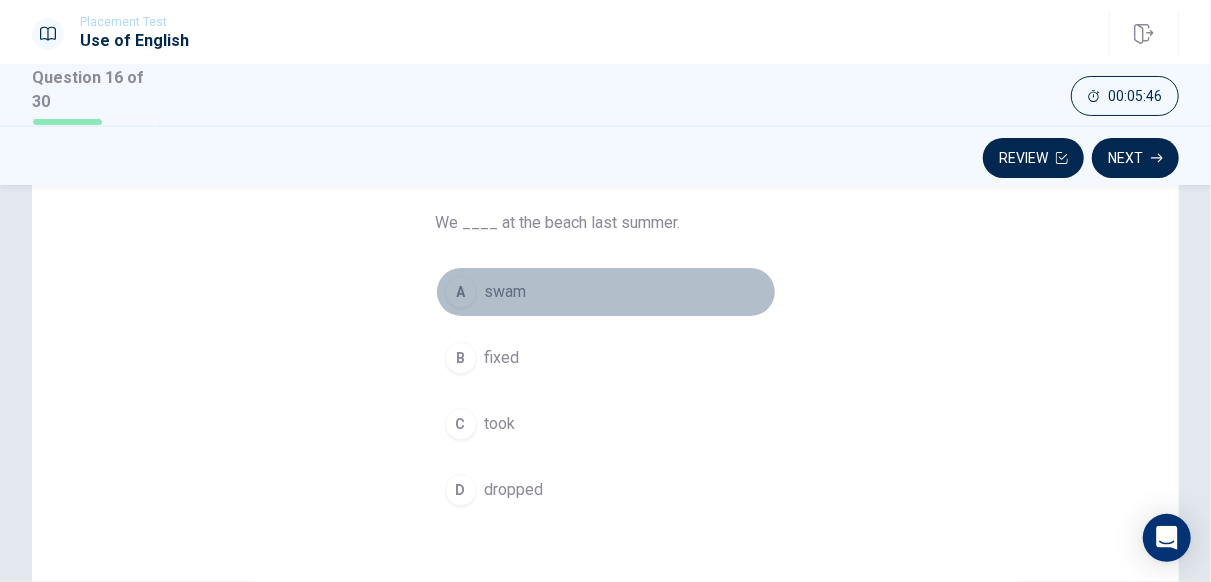 click on "swam" at bounding box center [506, 292] 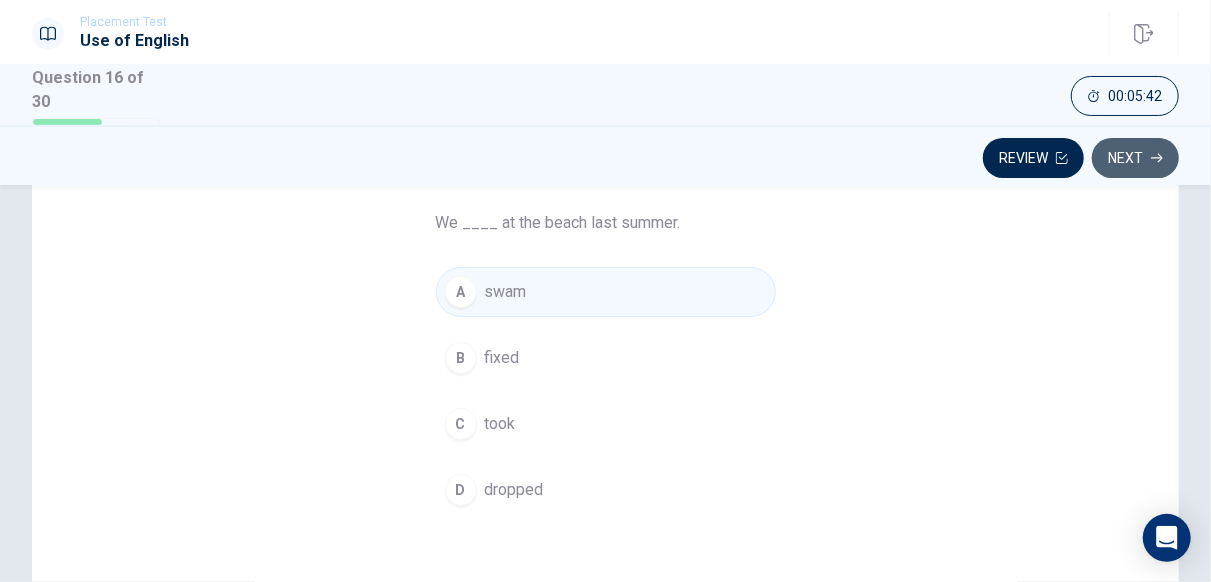 click on "Next" at bounding box center (1135, 158) 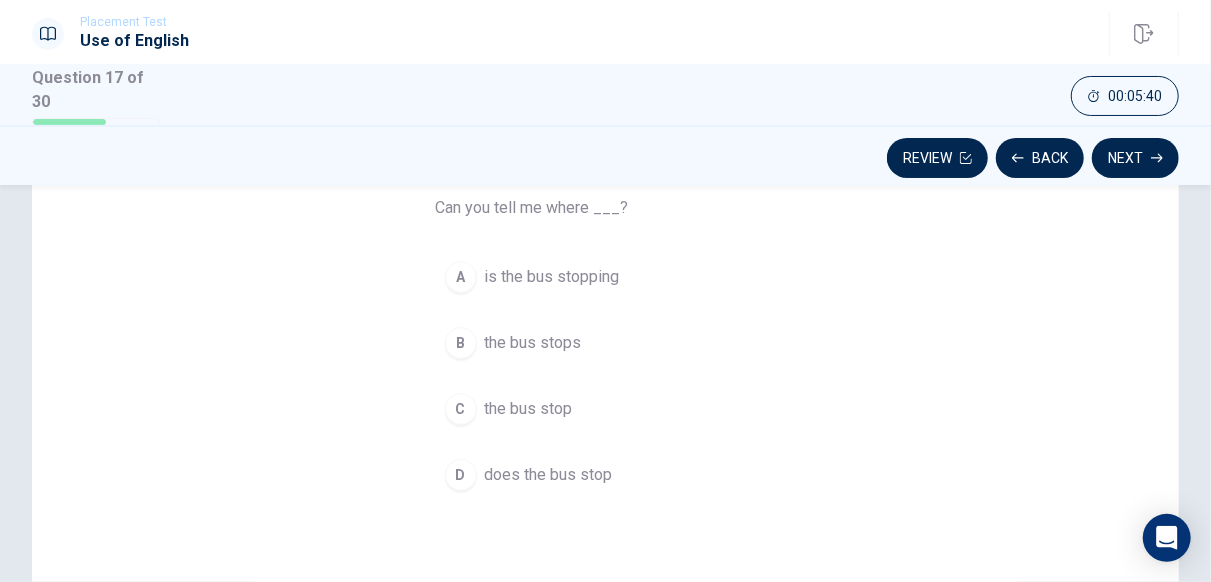scroll, scrollTop: 165, scrollLeft: 0, axis: vertical 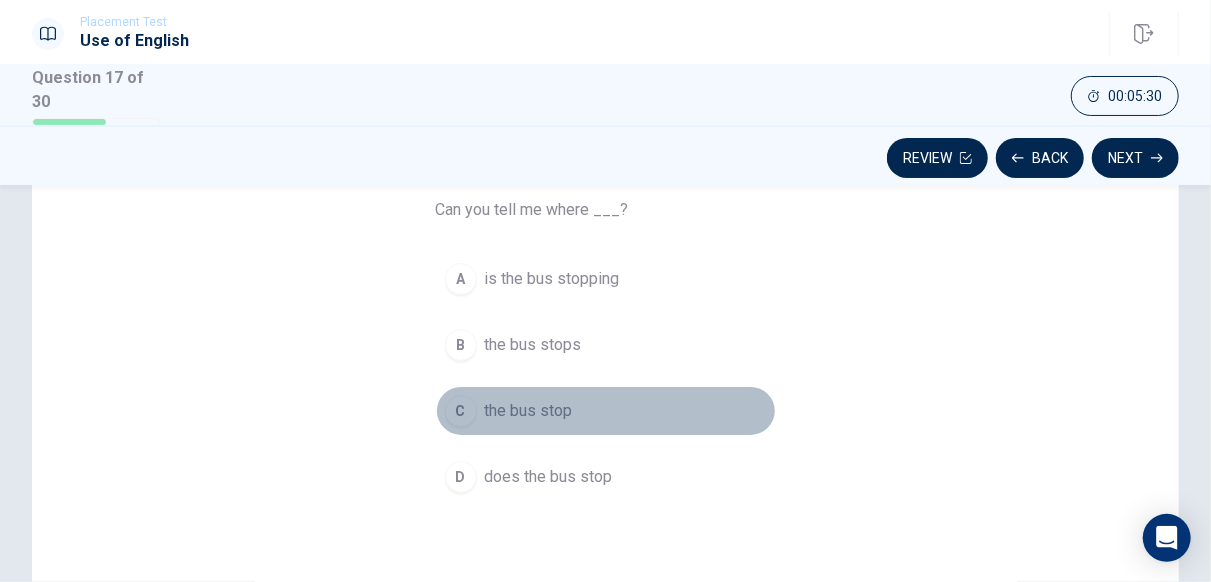 click on "the bus stop" at bounding box center (529, 411) 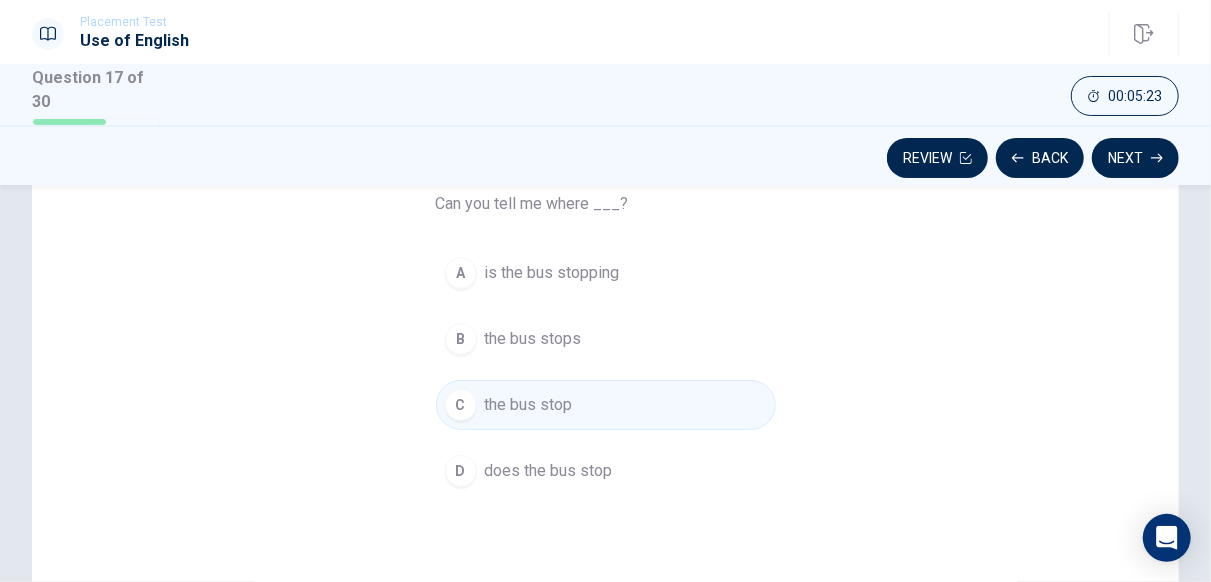 scroll, scrollTop: 165, scrollLeft: 0, axis: vertical 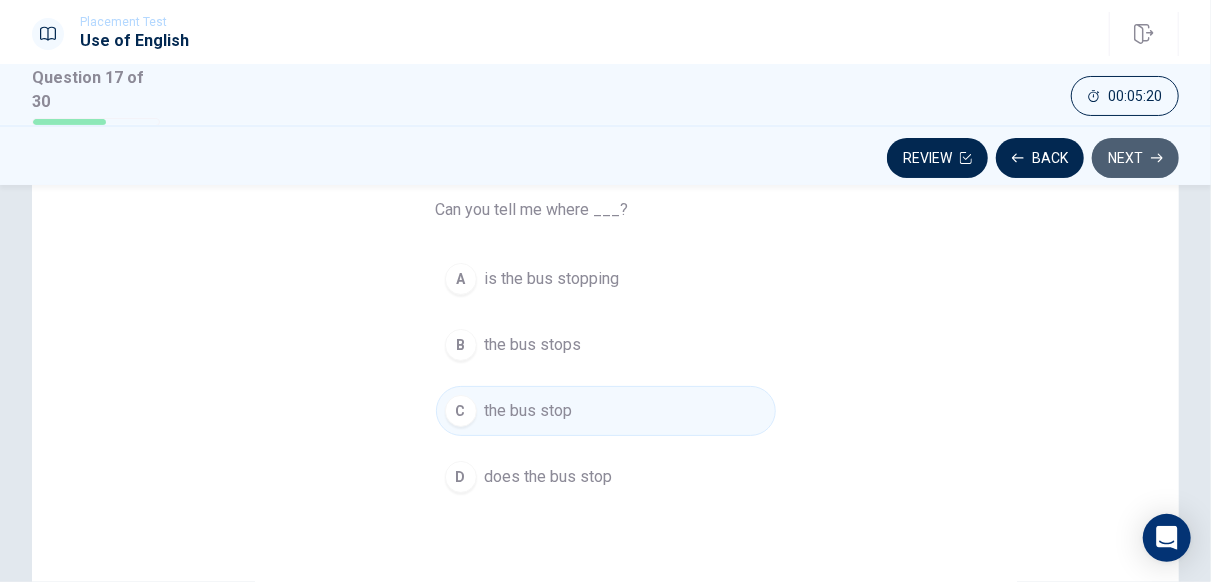 click on "Next" at bounding box center [1135, 158] 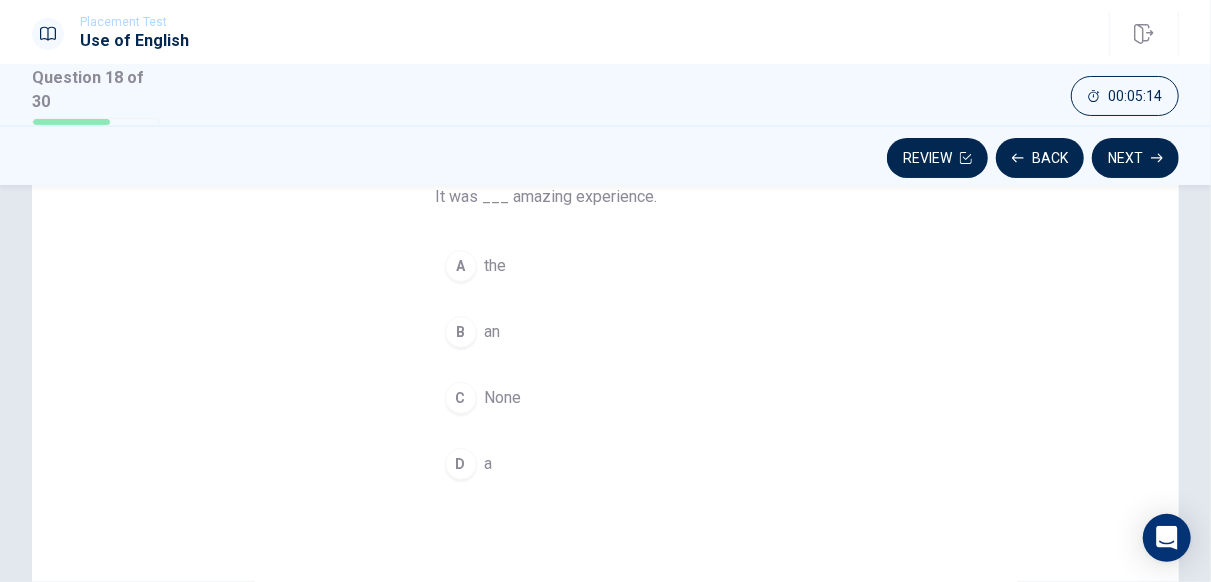 scroll, scrollTop: 164, scrollLeft: 0, axis: vertical 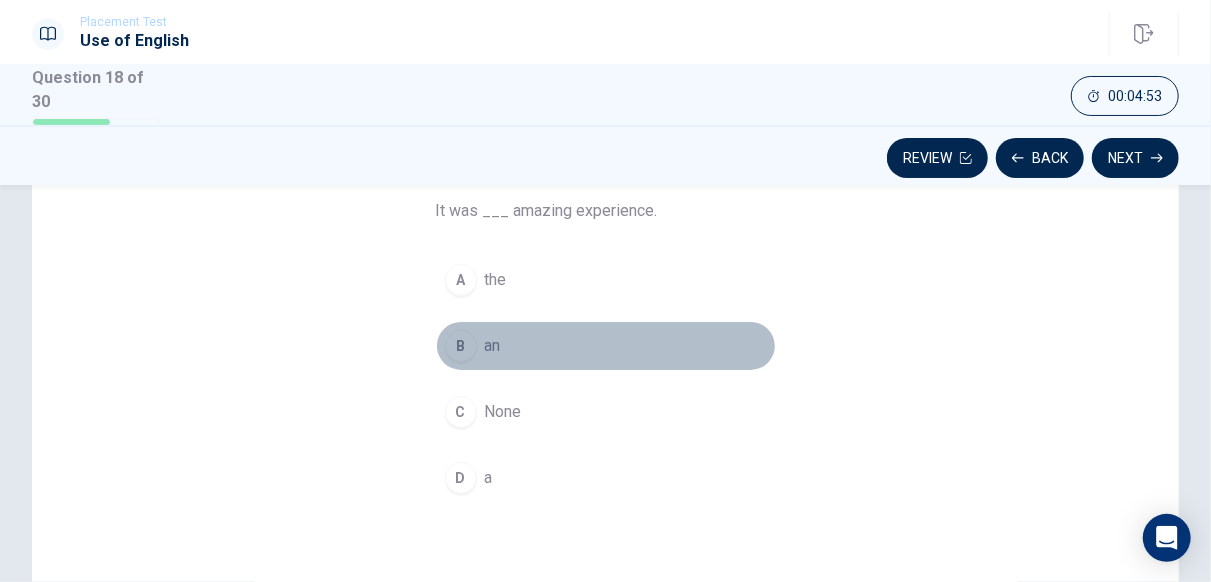 click on "an" at bounding box center (493, 346) 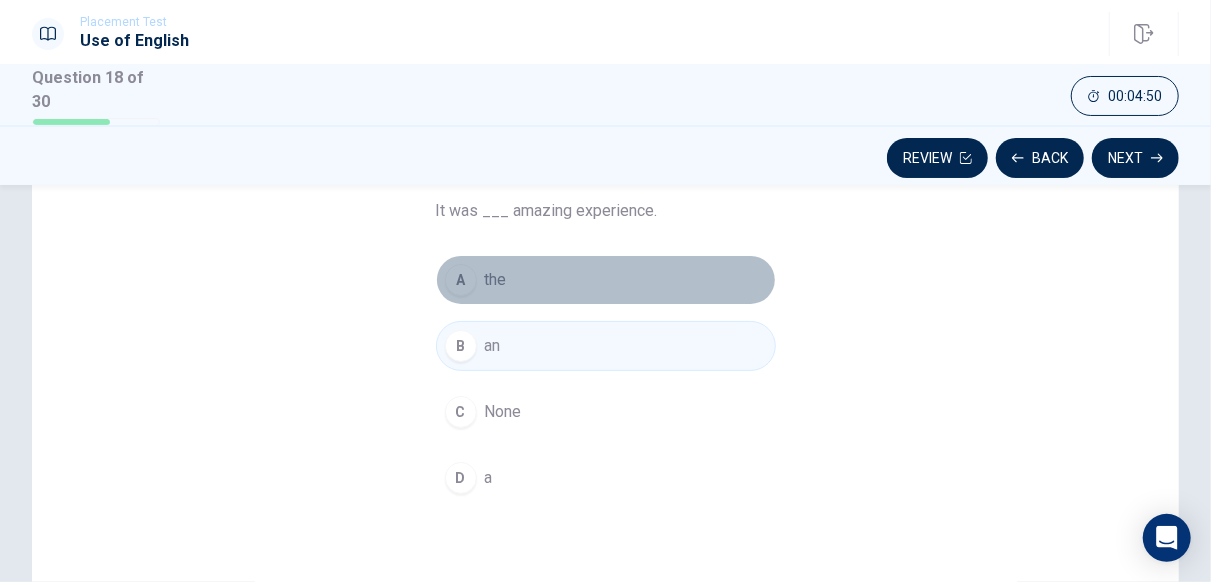 click on "A the" at bounding box center (606, 280) 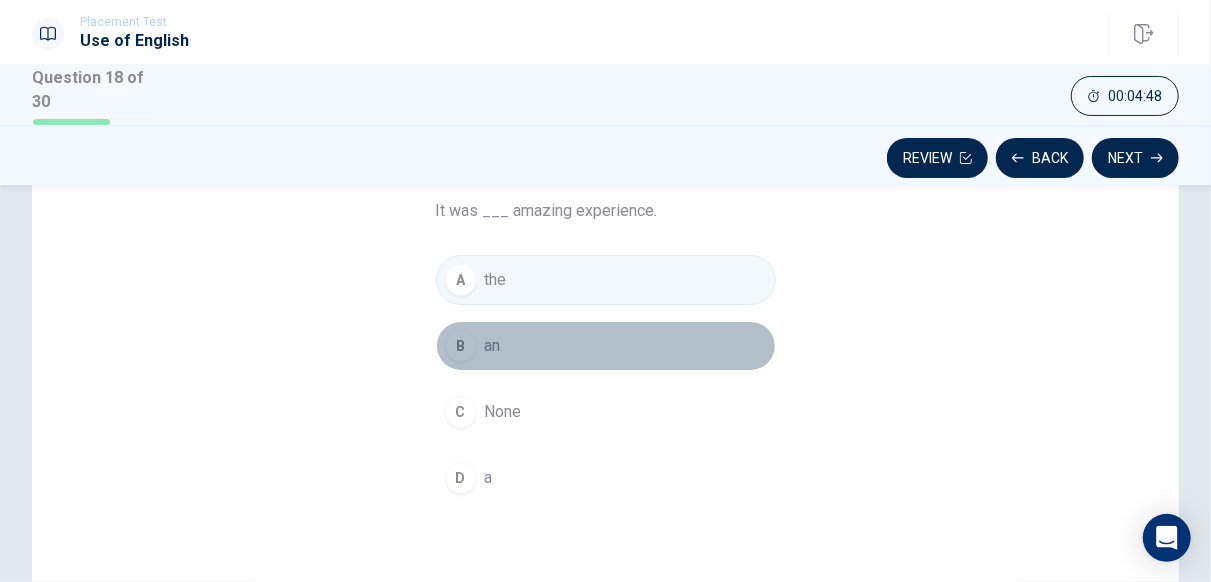click on "B an" at bounding box center (606, 346) 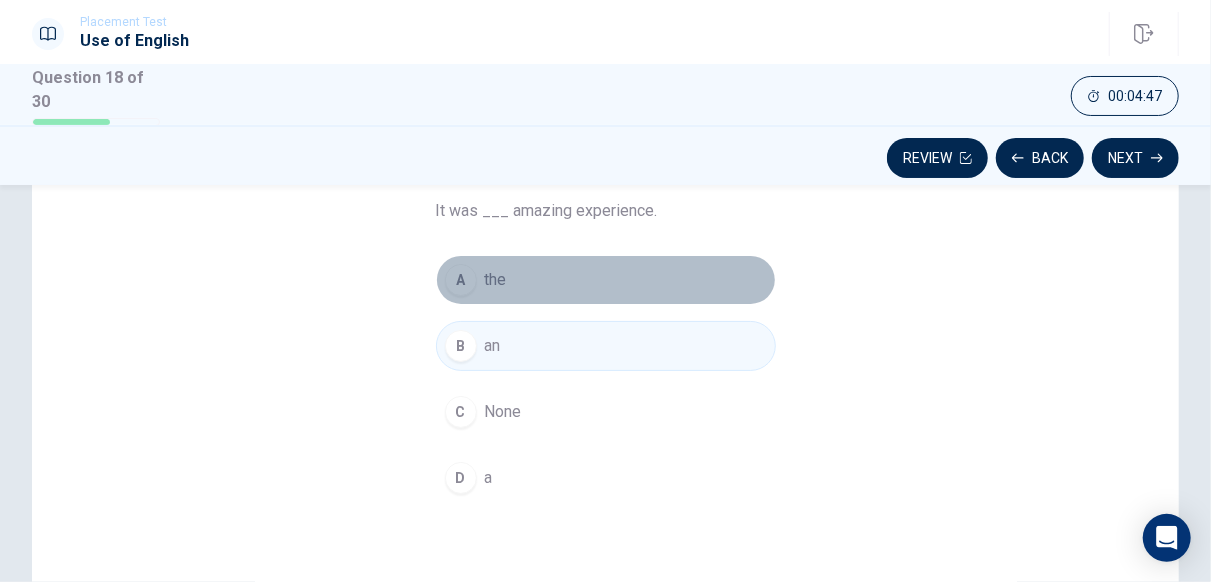click on "A the" at bounding box center (606, 280) 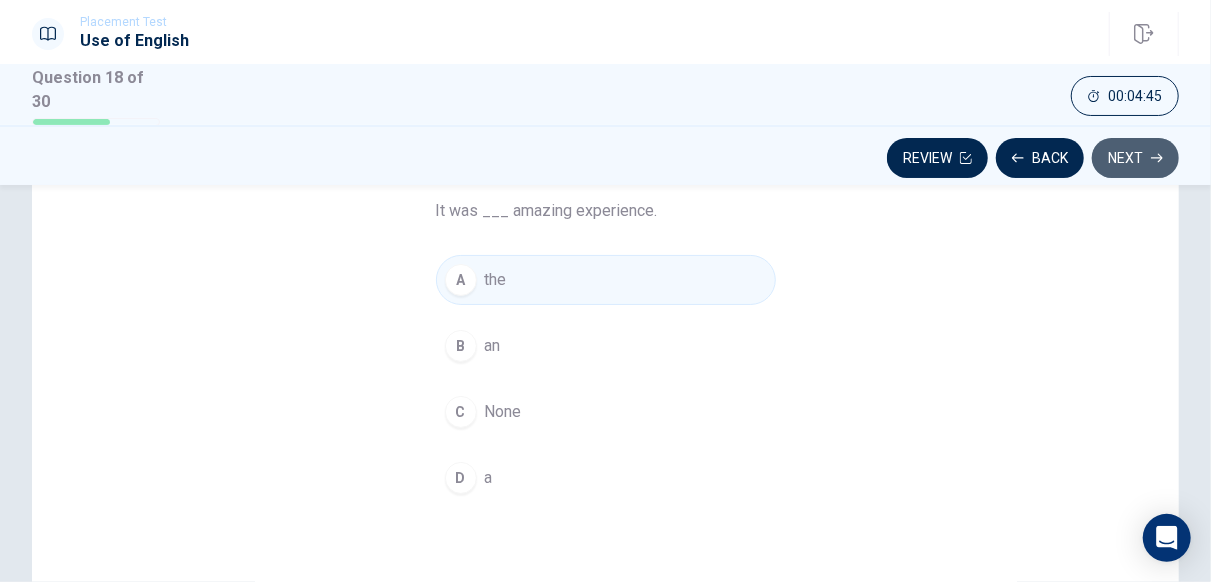 click on "Next" at bounding box center [1135, 158] 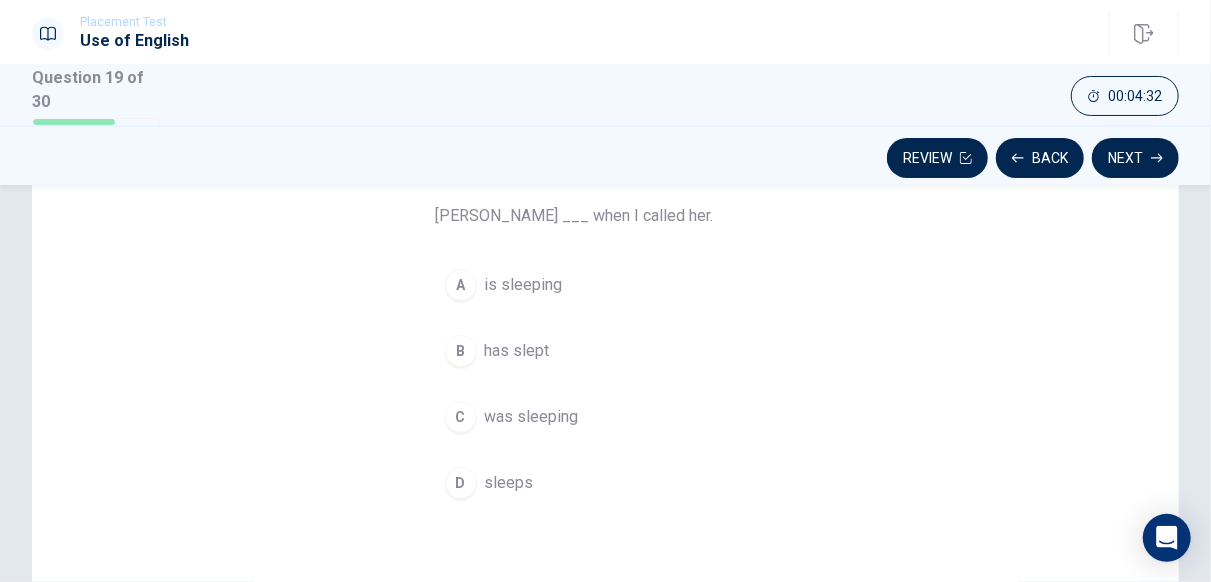 scroll, scrollTop: 156, scrollLeft: 0, axis: vertical 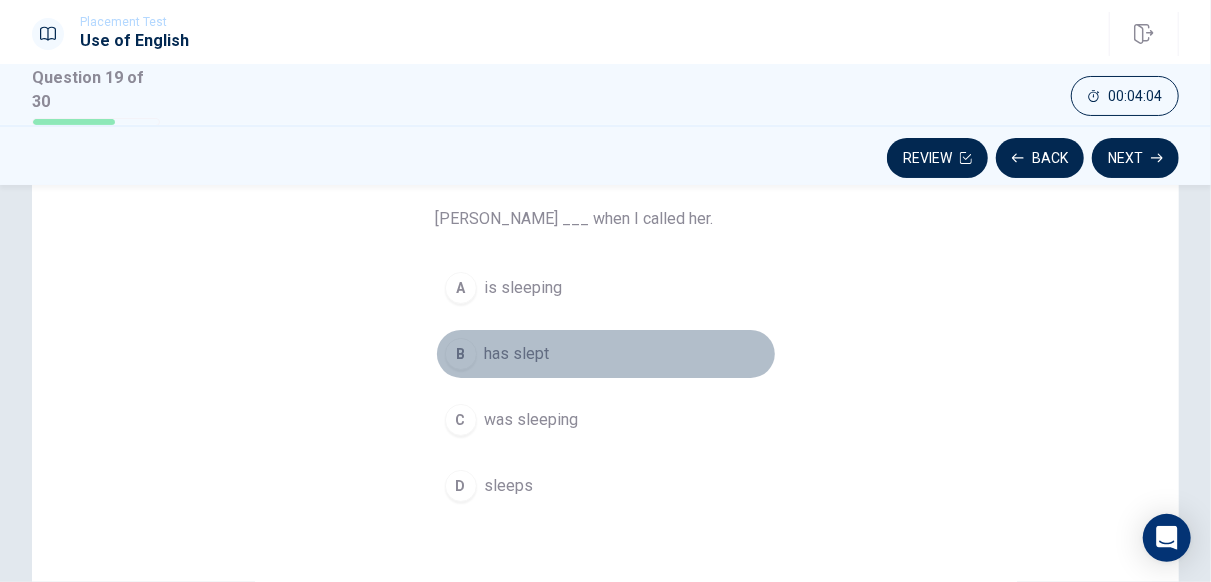 click on "has slept" at bounding box center (517, 354) 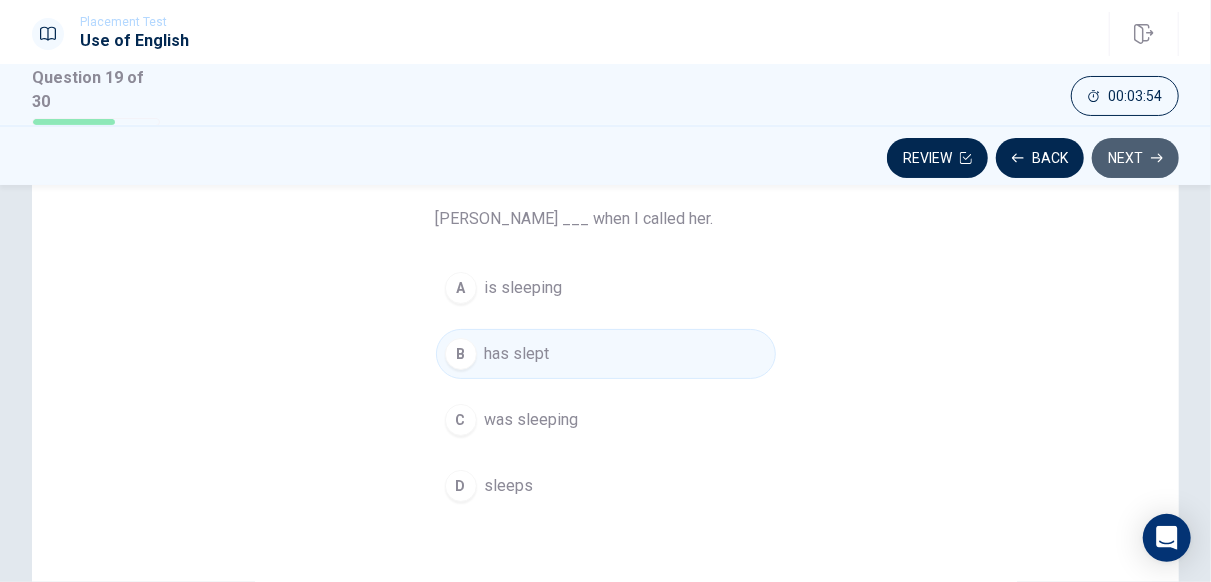 click 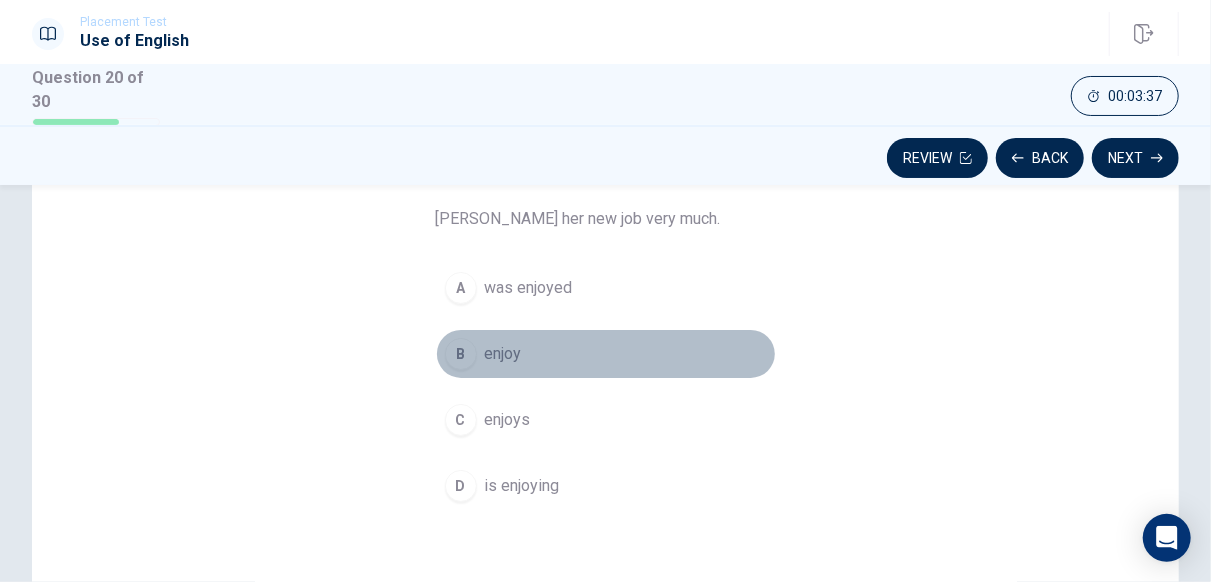 click on "B enjoy" at bounding box center [606, 354] 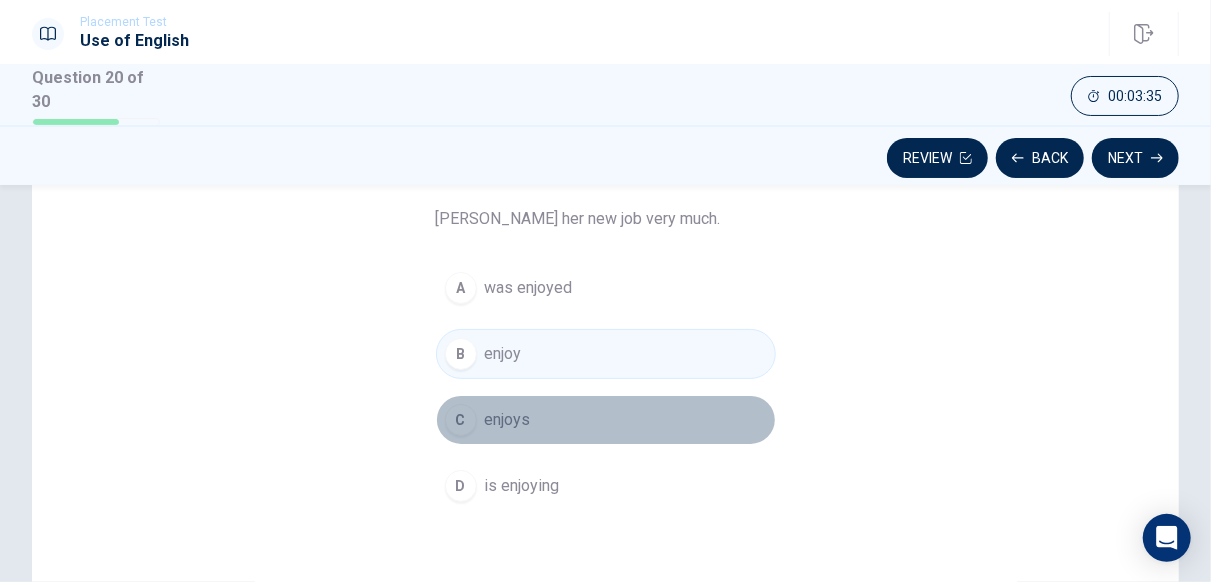 click on "C enjoys" at bounding box center [606, 420] 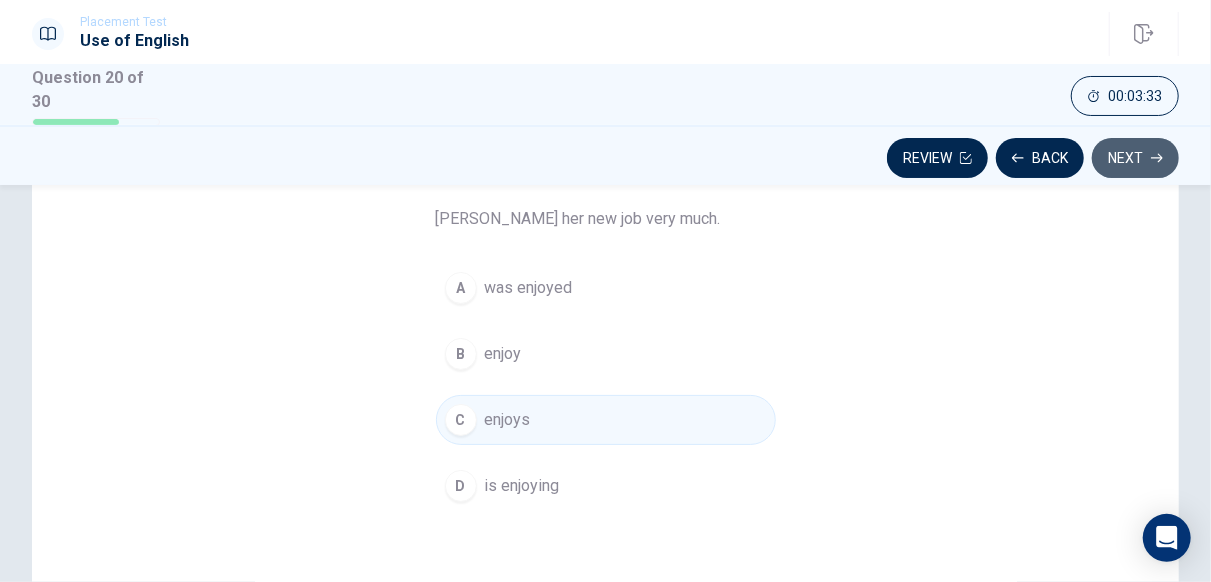 click on "Next" at bounding box center [1135, 158] 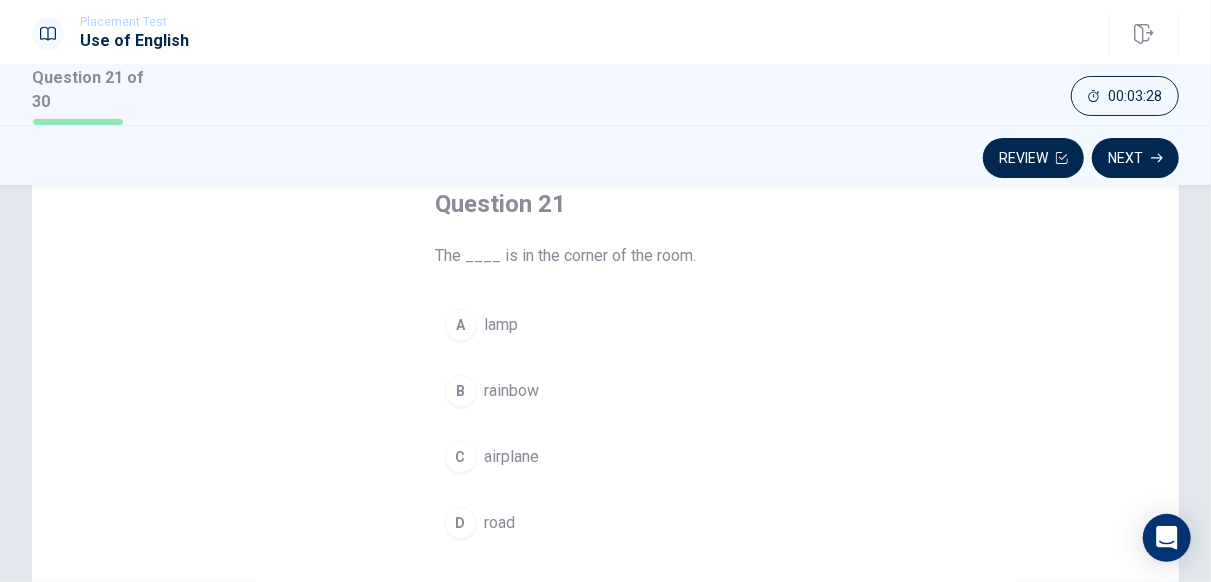 scroll, scrollTop: 125, scrollLeft: 0, axis: vertical 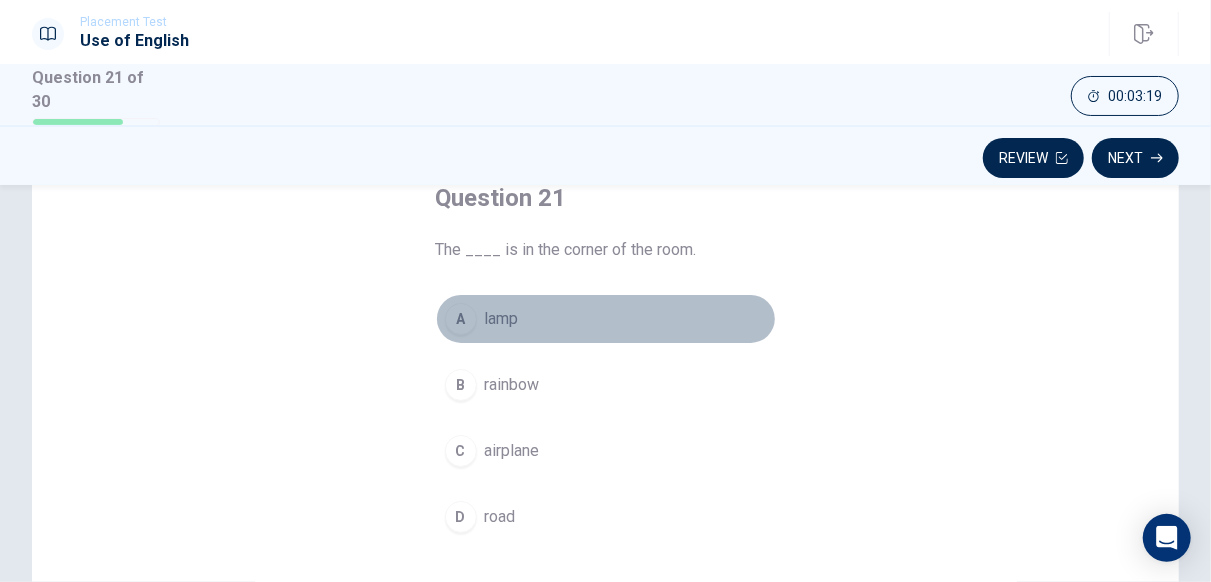 click on "lamp" at bounding box center [502, 319] 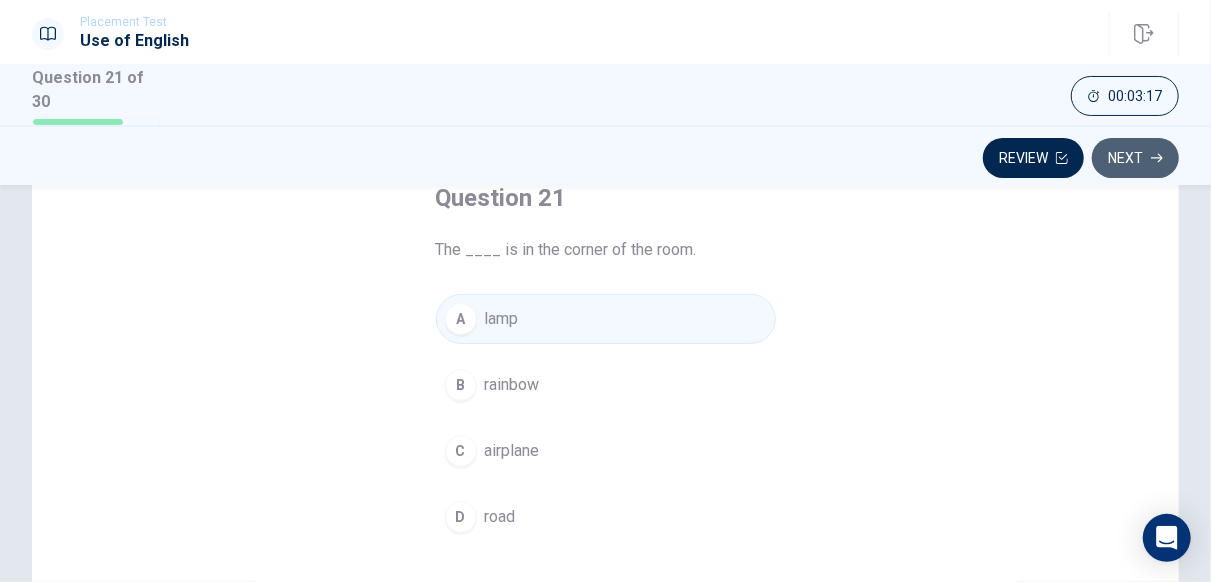 click on "Next" at bounding box center (1135, 158) 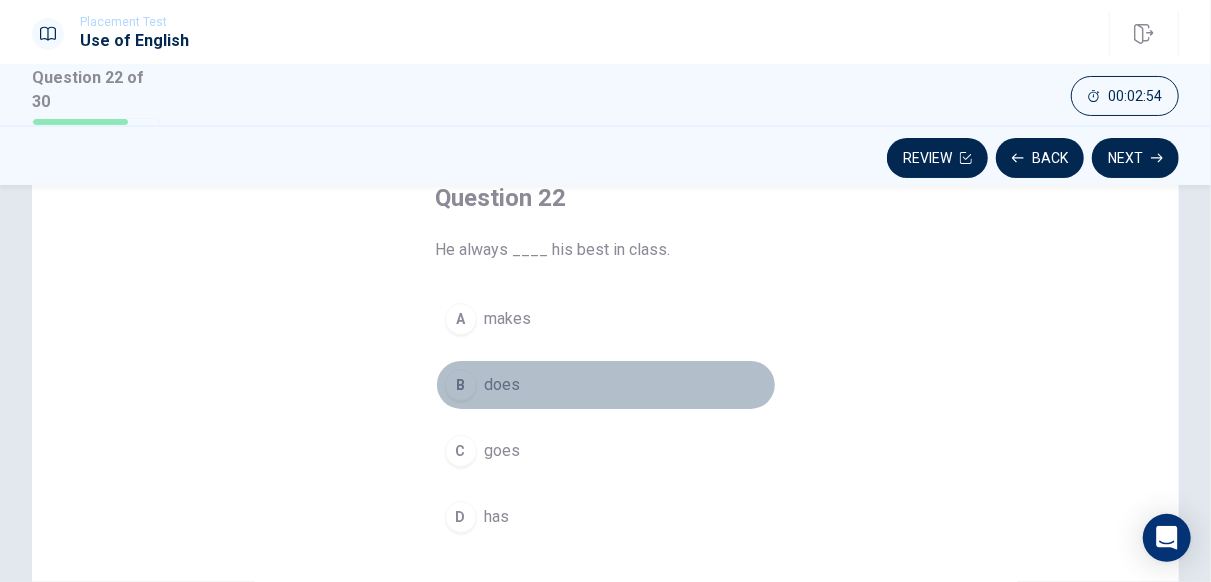 click on "does" at bounding box center [503, 385] 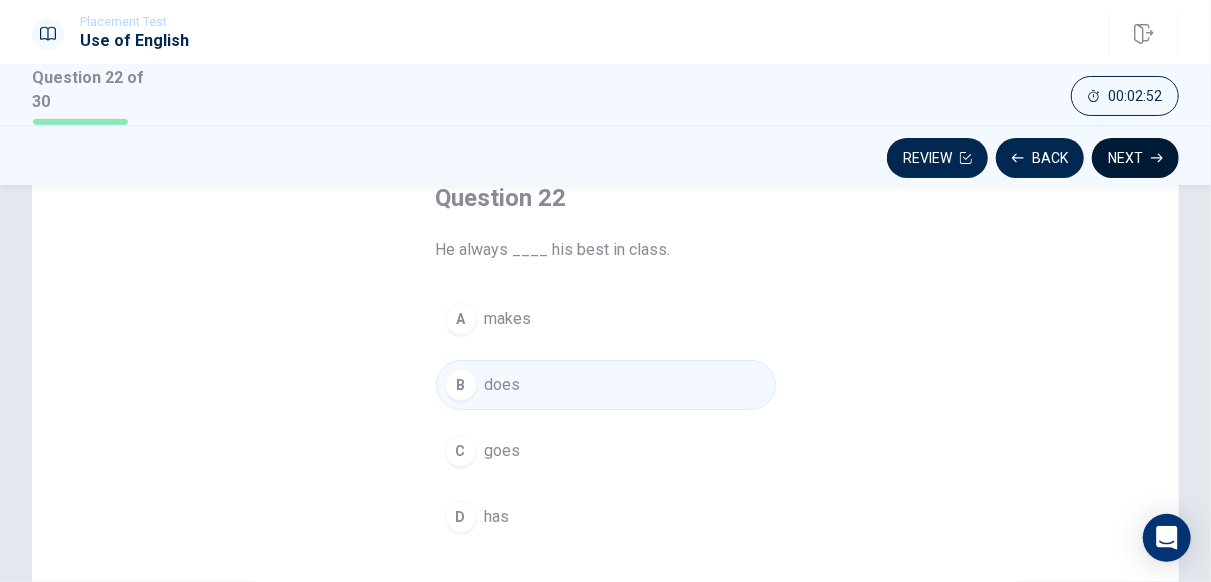 click on "Next" at bounding box center [1135, 158] 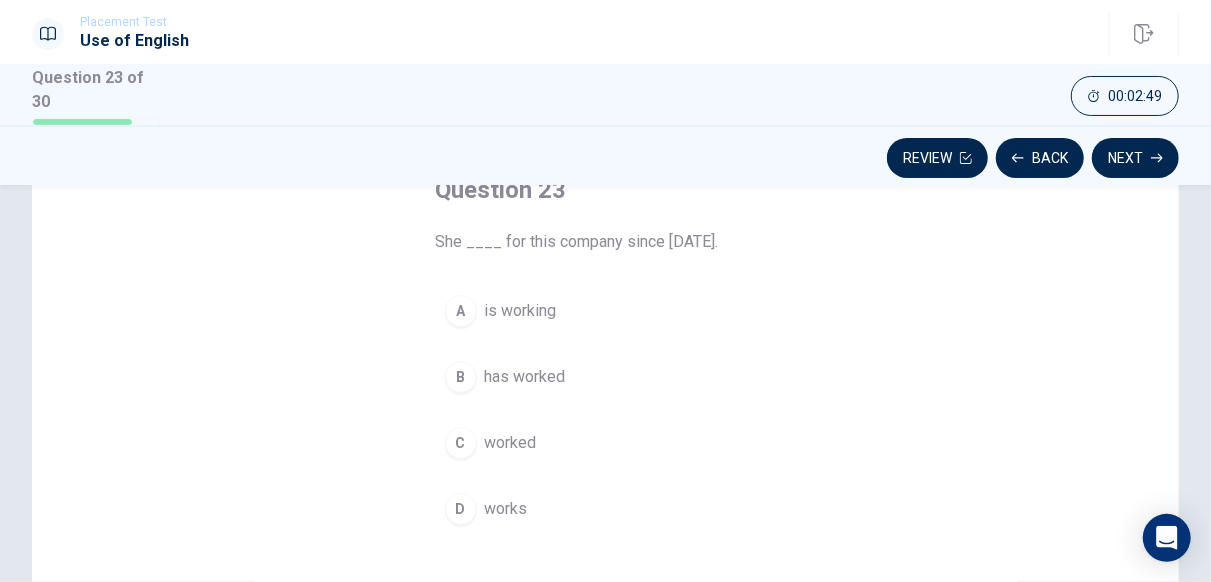 scroll, scrollTop: 141, scrollLeft: 0, axis: vertical 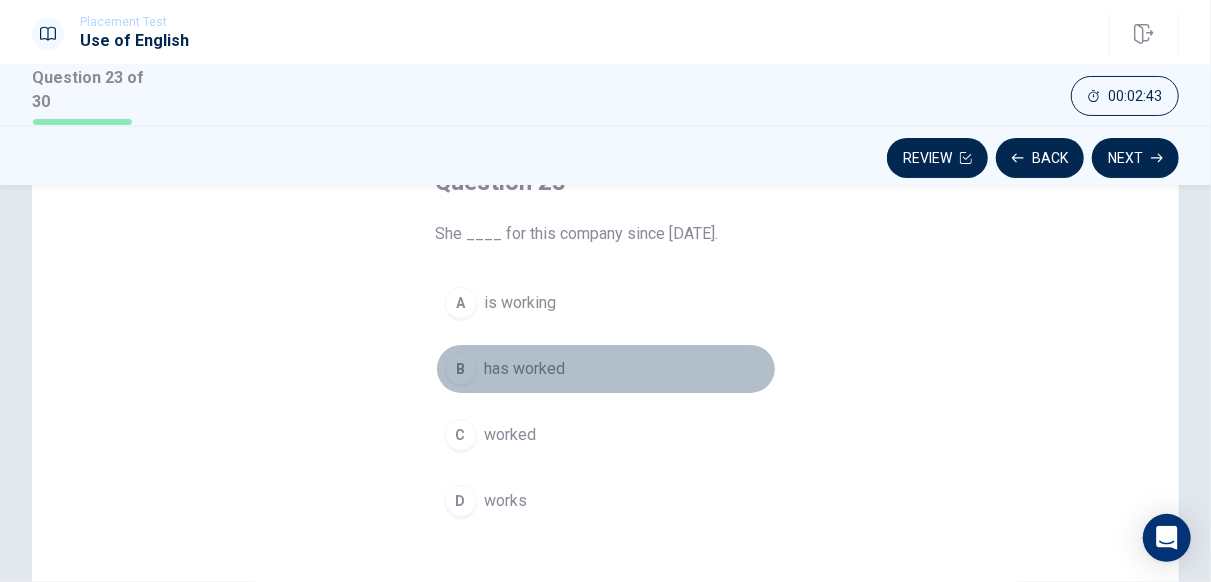 click on "has worked" at bounding box center (525, 369) 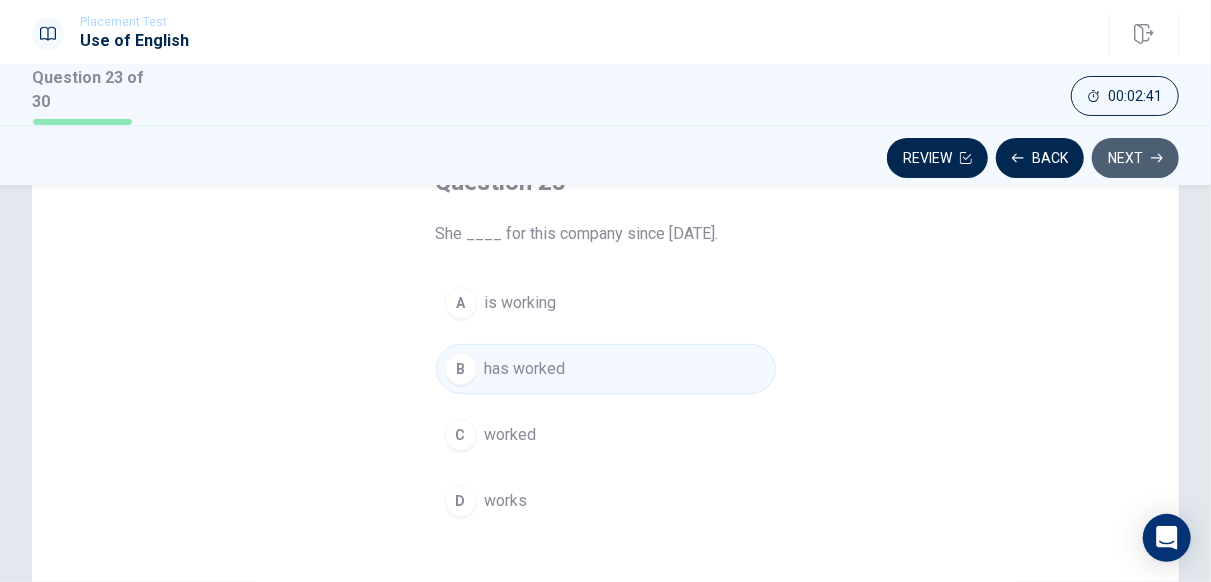 click on "Next" at bounding box center (1135, 158) 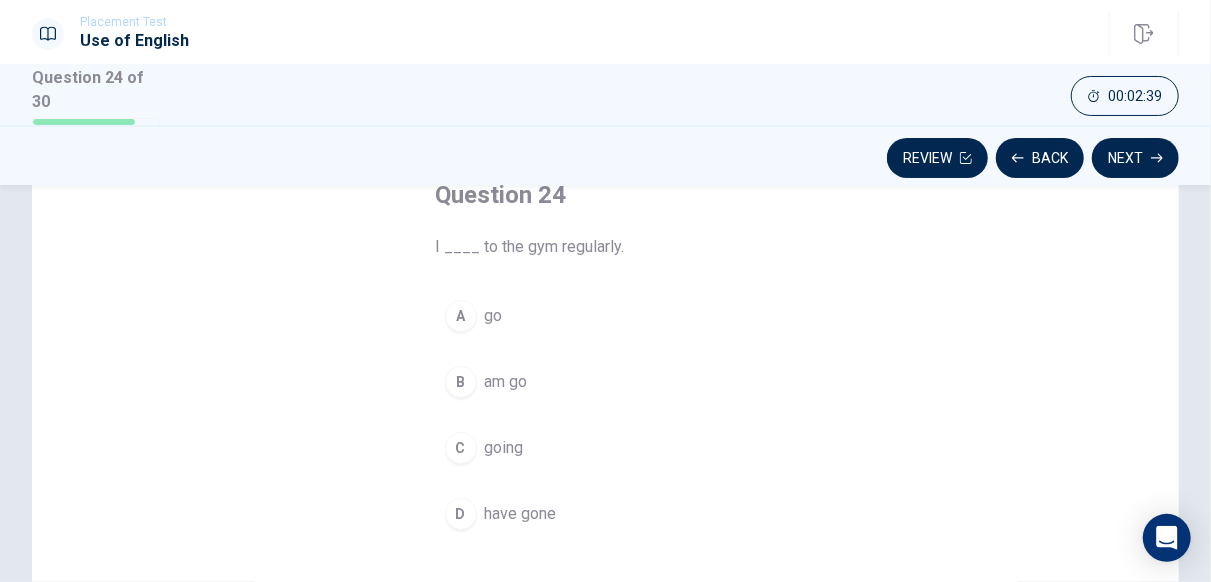 scroll, scrollTop: 149, scrollLeft: 0, axis: vertical 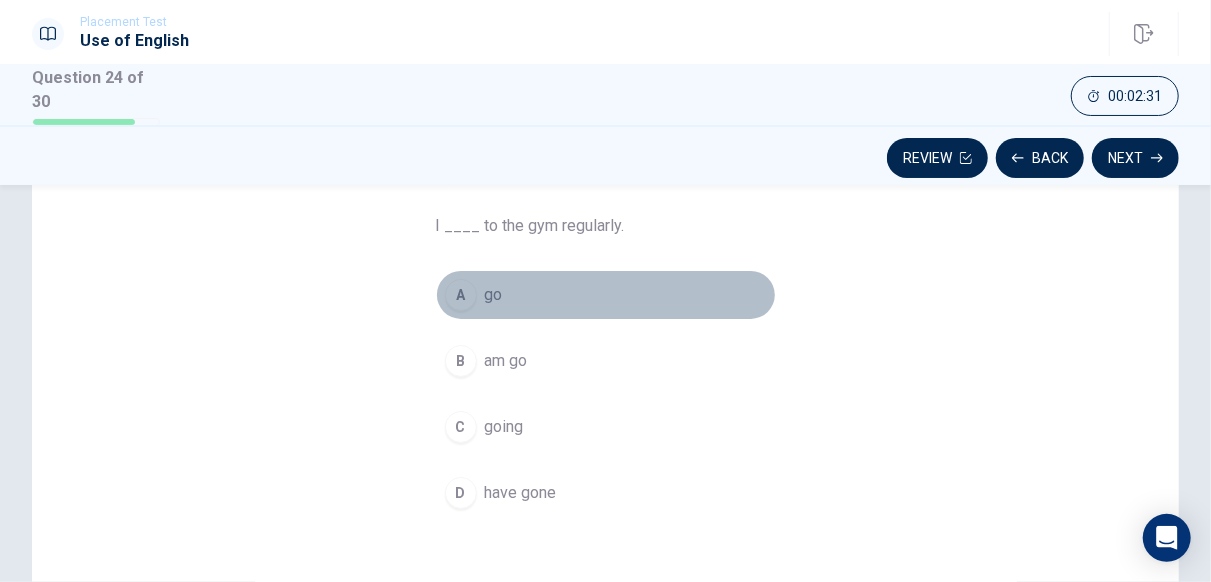 click on "A go" at bounding box center (606, 295) 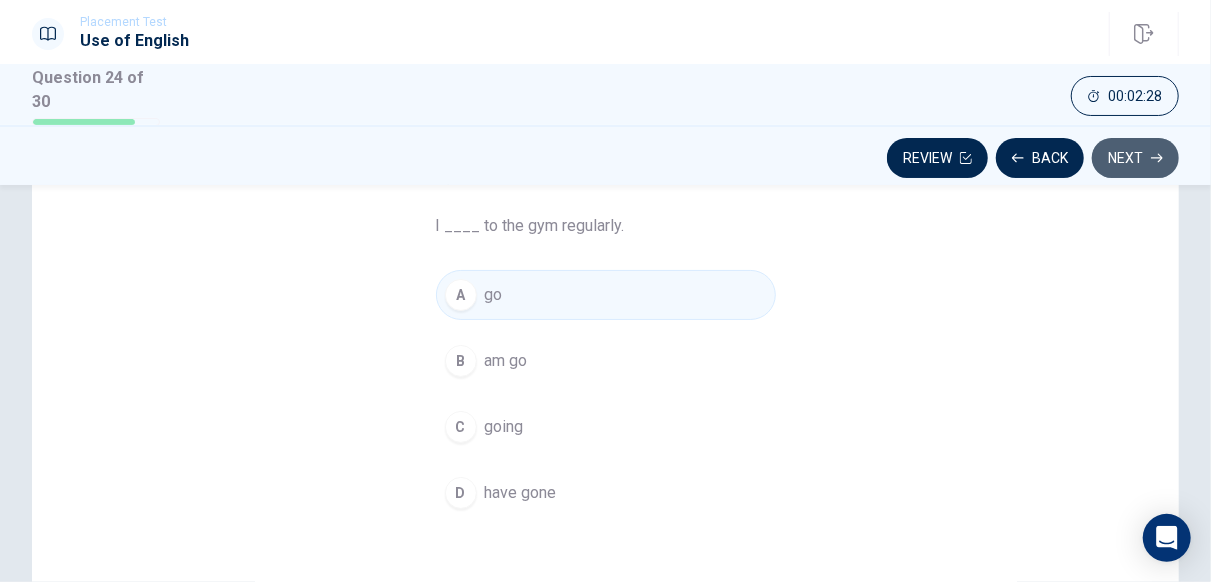 click on "Next" at bounding box center (1135, 158) 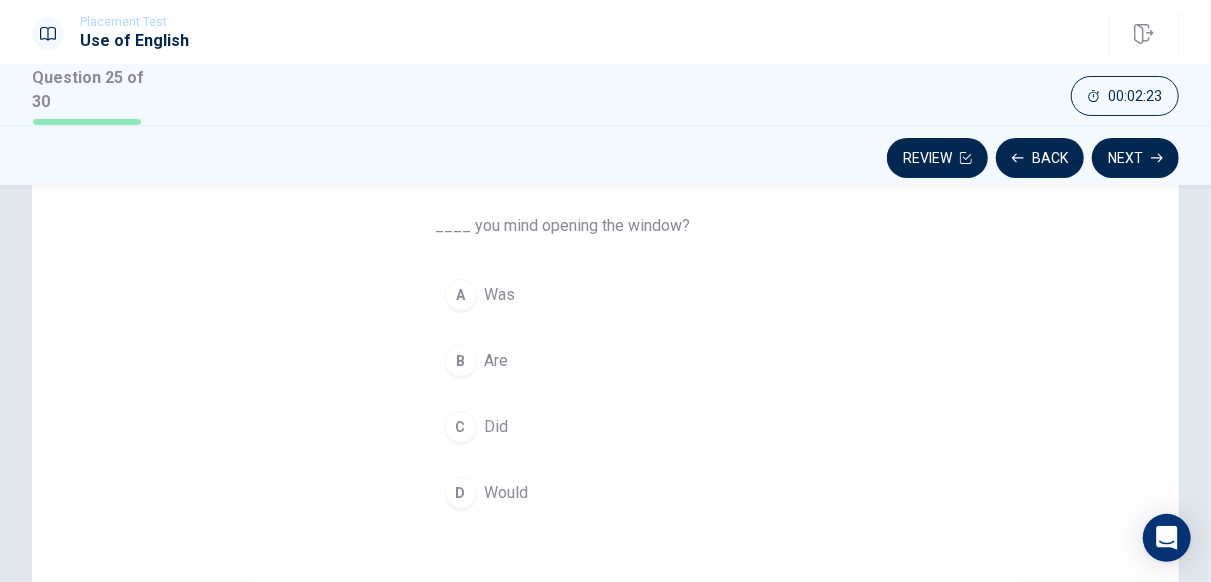 click on "A Was B Are C Did D Would" at bounding box center [606, 394] 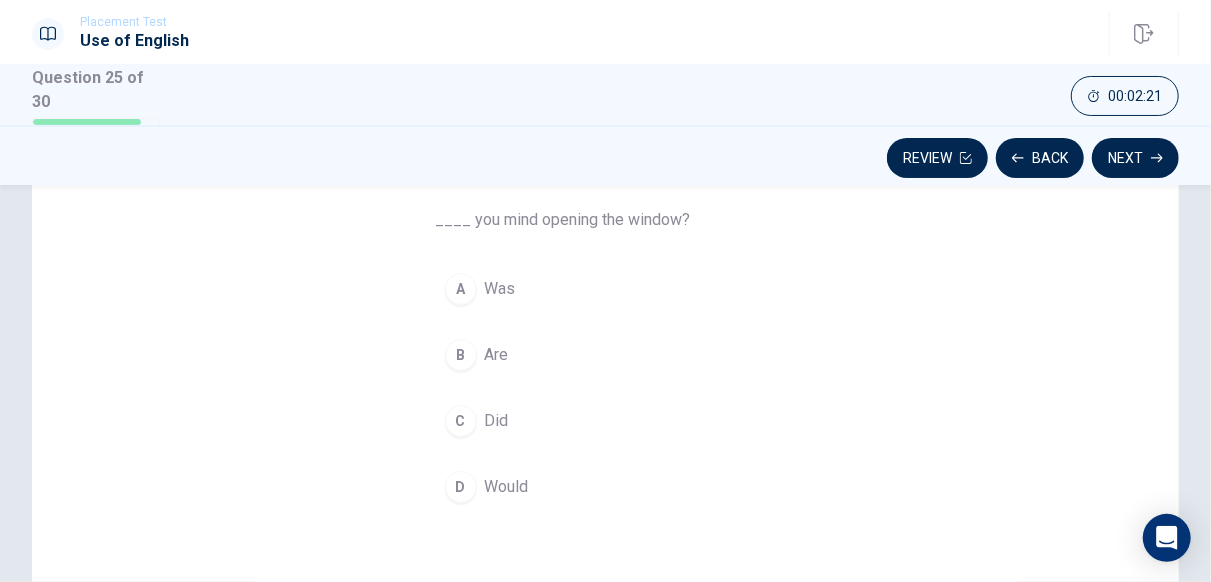 scroll, scrollTop: 156, scrollLeft: 0, axis: vertical 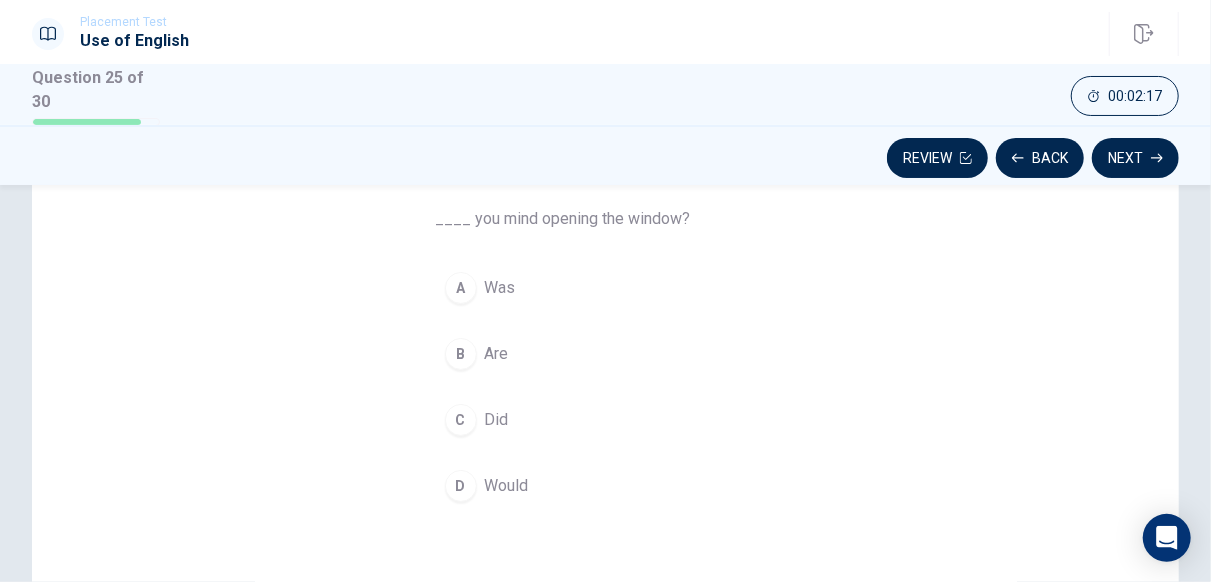 click on "Would" at bounding box center (507, 486) 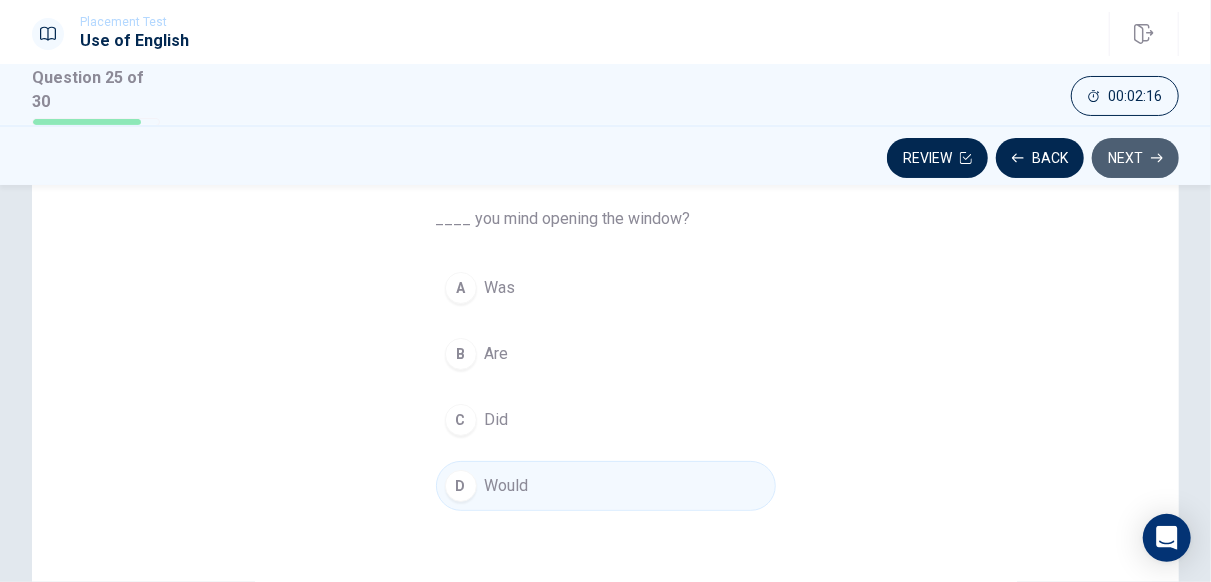 click on "Next" at bounding box center (1135, 158) 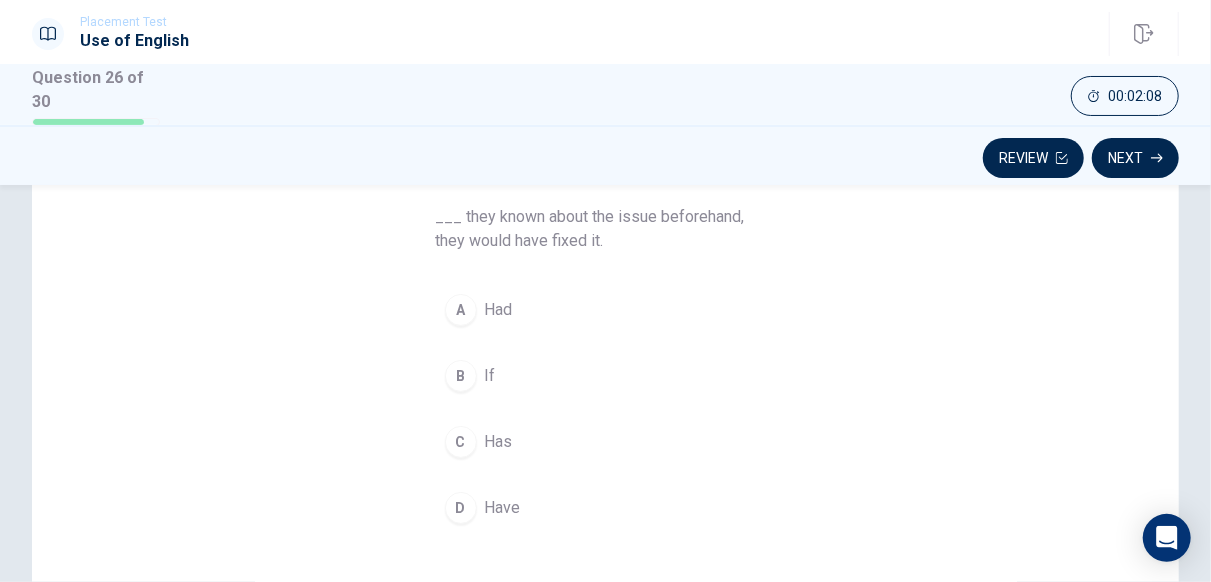 scroll, scrollTop: 158, scrollLeft: 0, axis: vertical 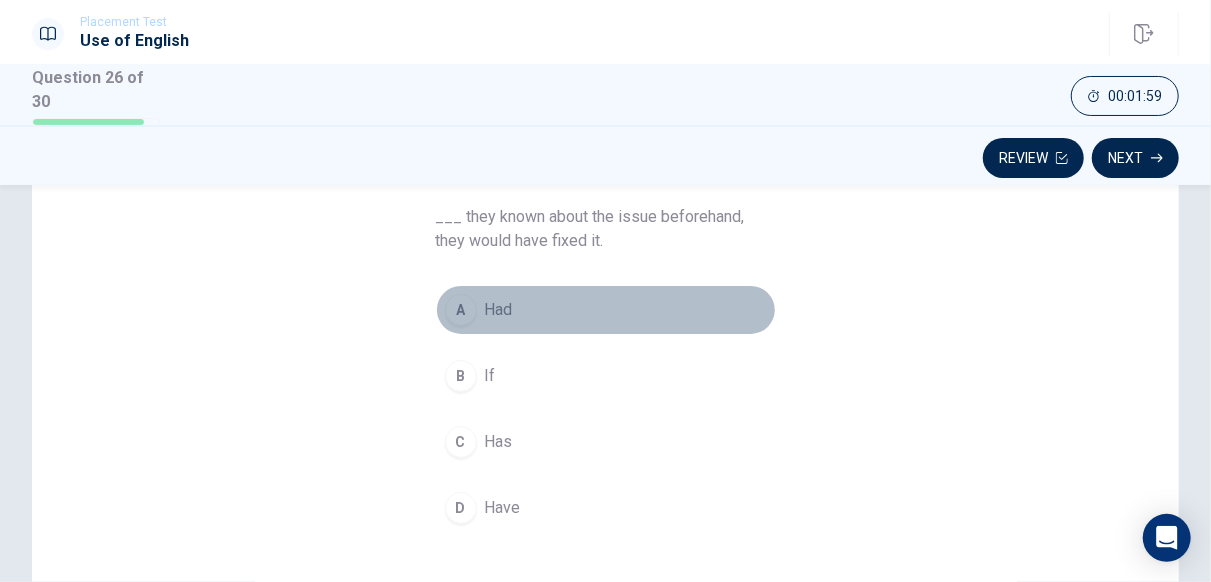 click on "A Had" at bounding box center (606, 310) 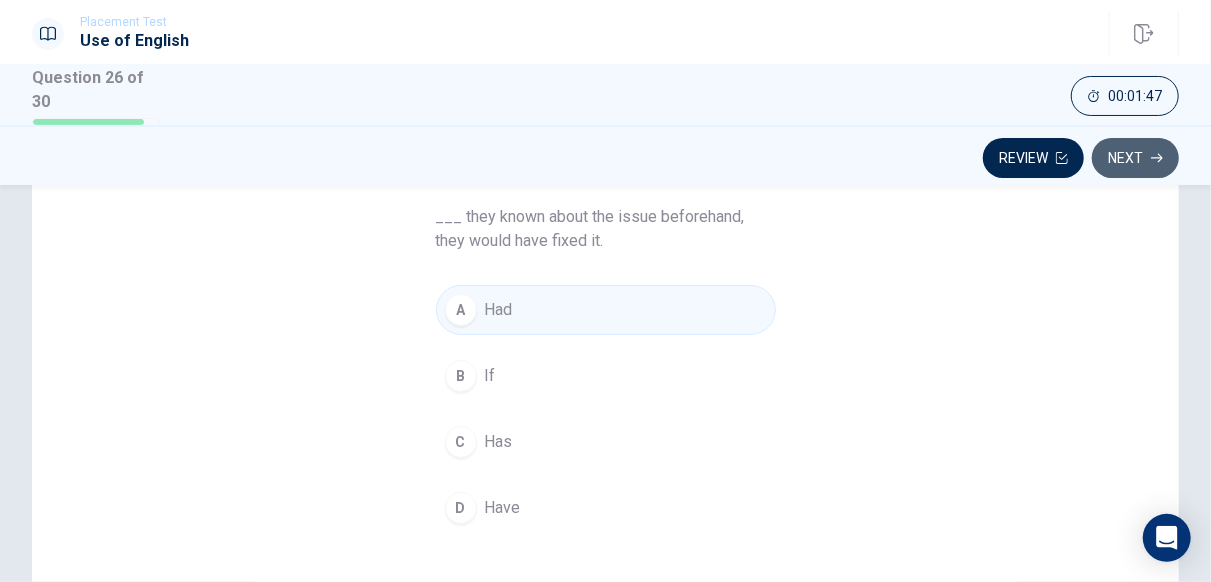 click on "Next" at bounding box center [1135, 158] 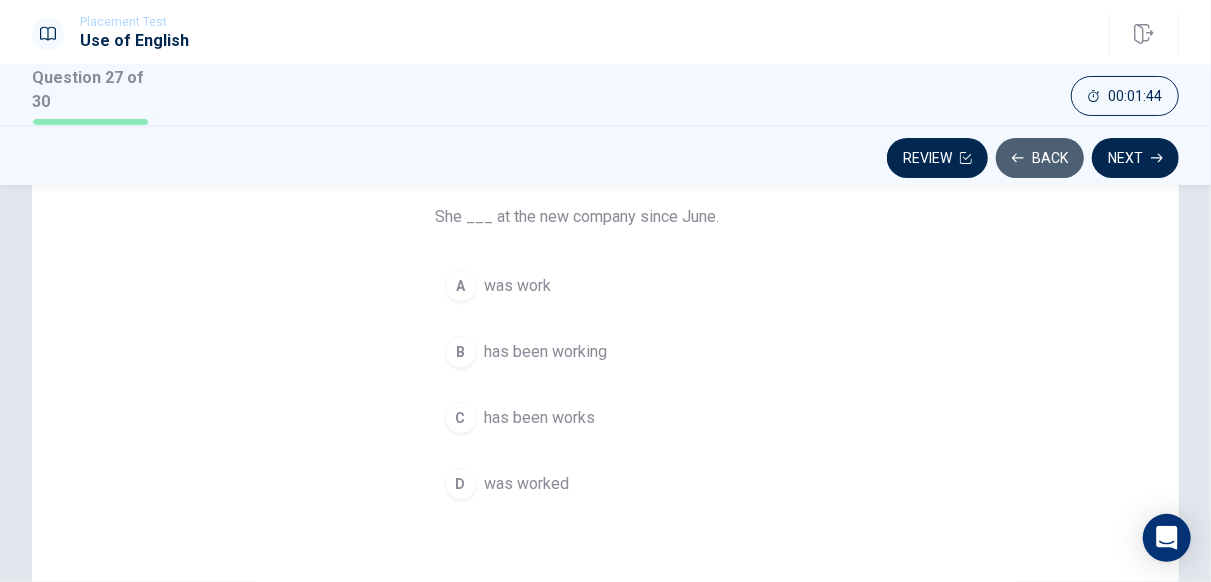 click 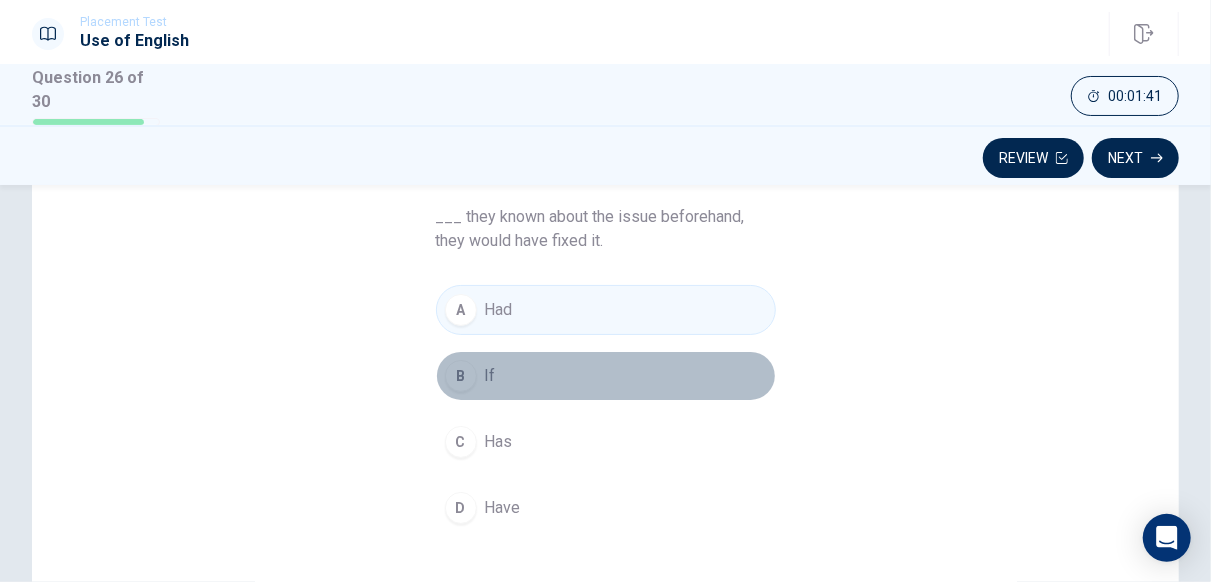 click on "B If" at bounding box center (606, 376) 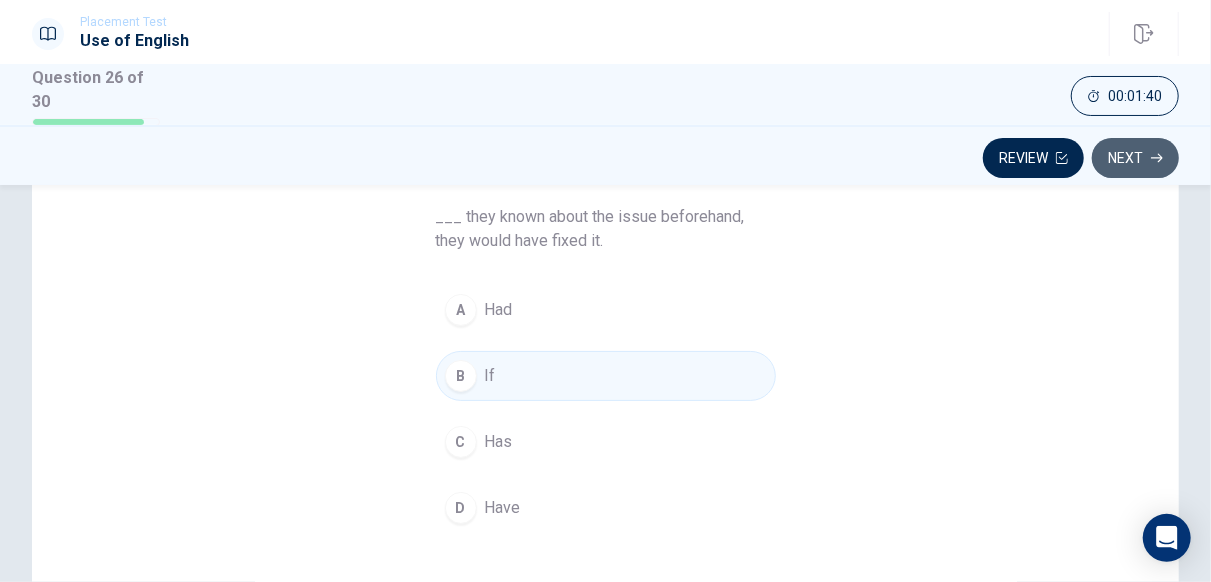 click on "Next" at bounding box center (1135, 158) 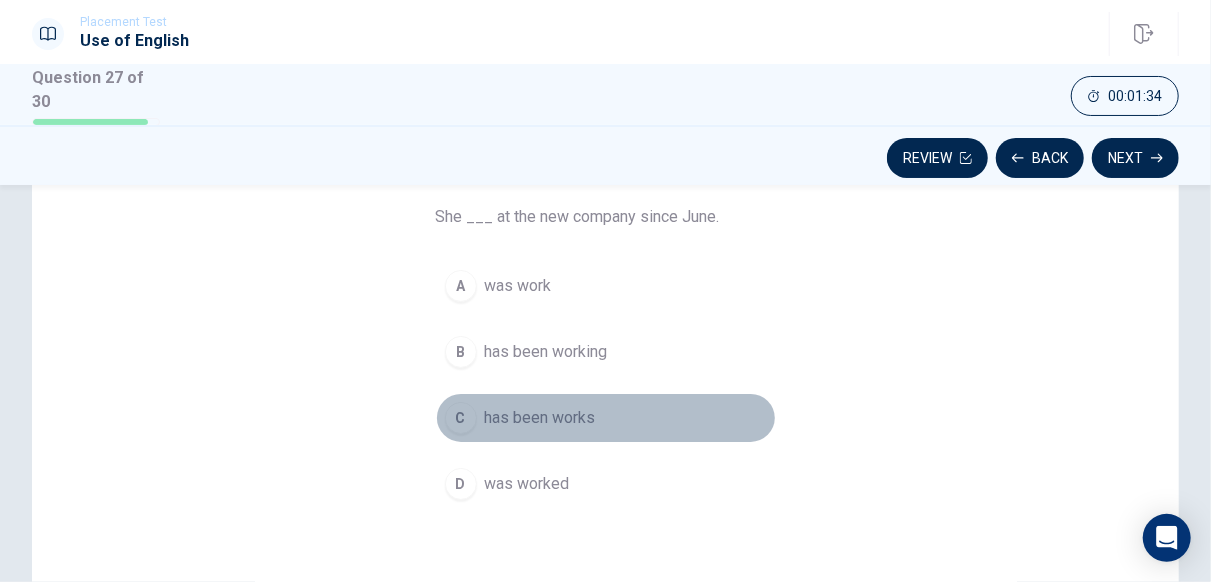 click on "has been works" at bounding box center (540, 418) 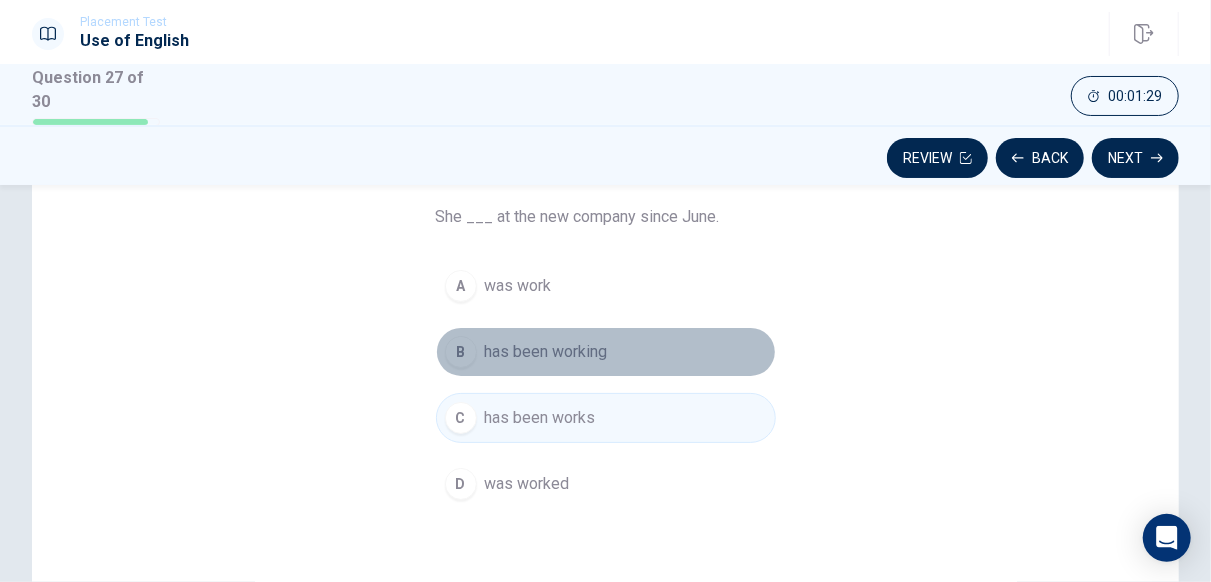 click on "has been working" at bounding box center (546, 352) 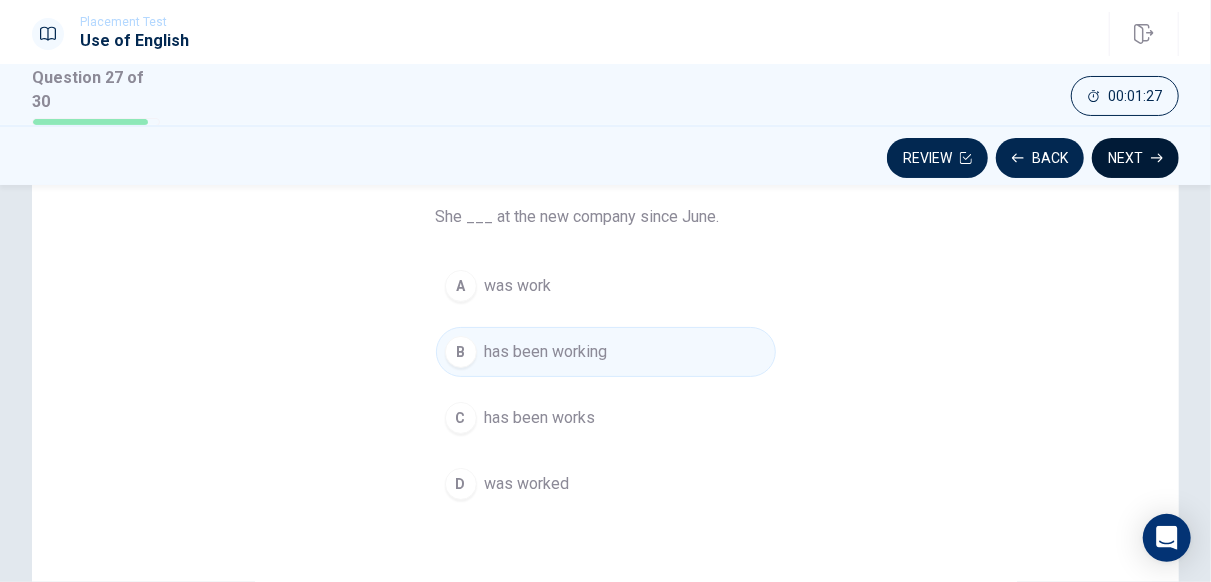 click on "Next" at bounding box center [1135, 158] 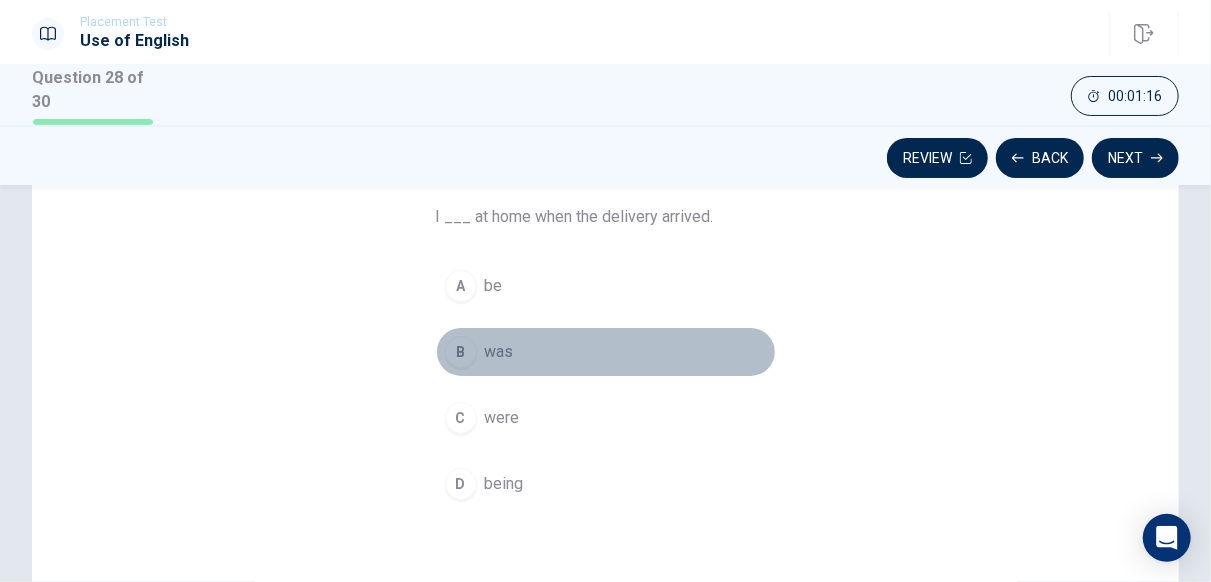 click on "was" at bounding box center [499, 352] 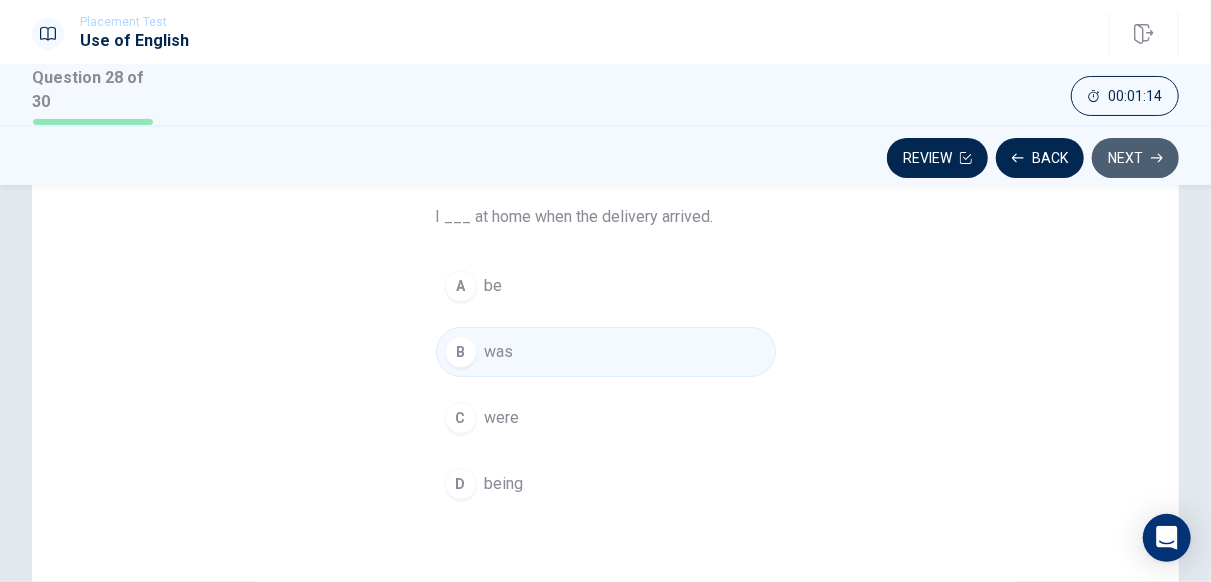 click on "Next" at bounding box center [1135, 158] 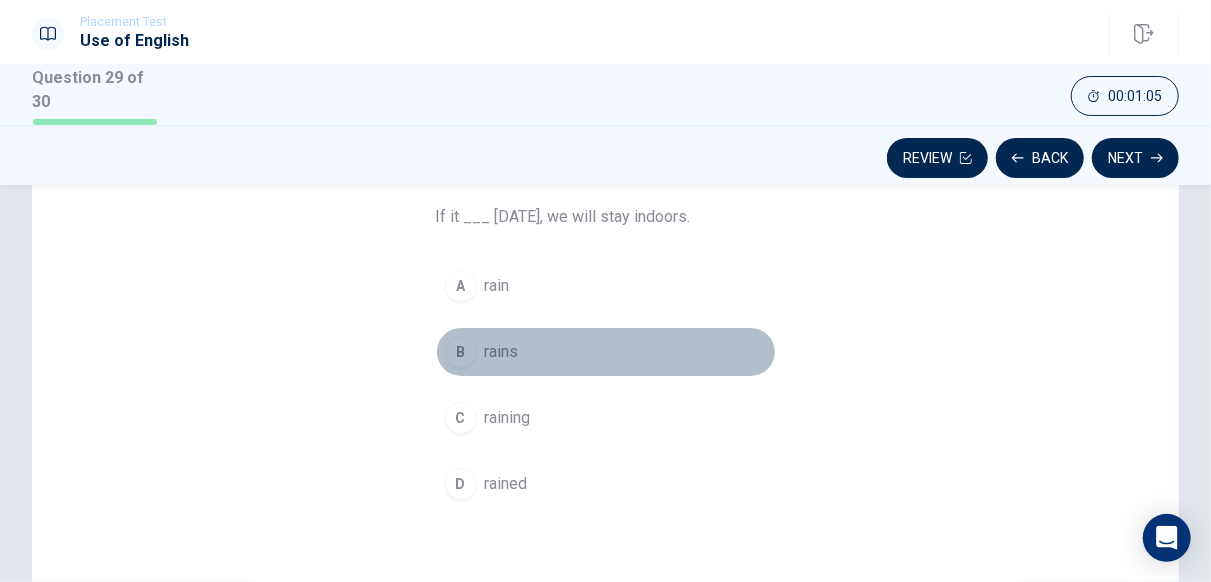 click on "B rains" at bounding box center [606, 352] 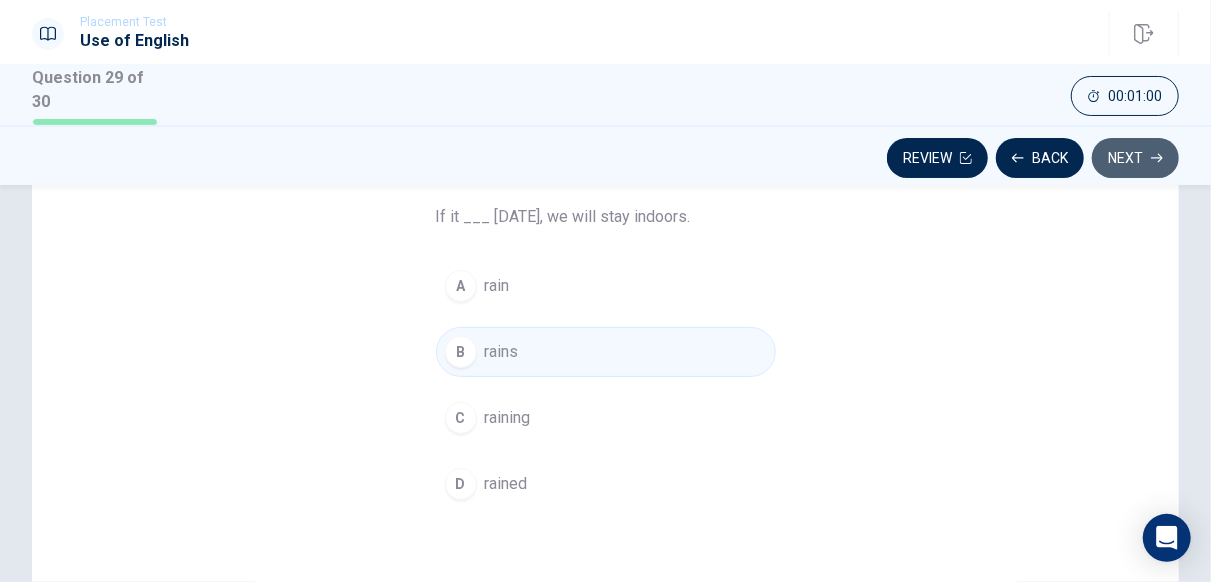click 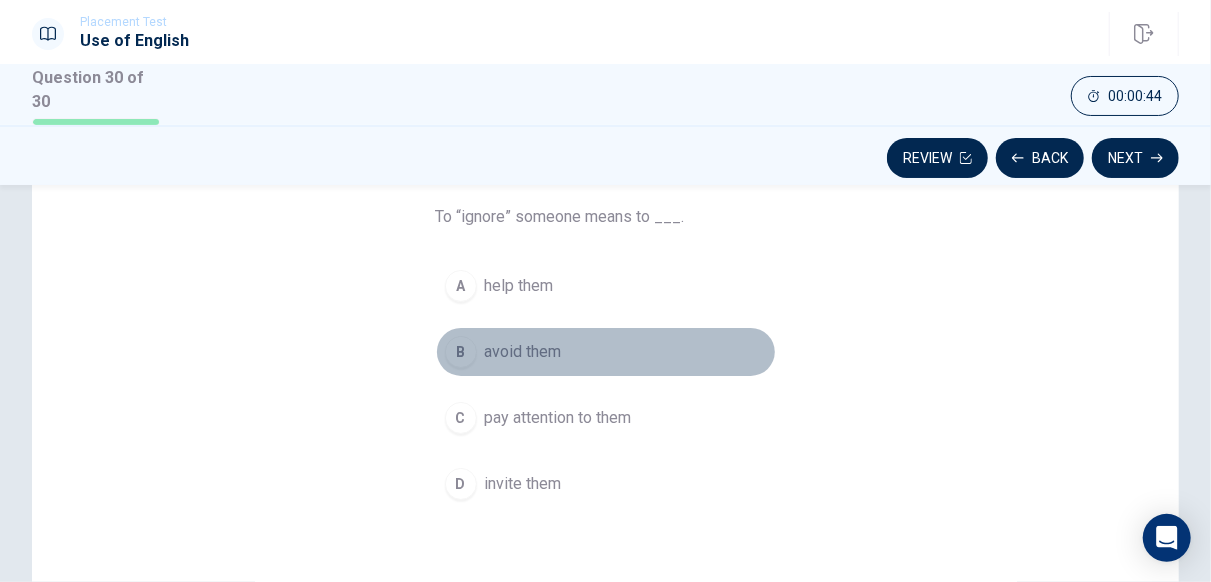 click on "avoid them" at bounding box center (523, 352) 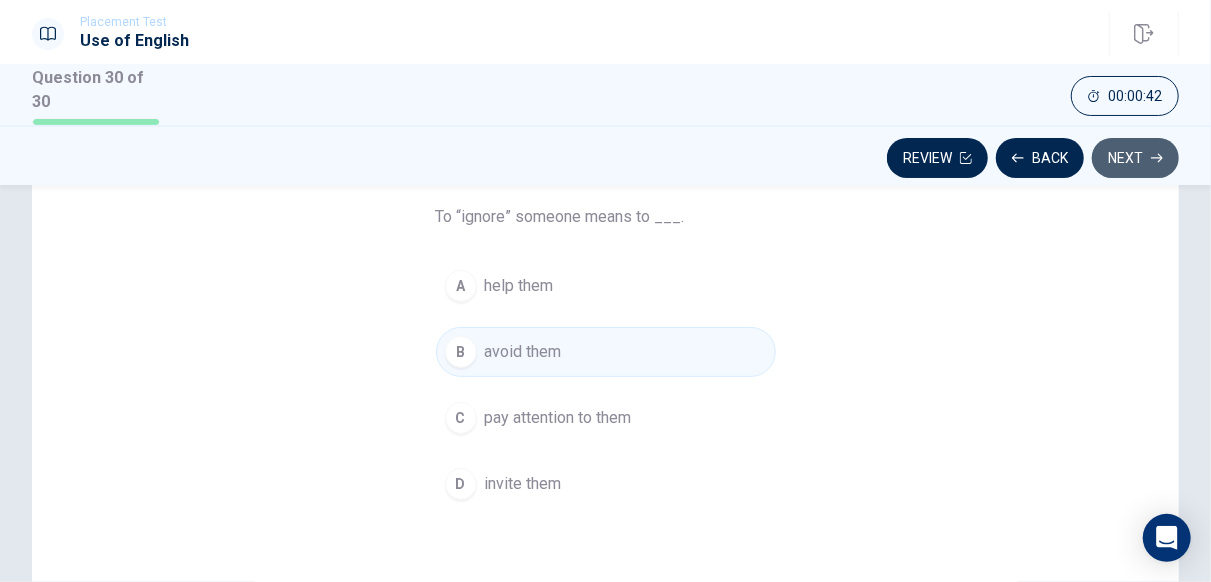 click on "Next" at bounding box center [1135, 158] 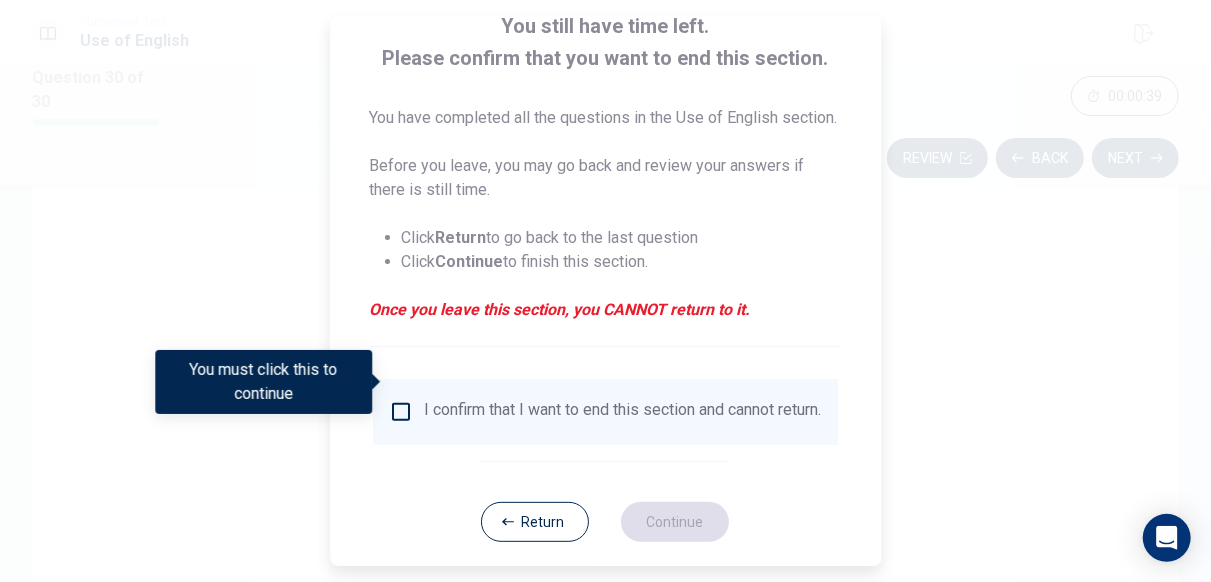 scroll, scrollTop: 188, scrollLeft: 0, axis: vertical 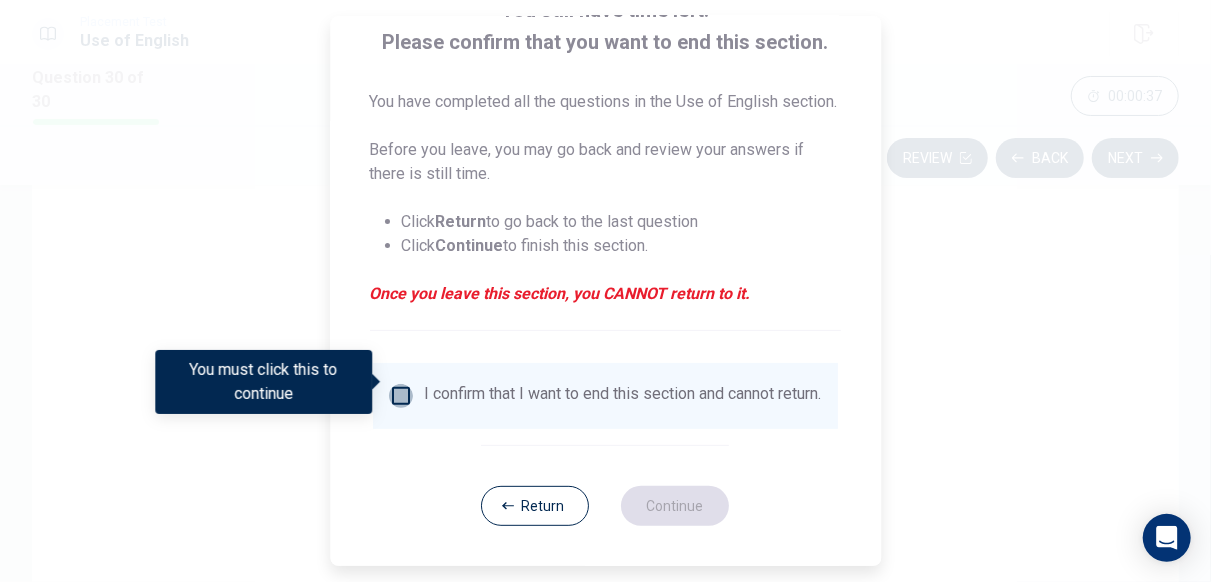 click at bounding box center [401, 396] 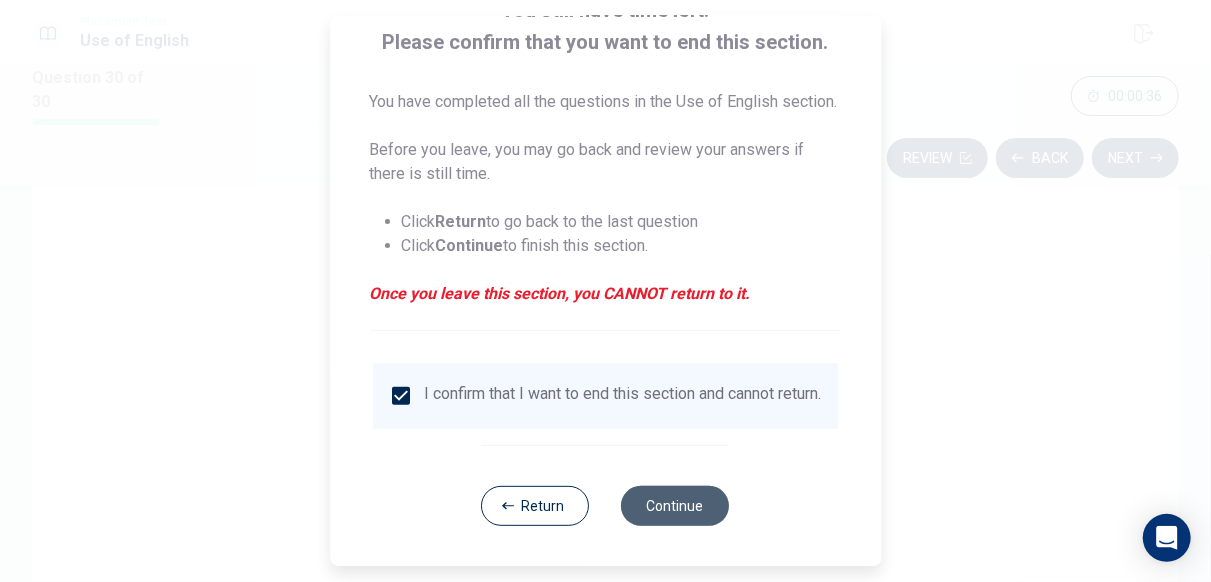 click on "Continue" at bounding box center (676, 506) 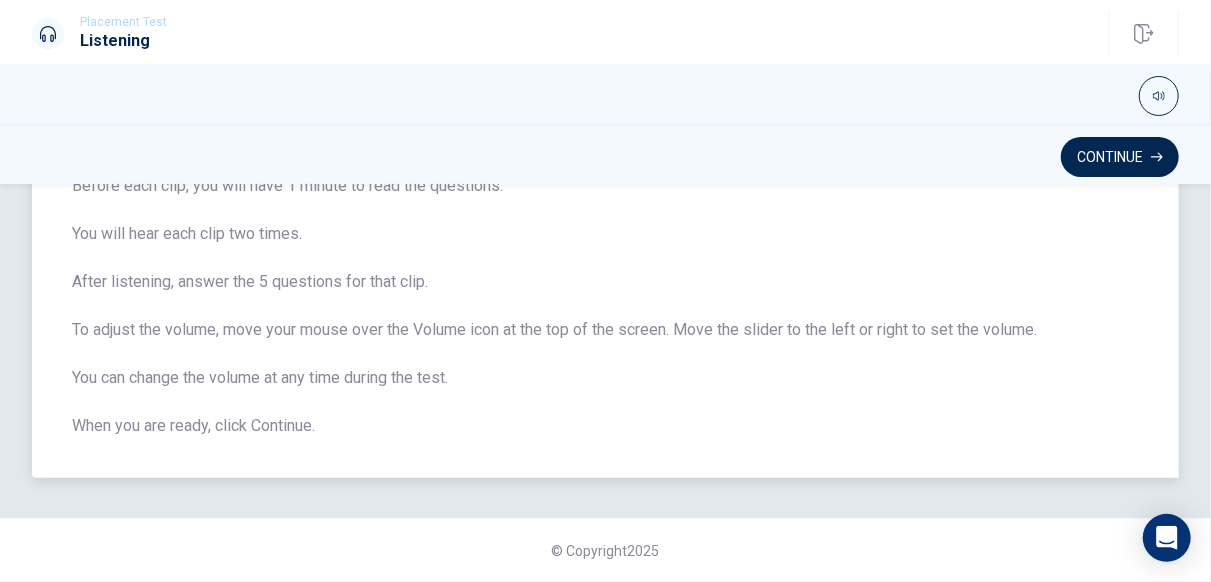 scroll, scrollTop: 0, scrollLeft: 0, axis: both 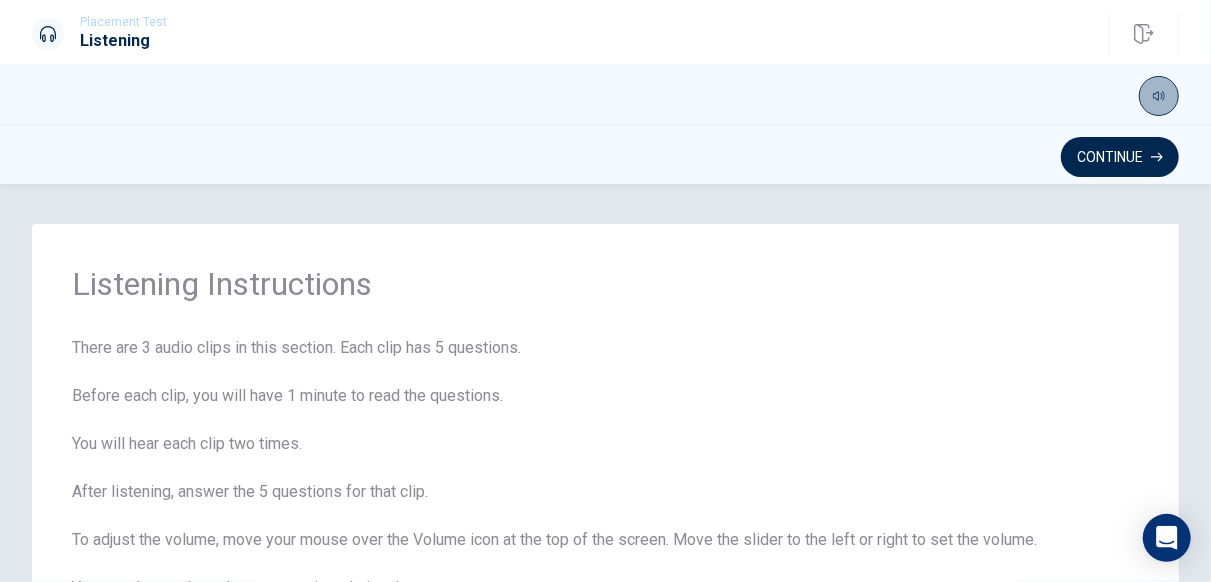 click at bounding box center [1159, 96] 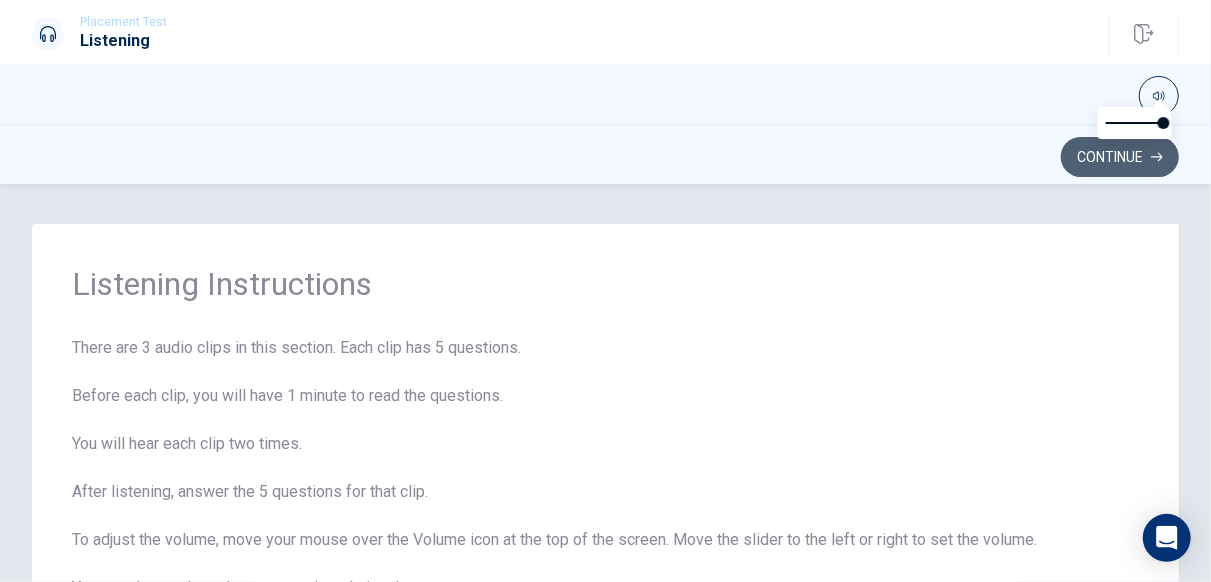 click on "Continue" at bounding box center [1120, 157] 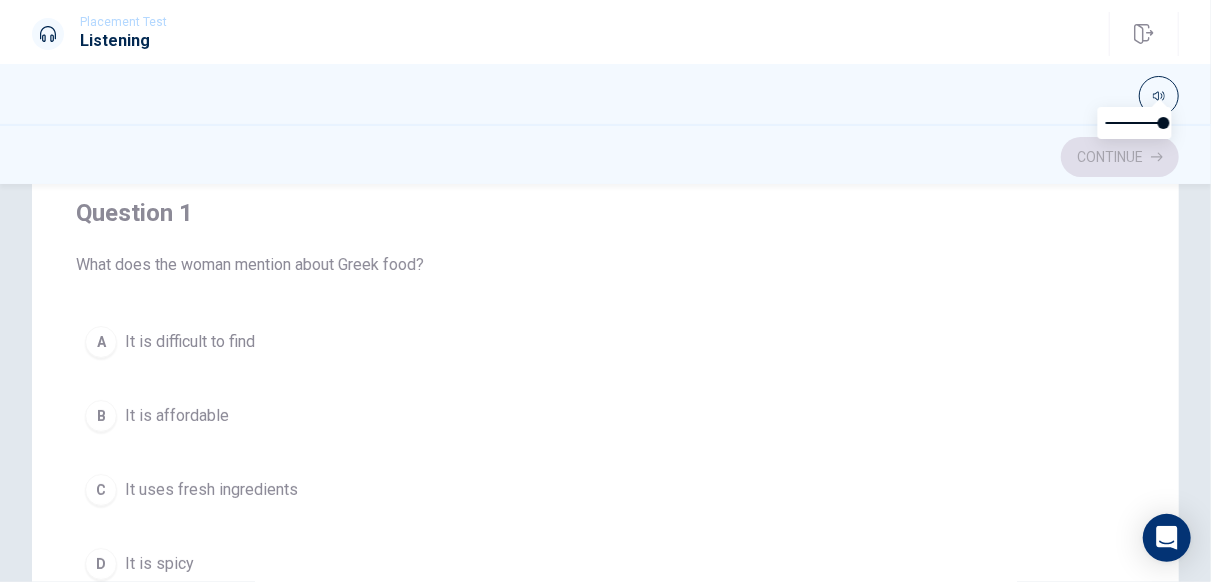 scroll, scrollTop: 160, scrollLeft: 0, axis: vertical 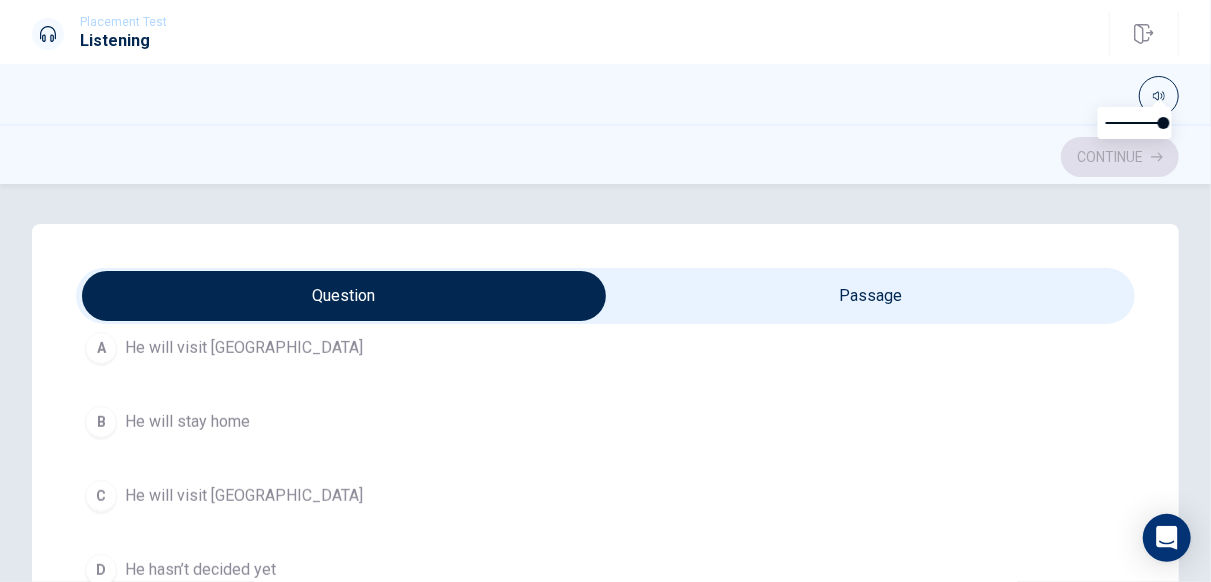 click at bounding box center (605, 296) 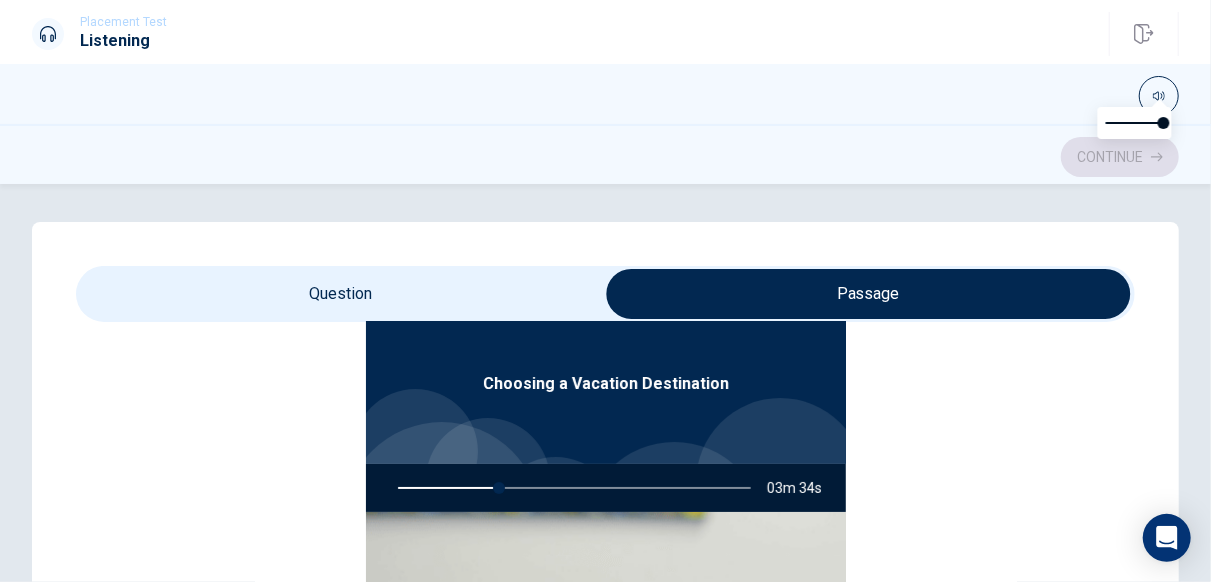 scroll, scrollTop: 0, scrollLeft: 0, axis: both 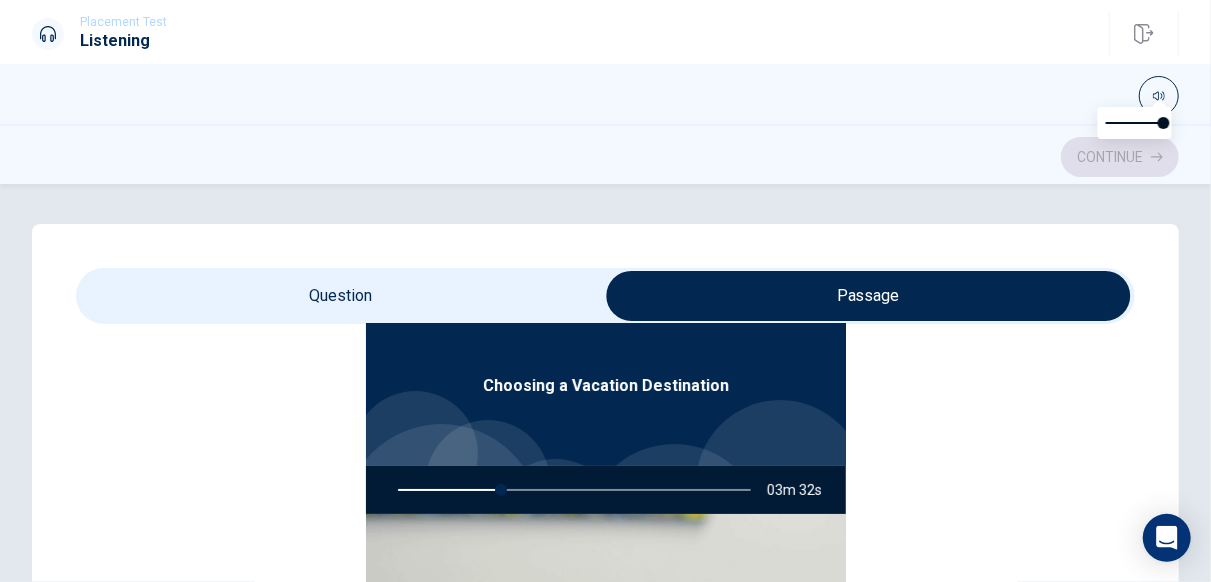 type on "30" 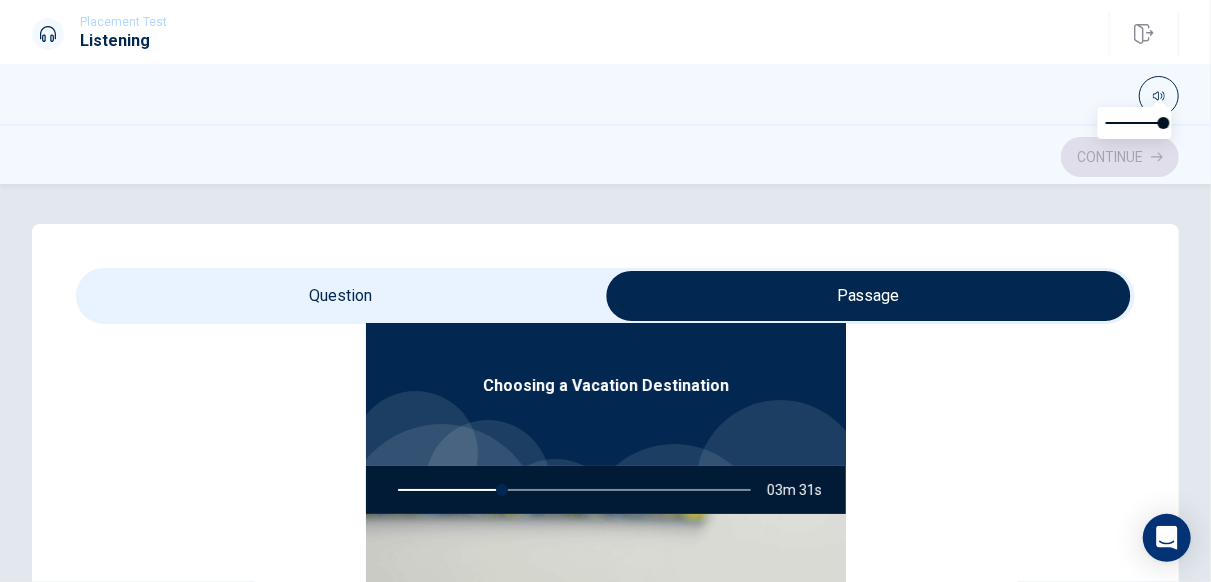 click at bounding box center [868, 296] 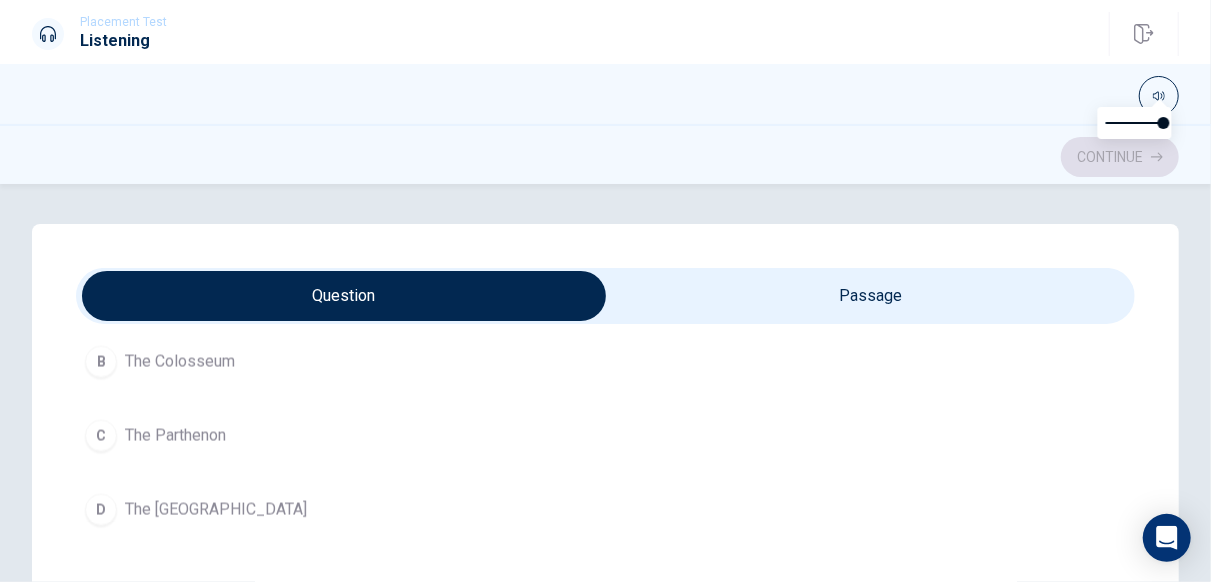 scroll, scrollTop: 1606, scrollLeft: 0, axis: vertical 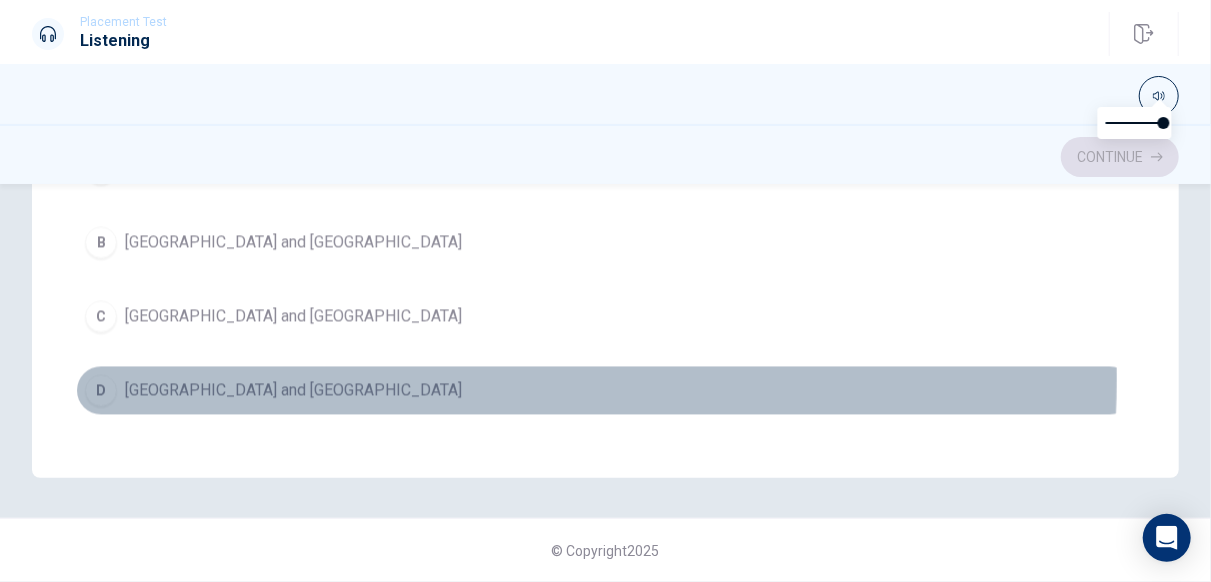click on "D [GEOGRAPHIC_DATA] and [GEOGRAPHIC_DATA]" at bounding box center (605, 391) 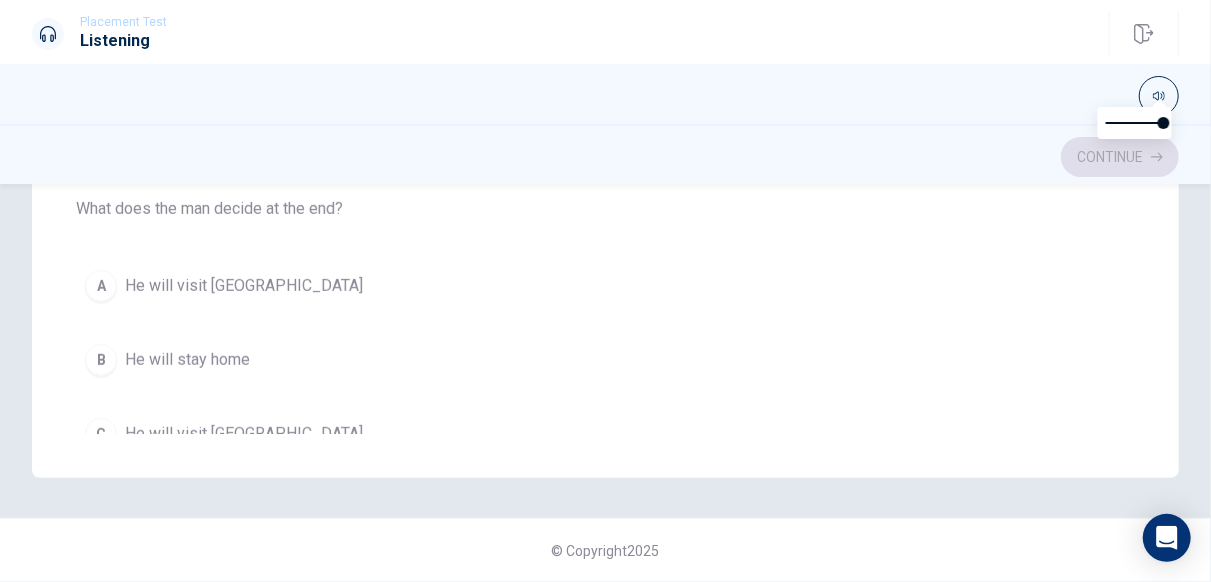 scroll, scrollTop: 0, scrollLeft: 0, axis: both 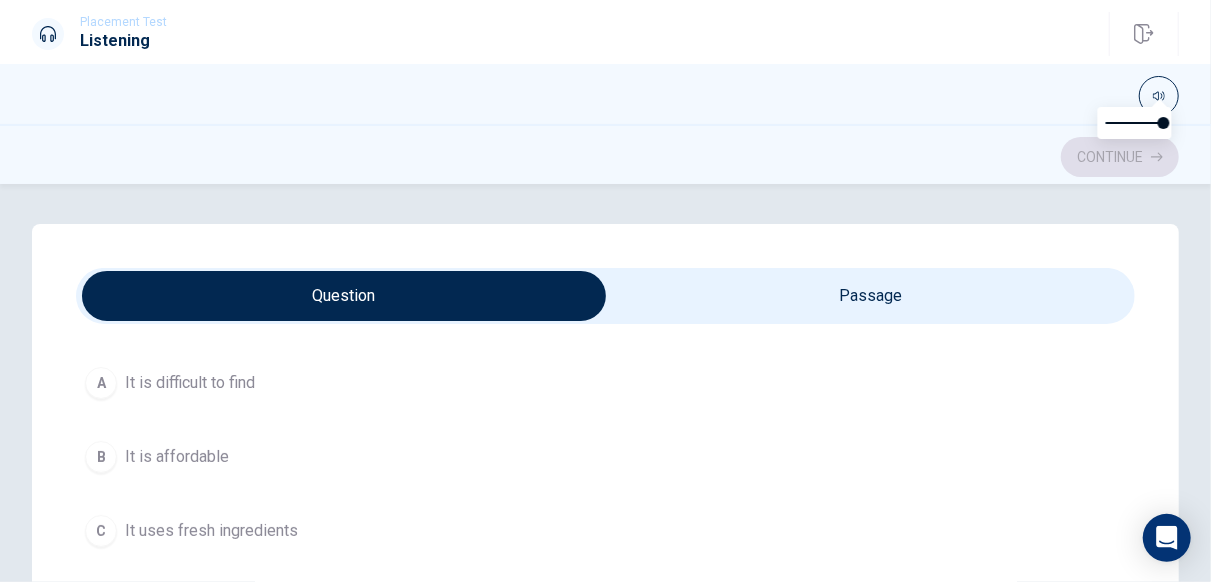type on "42" 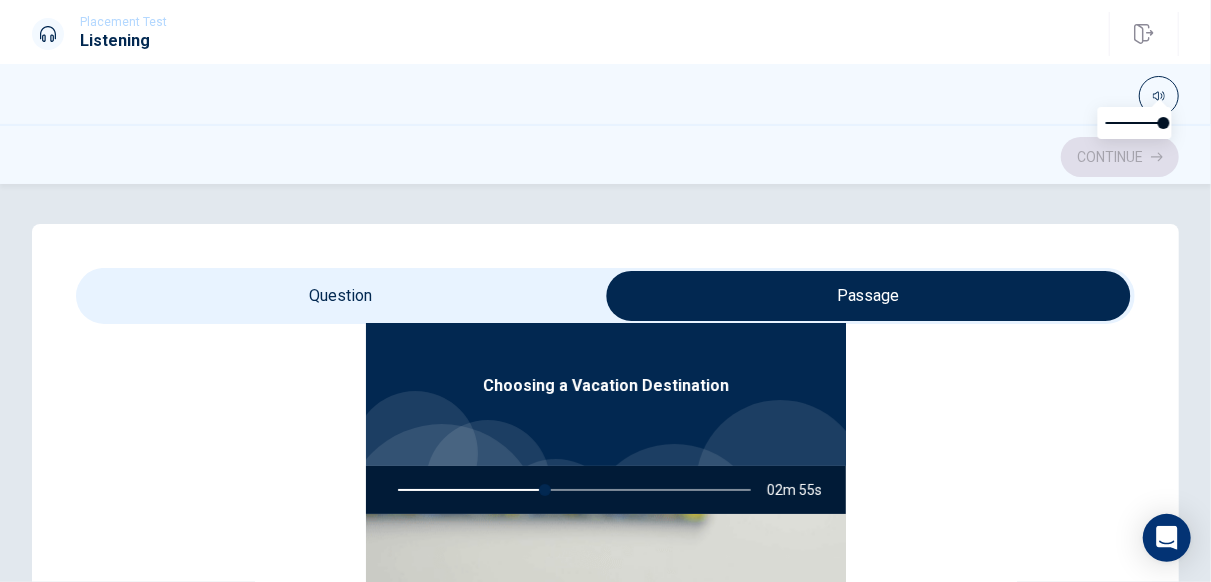 scroll, scrollTop: 112, scrollLeft: 0, axis: vertical 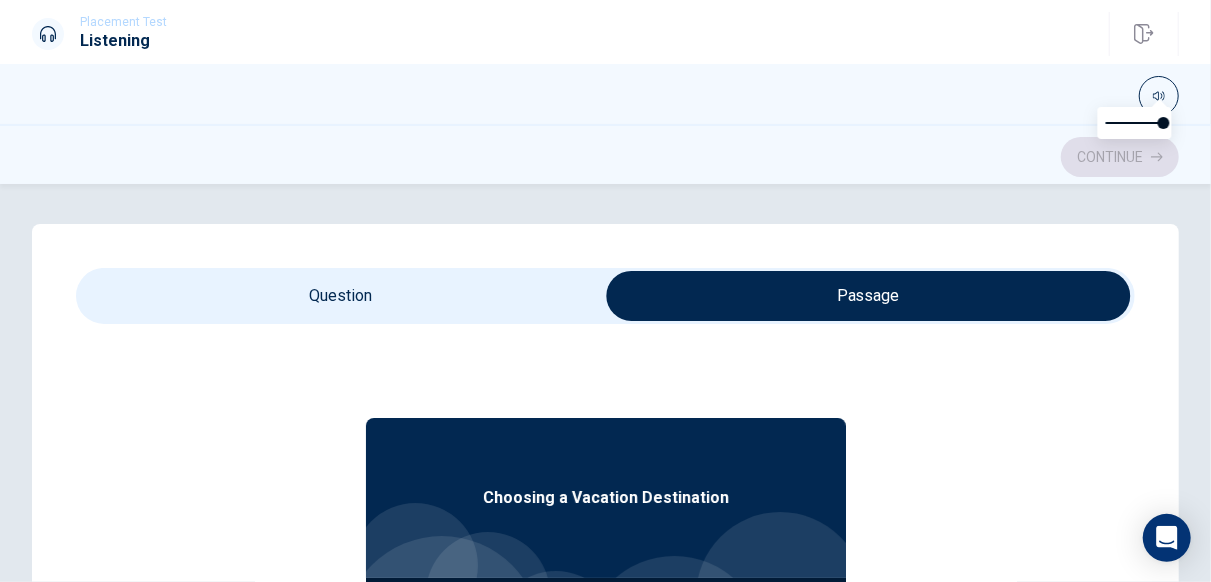 type on "44" 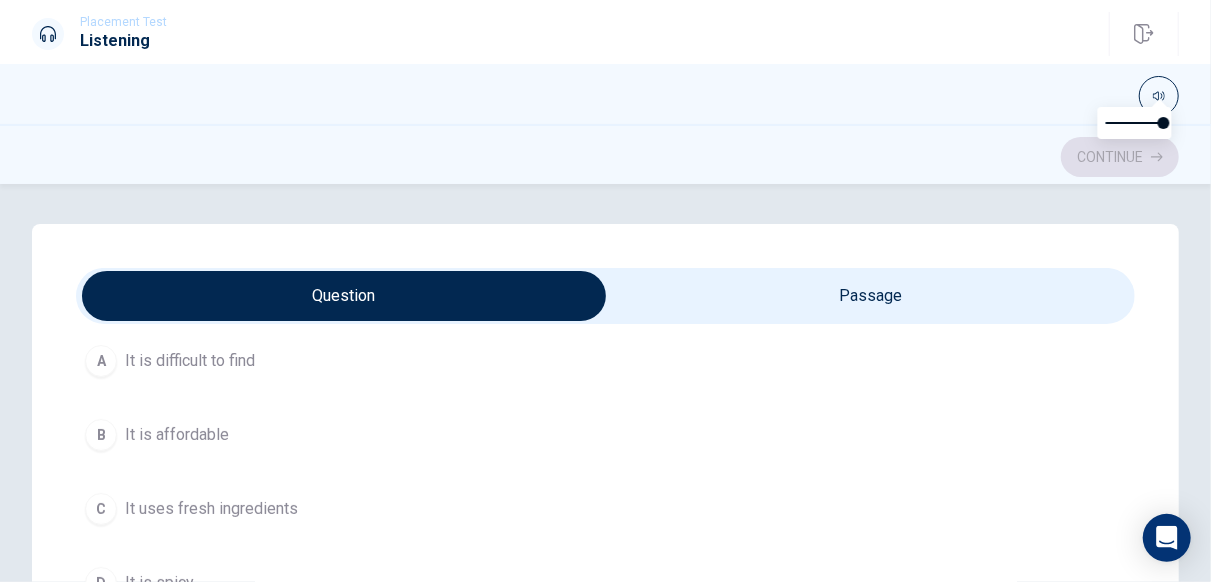 scroll, scrollTop: 139, scrollLeft: 0, axis: vertical 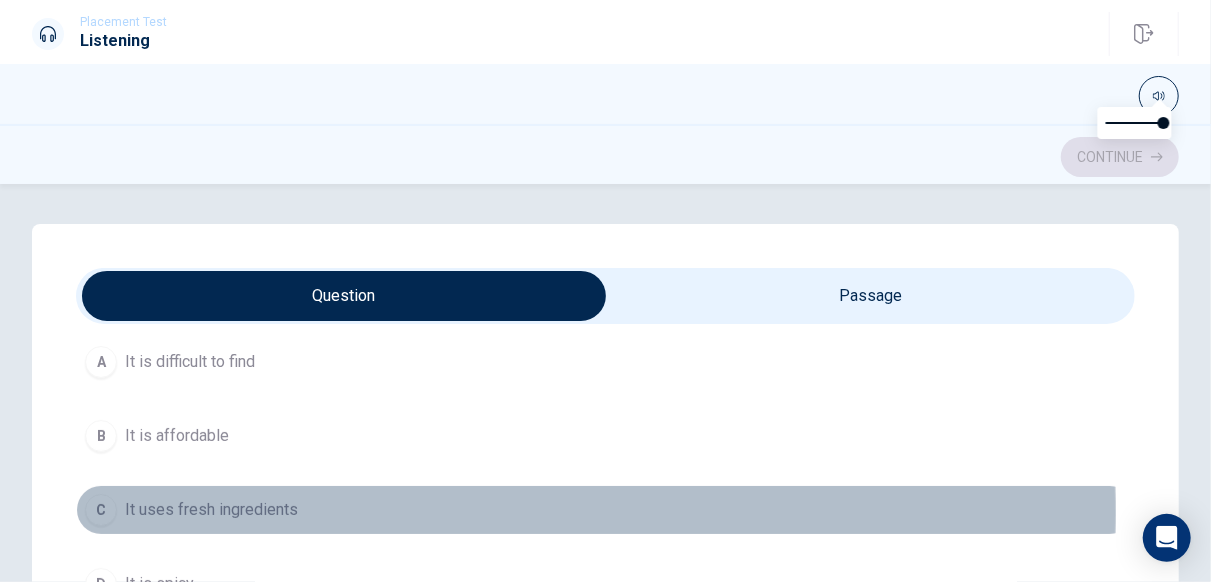 click on "C It uses fresh ingredients" at bounding box center [605, 510] 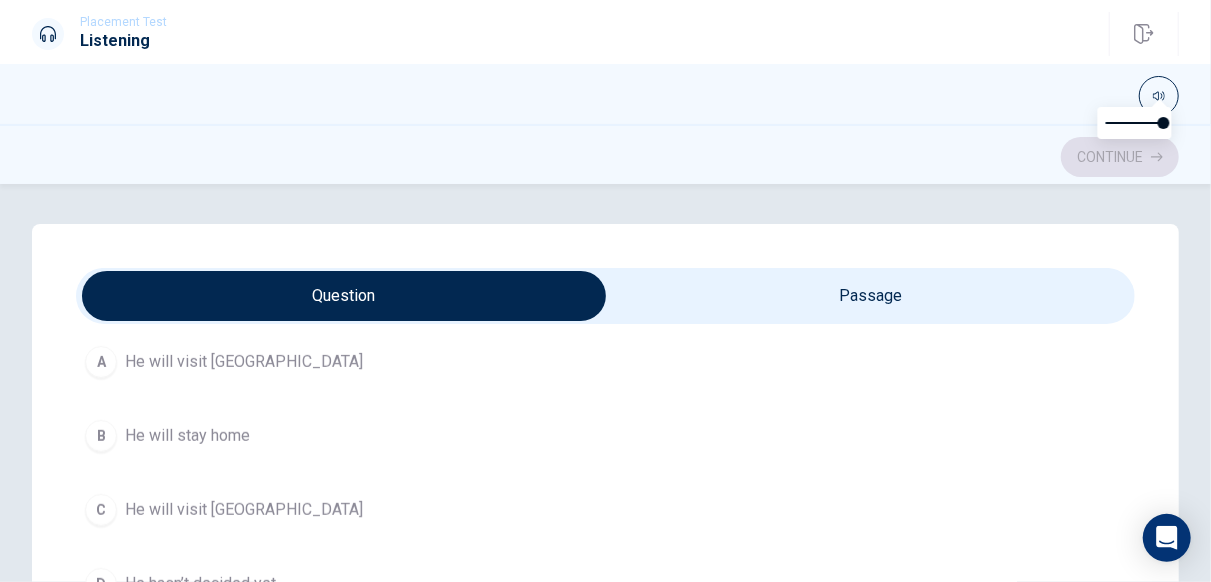 scroll, scrollTop: 596, scrollLeft: 0, axis: vertical 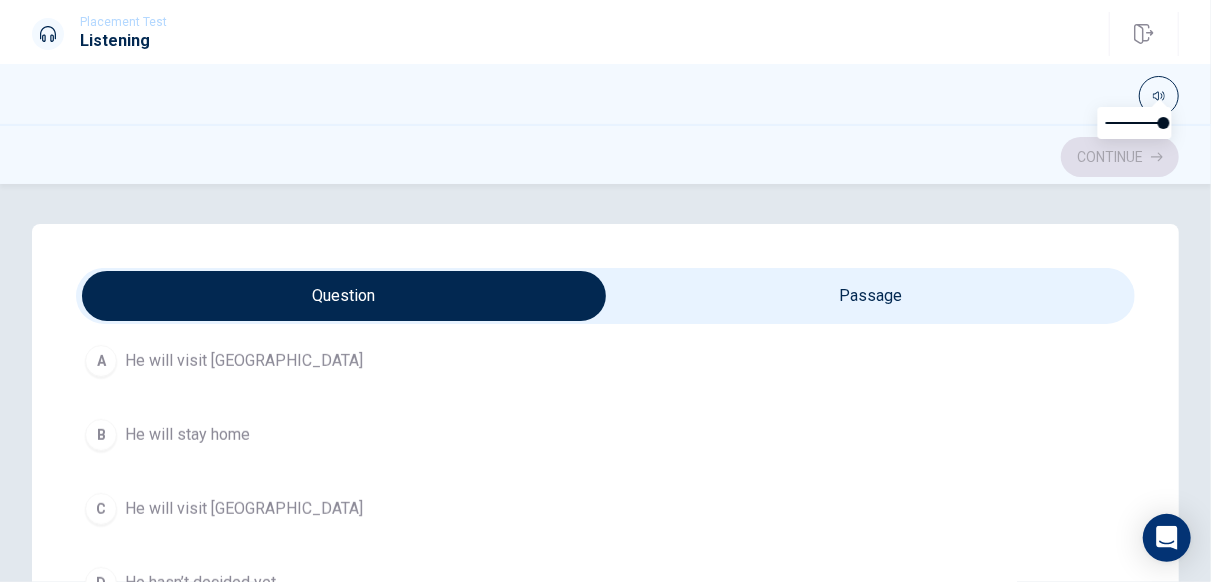 click on "He will visit [GEOGRAPHIC_DATA]" at bounding box center (244, 361) 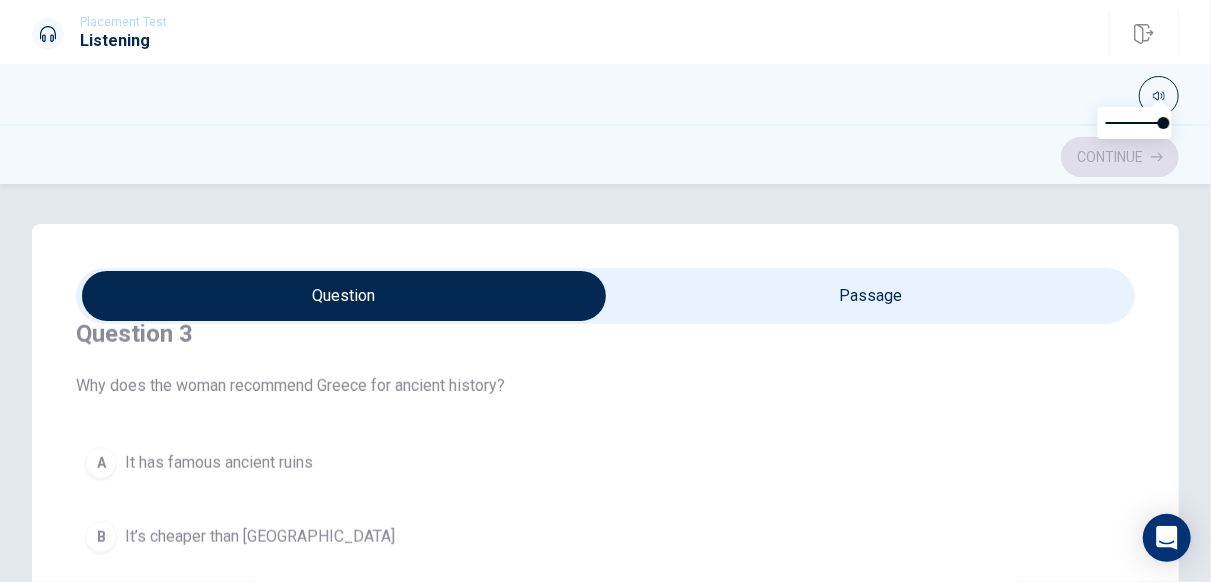 scroll, scrollTop: 951, scrollLeft: 0, axis: vertical 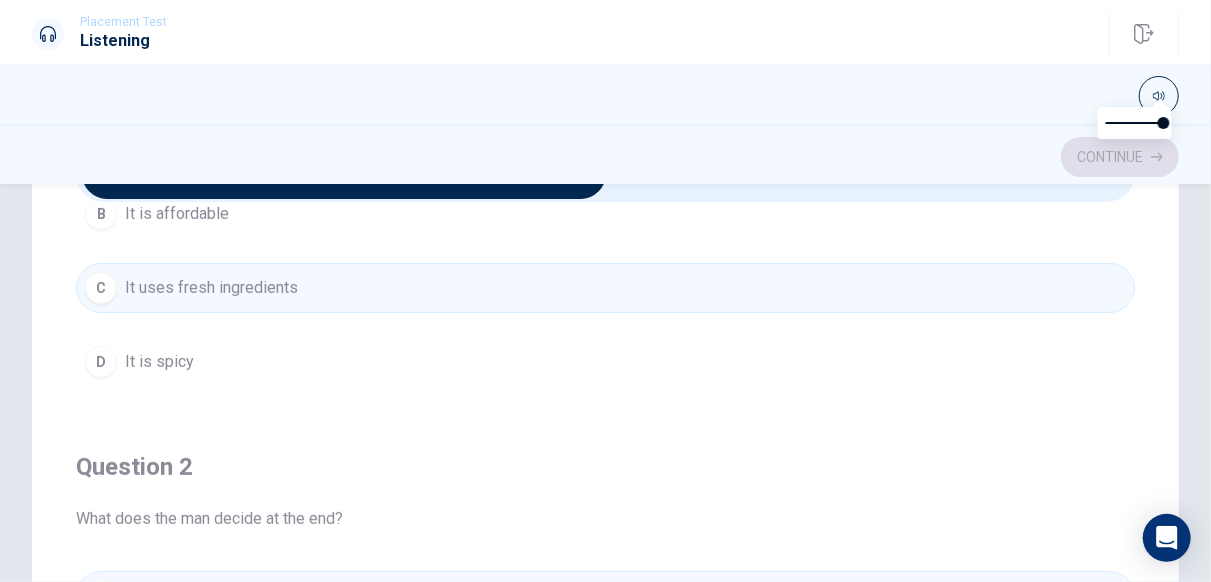 click at bounding box center [605, 96] 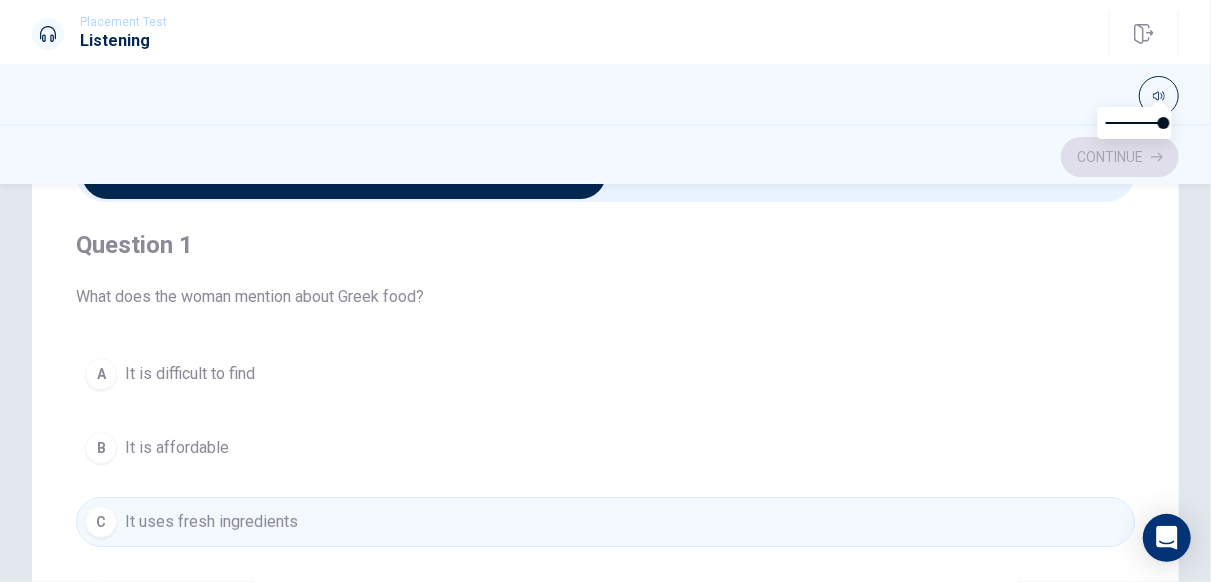 scroll, scrollTop: 0, scrollLeft: 0, axis: both 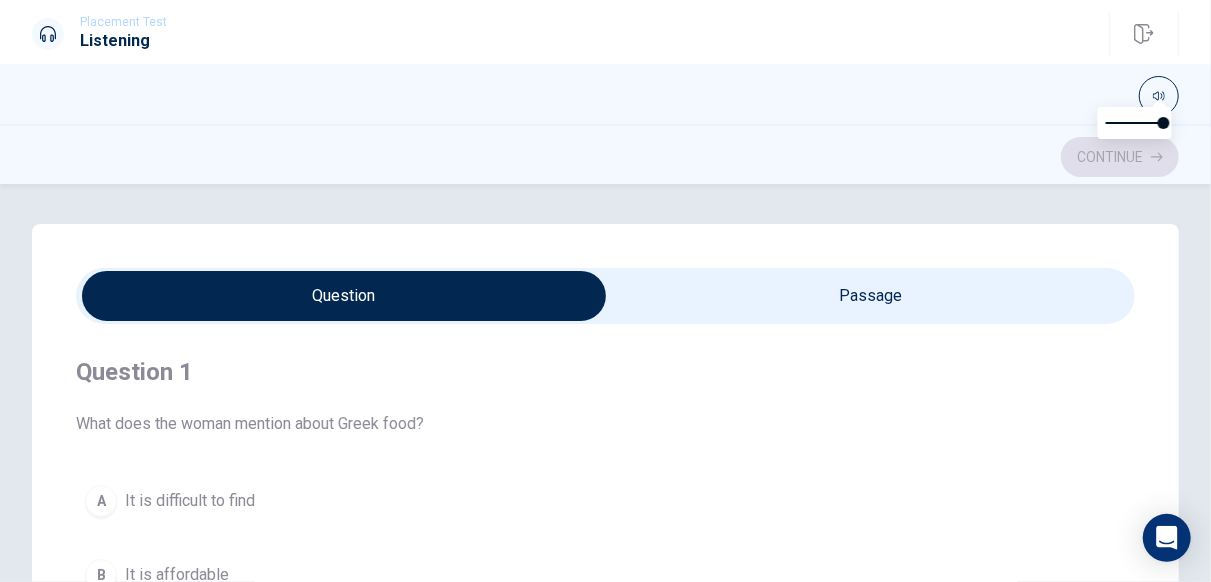 type on "62" 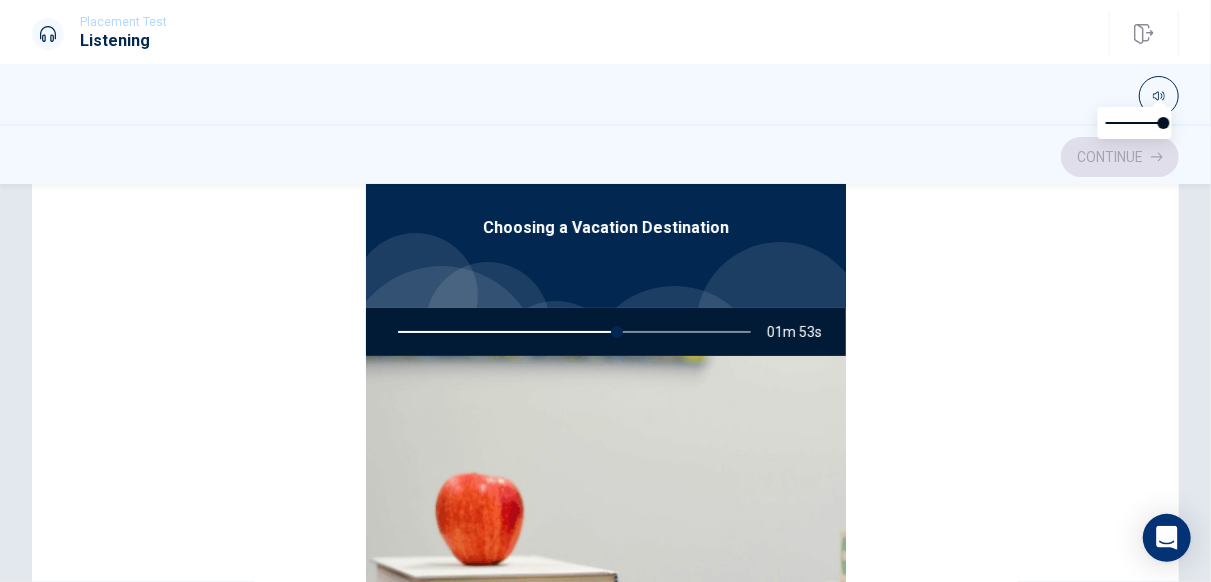 scroll, scrollTop: 271, scrollLeft: 0, axis: vertical 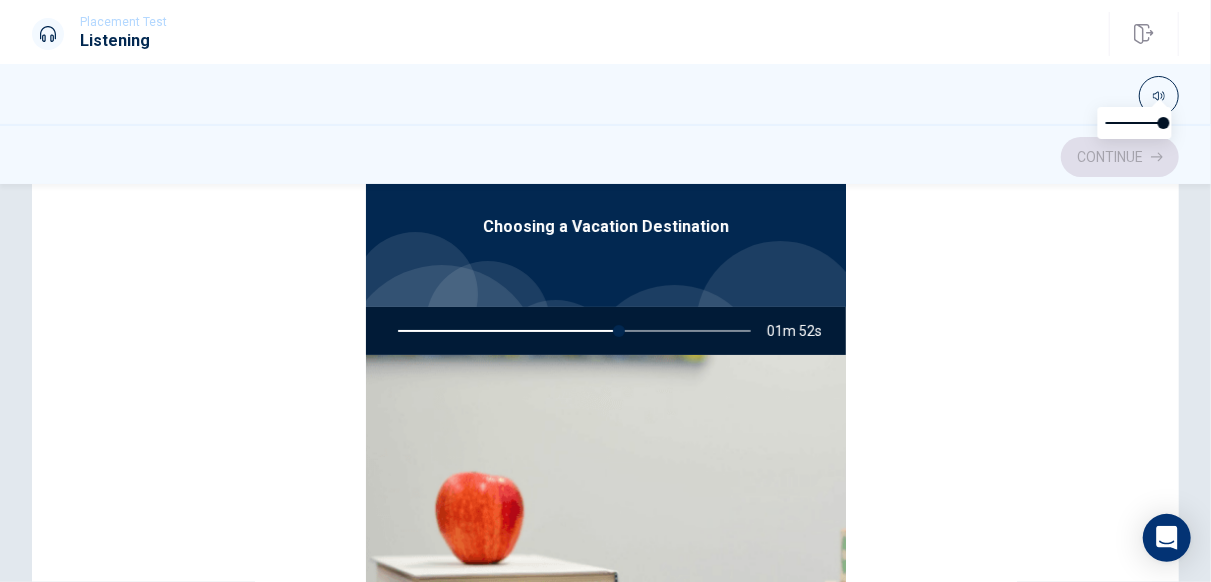 click at bounding box center (780, 325) 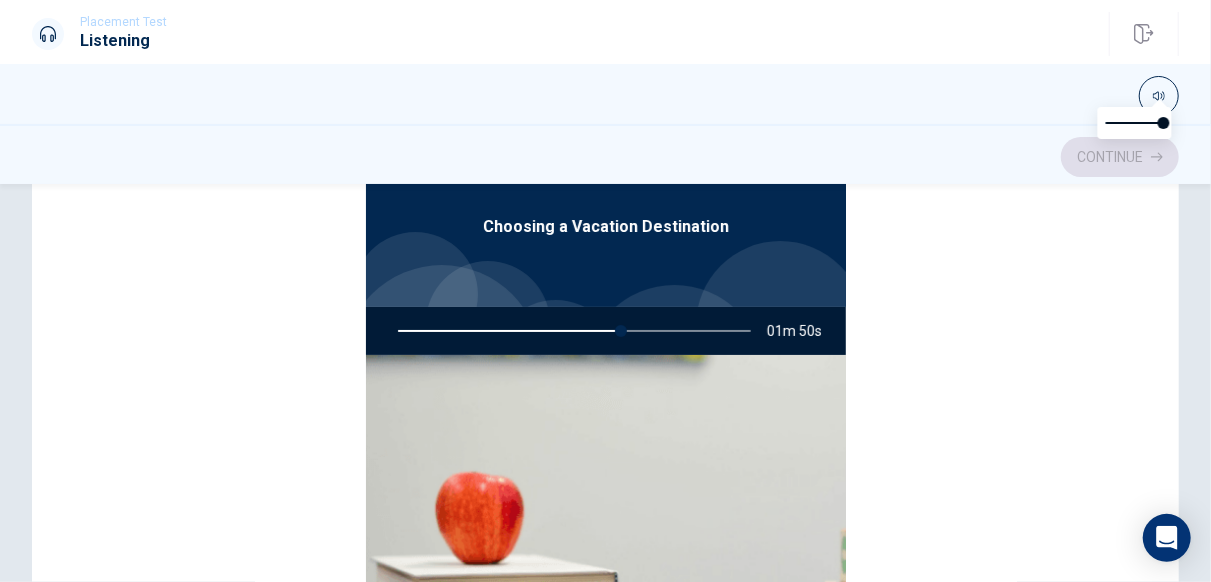 click at bounding box center [570, 331] 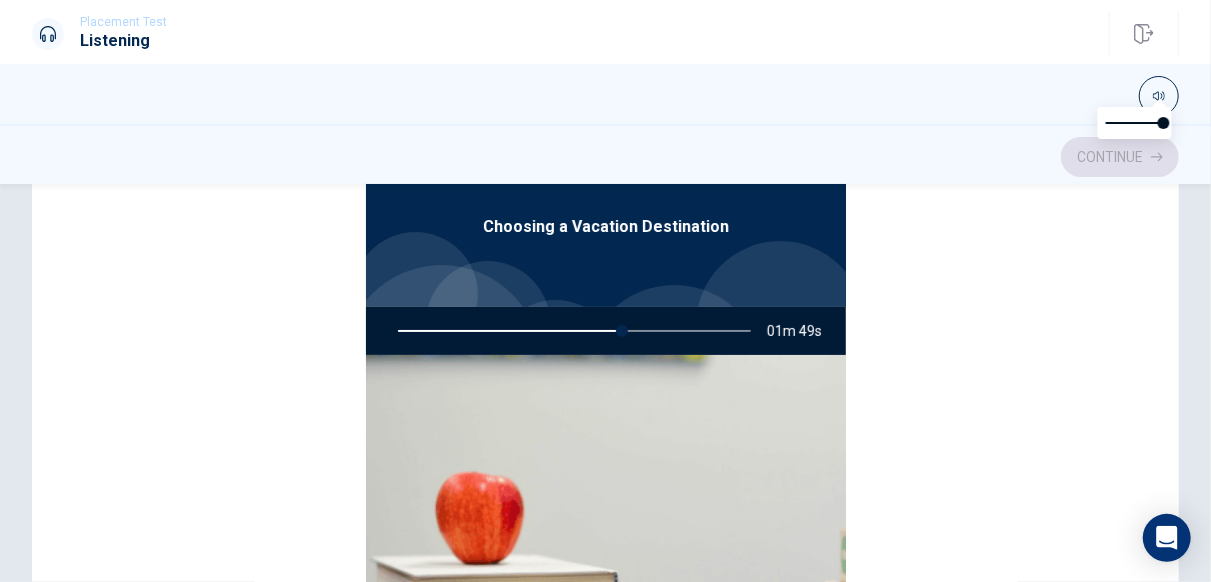 scroll, scrollTop: 112, scrollLeft: 0, axis: vertical 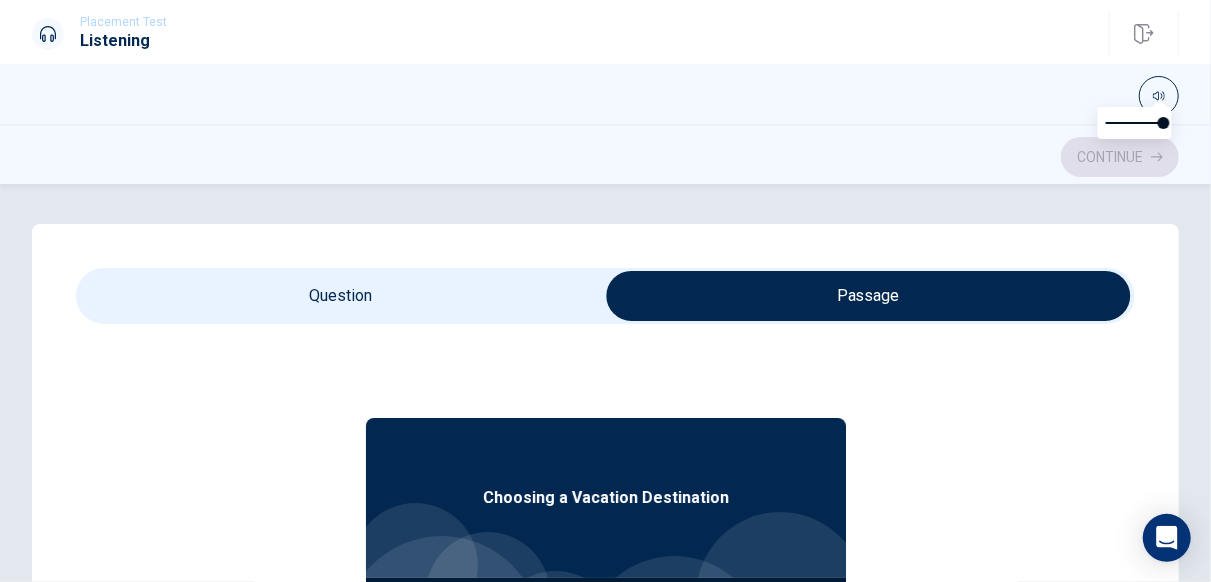 type on "65" 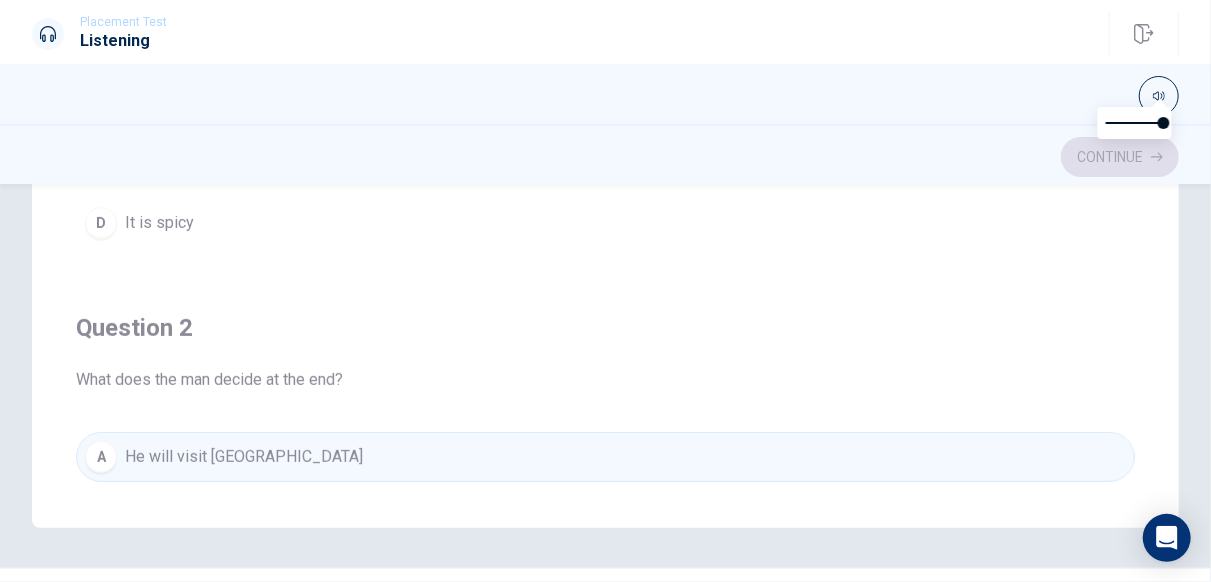 scroll, scrollTop: 550, scrollLeft: 0, axis: vertical 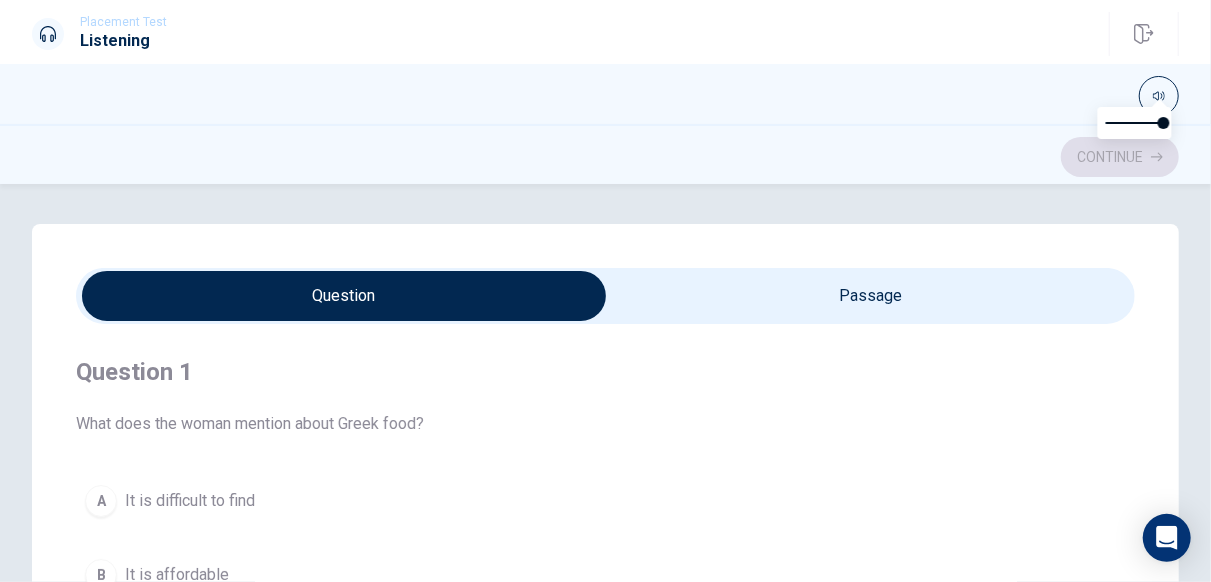 type on "76" 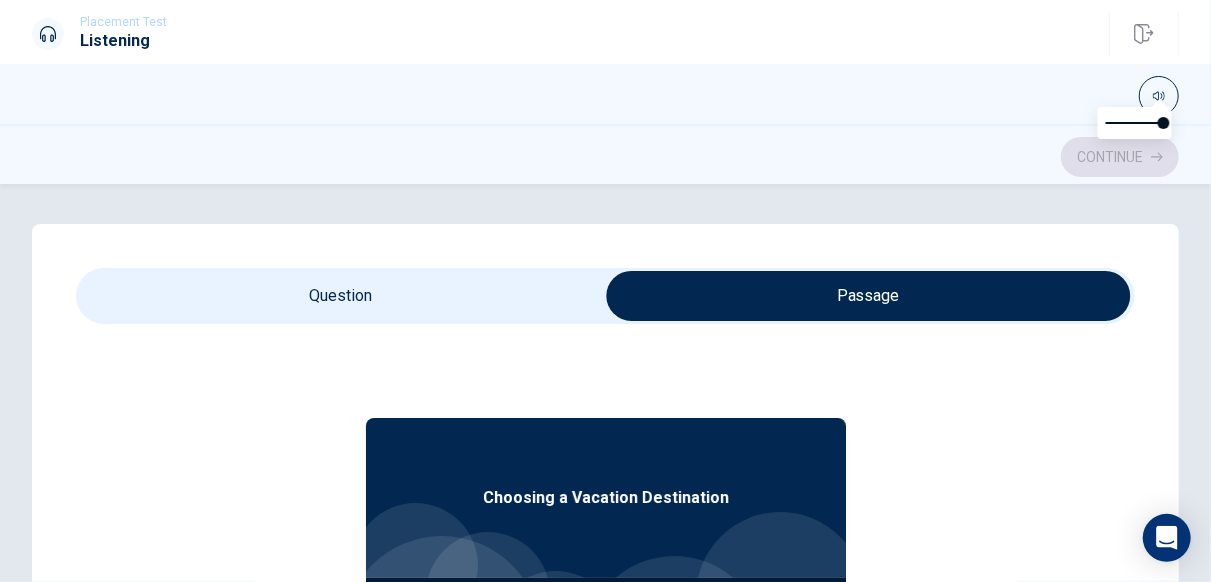 scroll, scrollTop: 112, scrollLeft: 0, axis: vertical 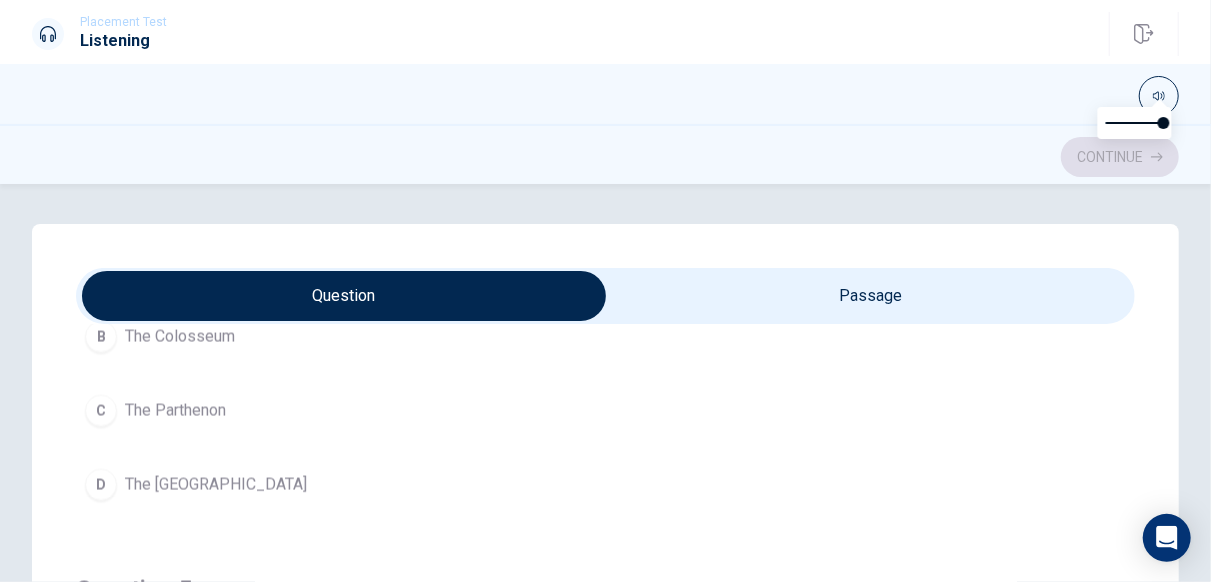 type on "86" 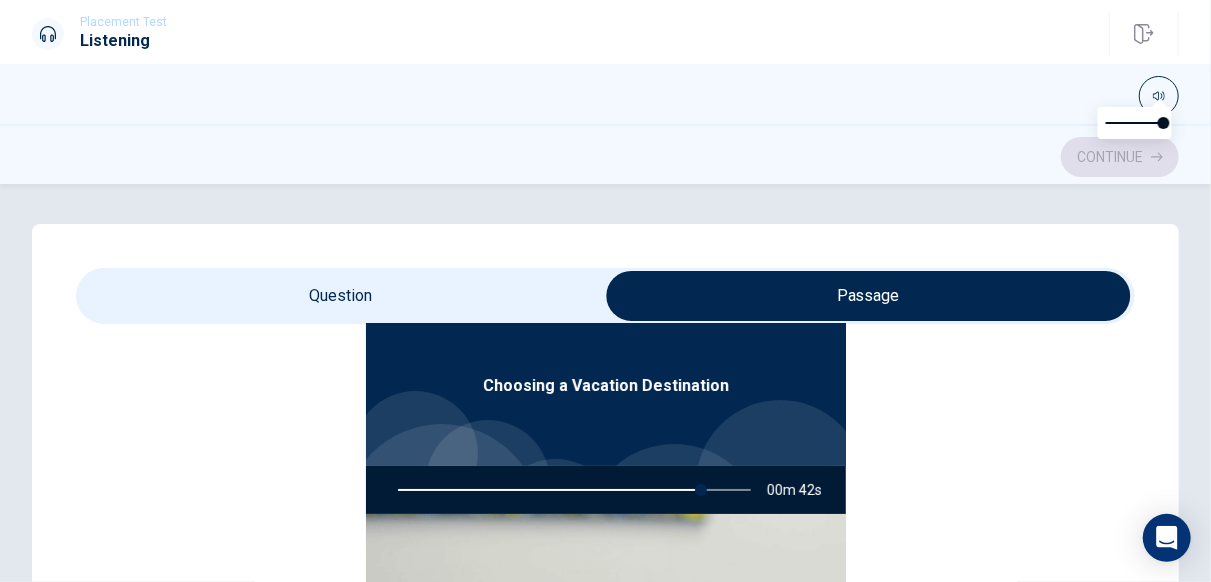 scroll, scrollTop: 112, scrollLeft: 0, axis: vertical 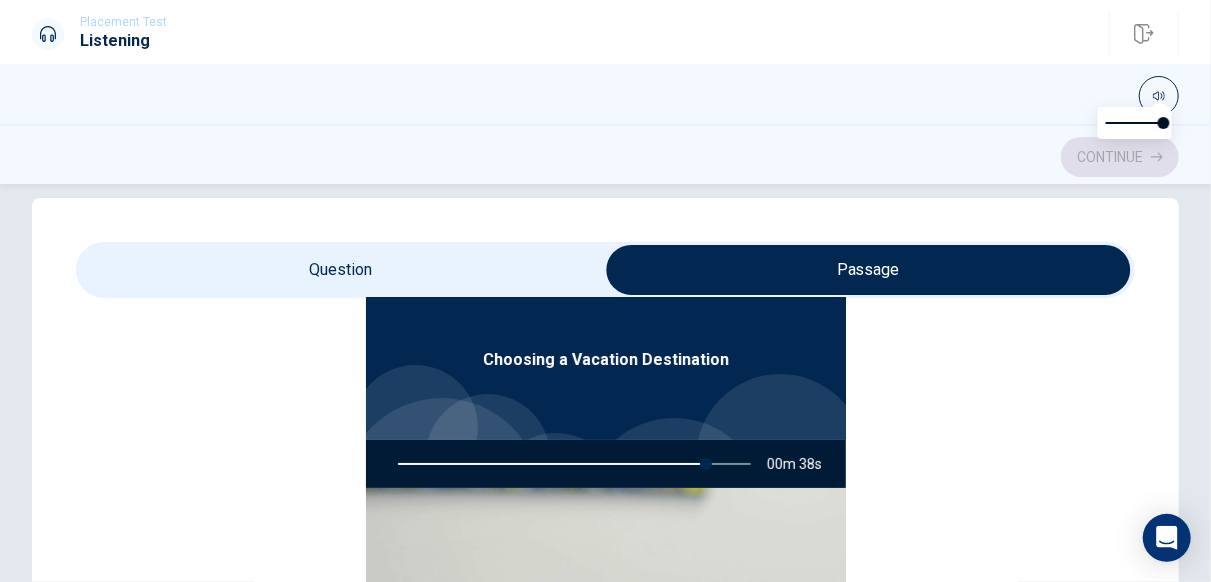 click at bounding box center (570, 464) 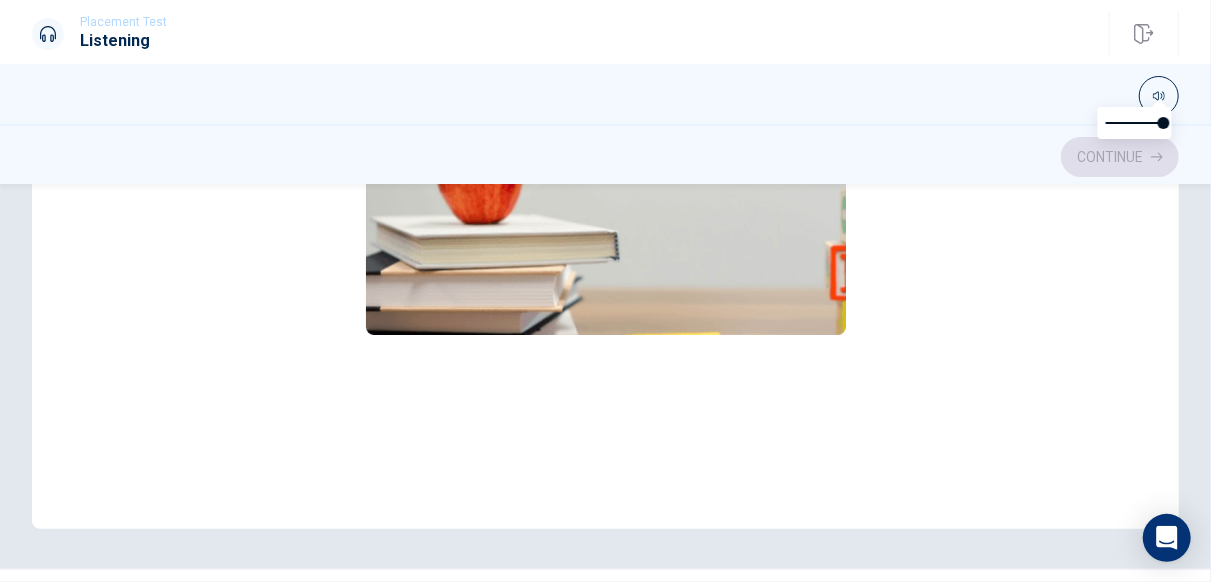 scroll, scrollTop: 550, scrollLeft: 0, axis: vertical 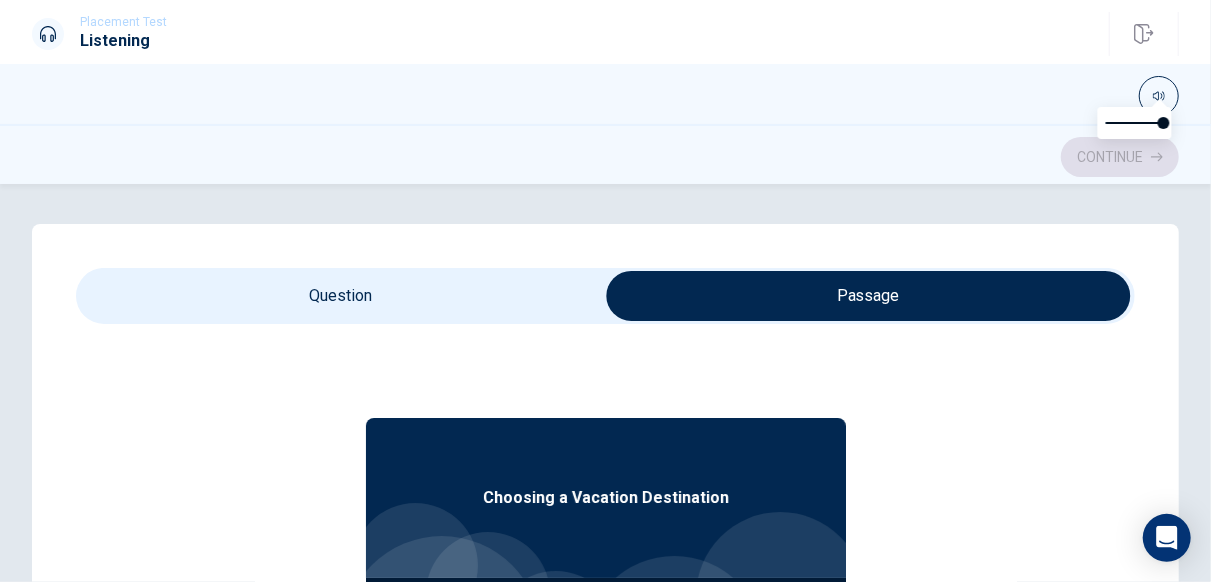 type on "89" 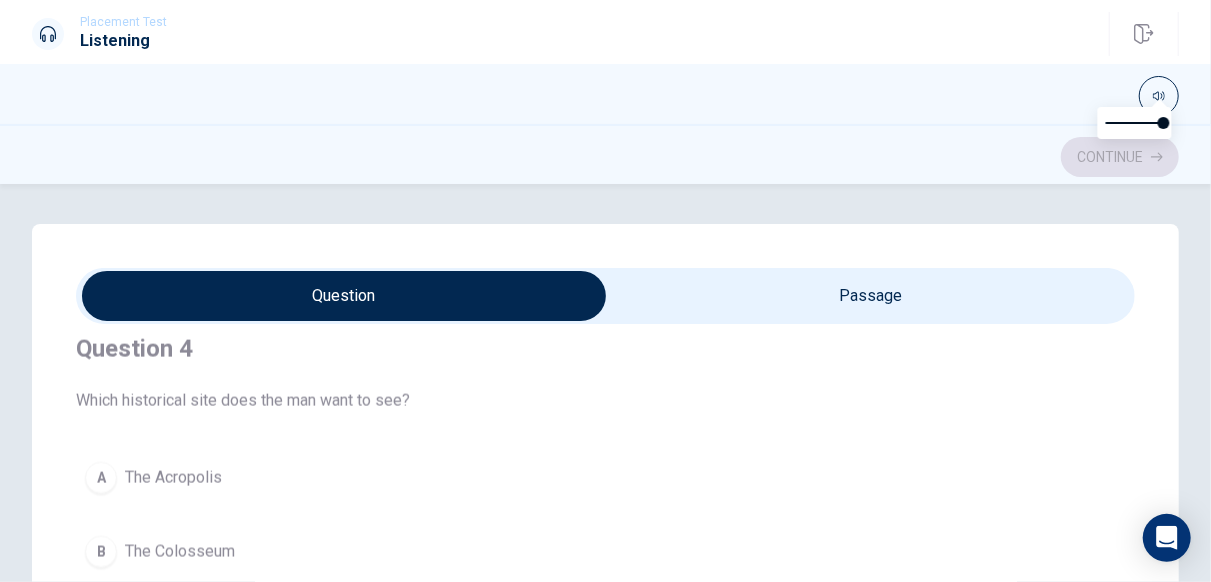 scroll, scrollTop: 1606, scrollLeft: 0, axis: vertical 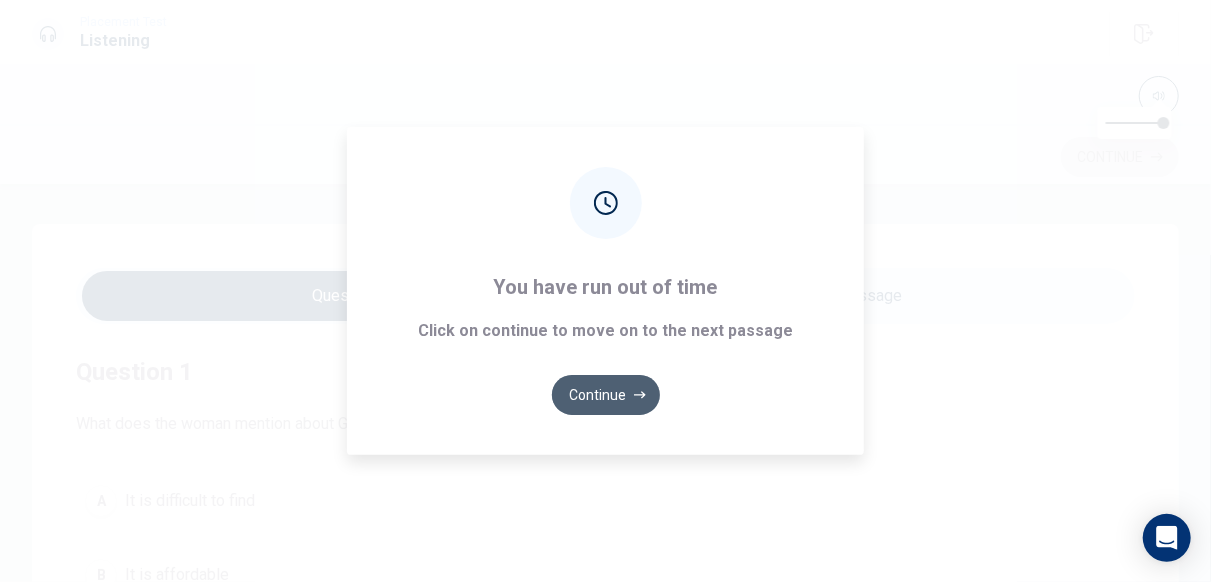click on "Continue" at bounding box center [606, 395] 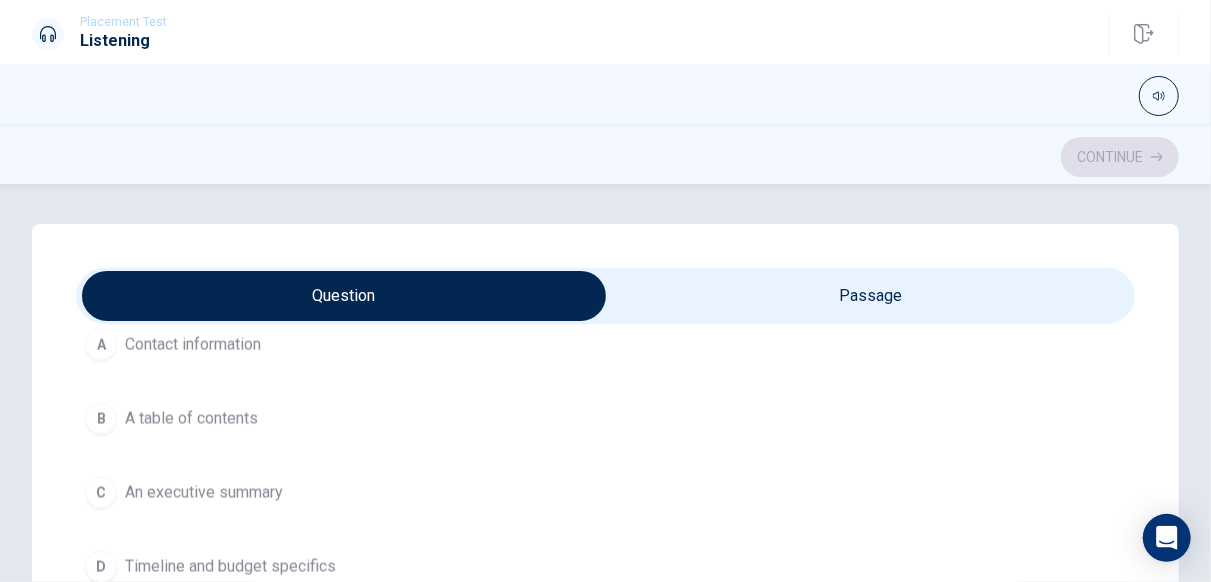 scroll, scrollTop: 1606, scrollLeft: 0, axis: vertical 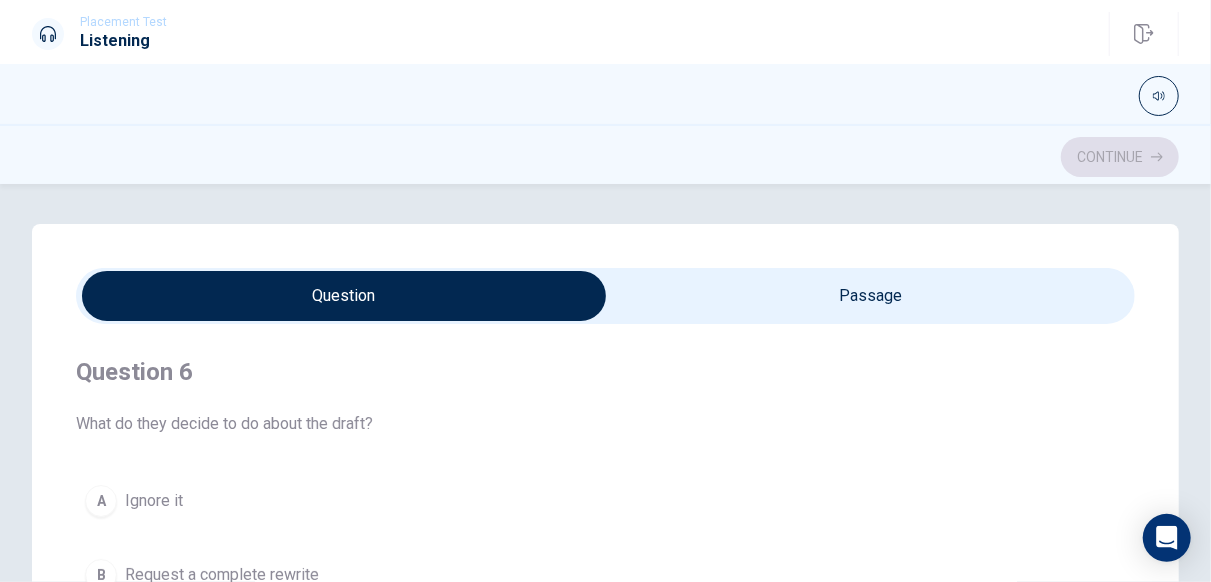 type on "41" 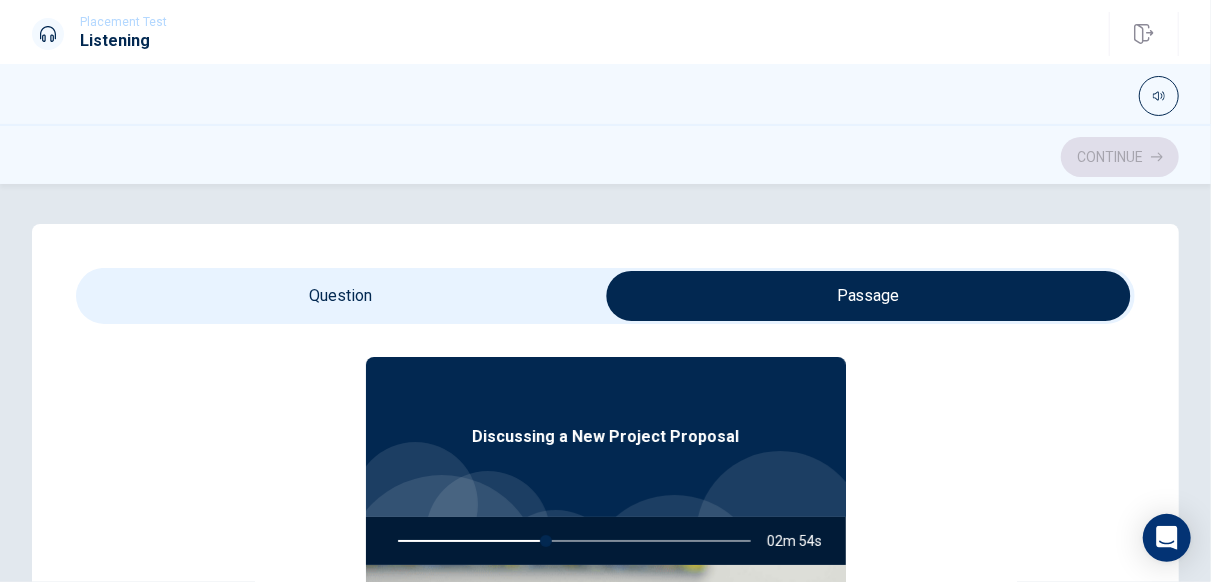 scroll, scrollTop: 112, scrollLeft: 0, axis: vertical 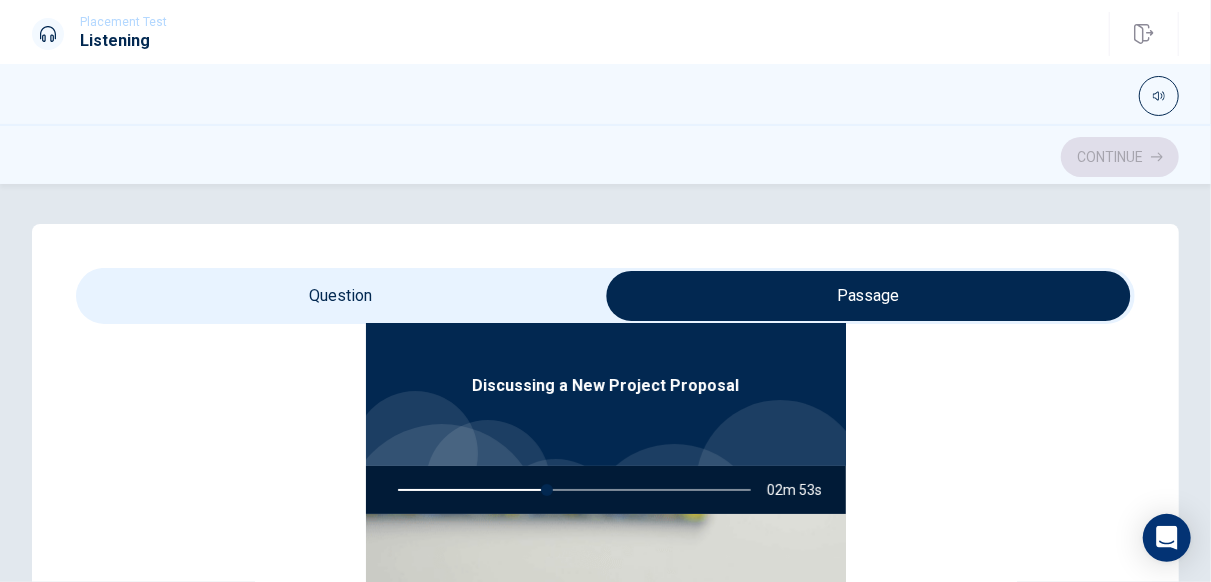 type on "43" 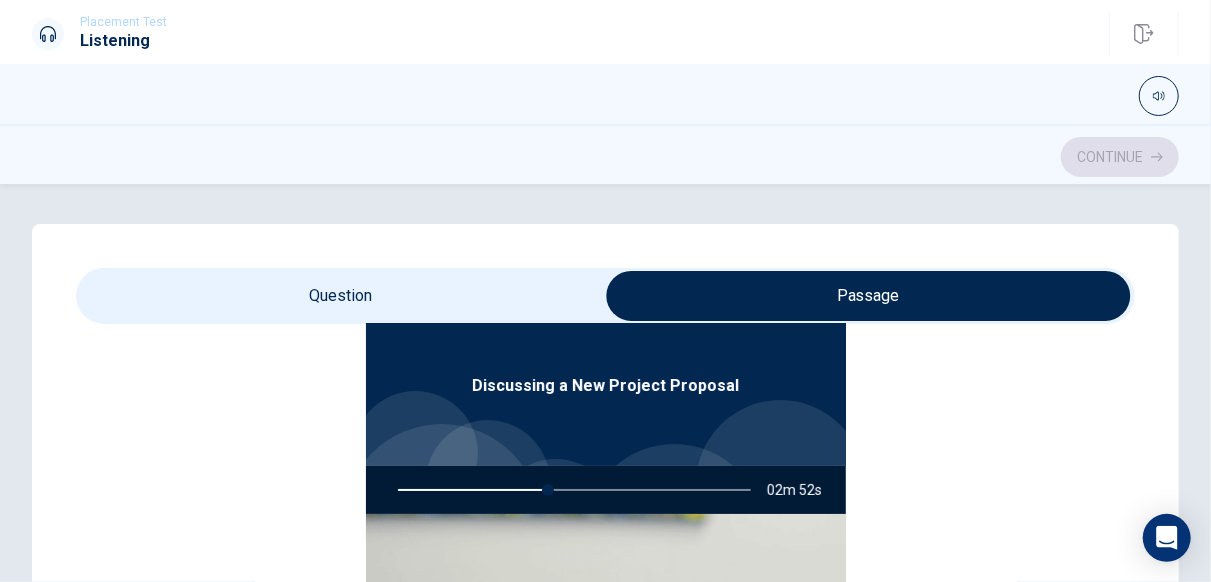 click at bounding box center [868, 296] 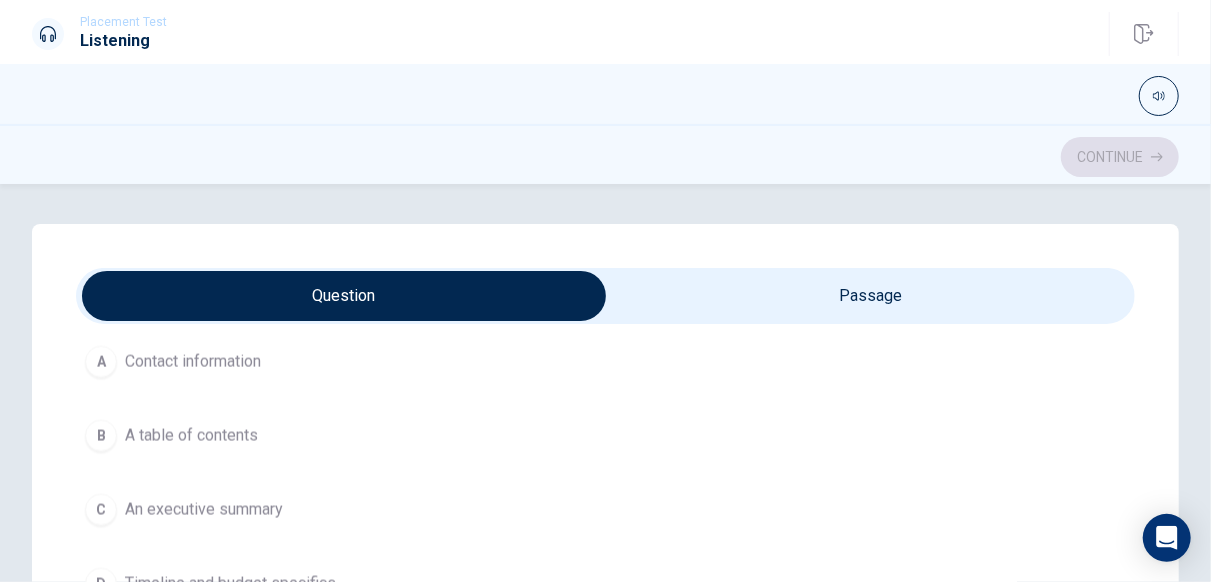 scroll, scrollTop: 1606, scrollLeft: 0, axis: vertical 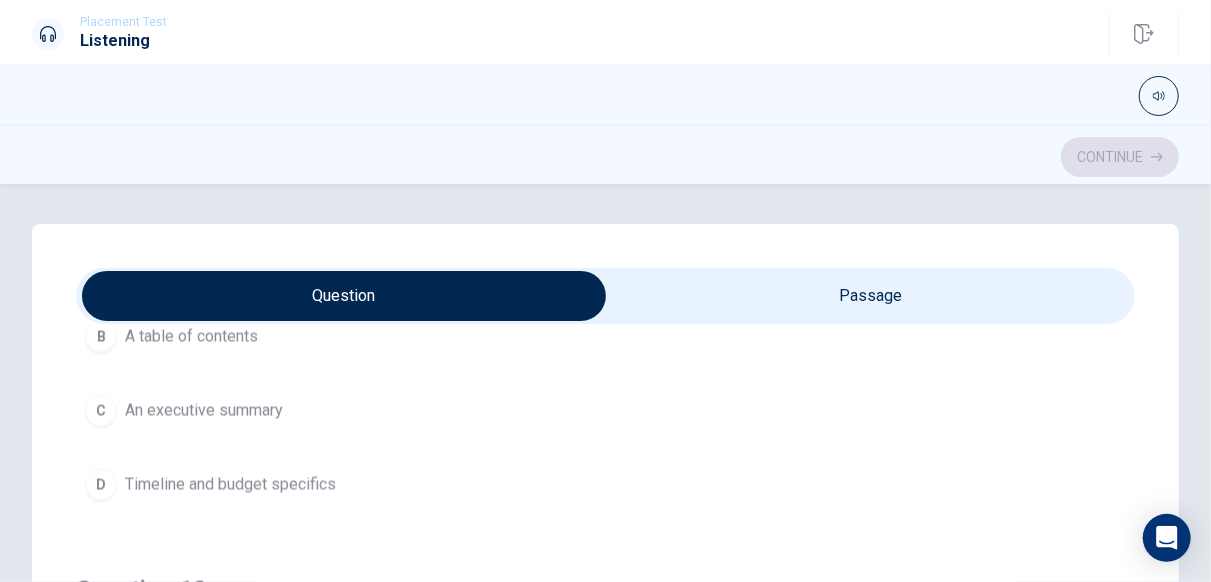 type on "49" 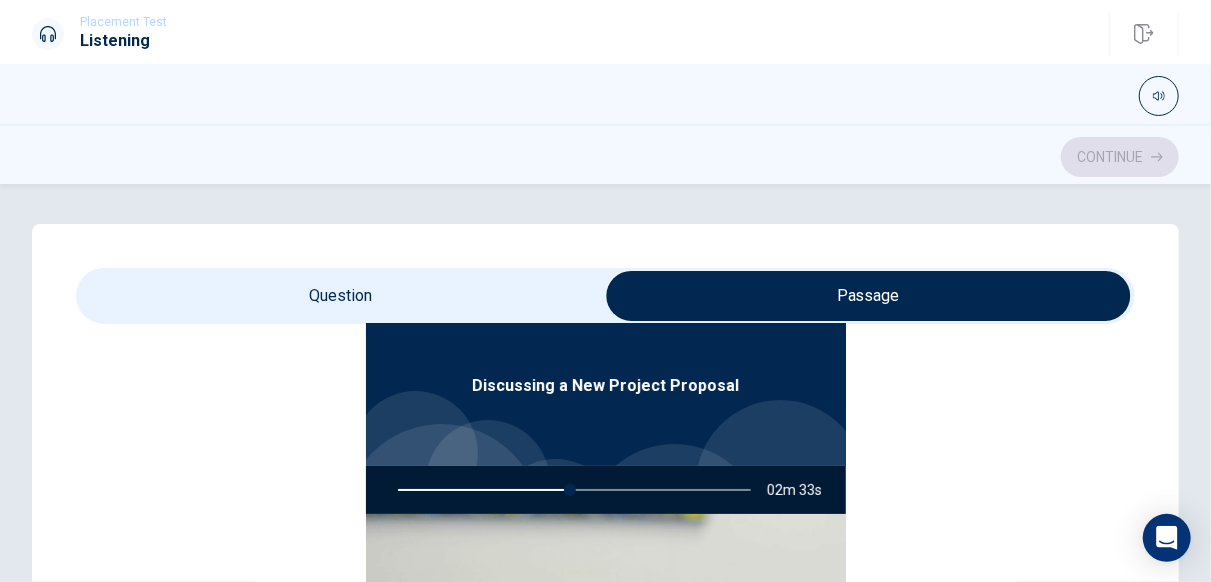 type on "49" 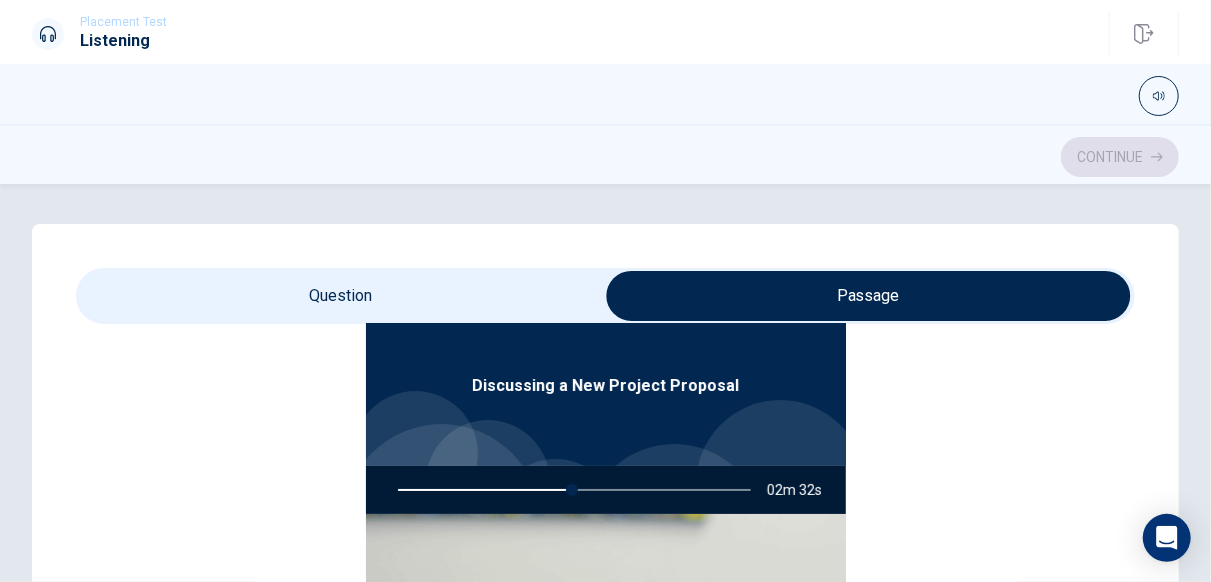 click at bounding box center (868, 296) 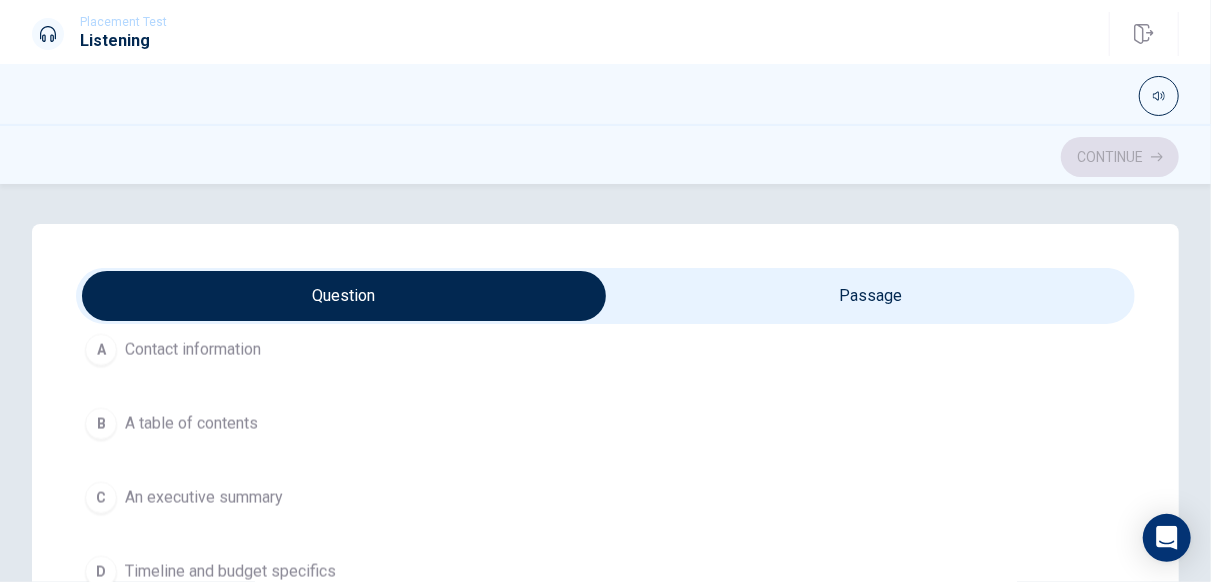 scroll, scrollTop: 1606, scrollLeft: 0, axis: vertical 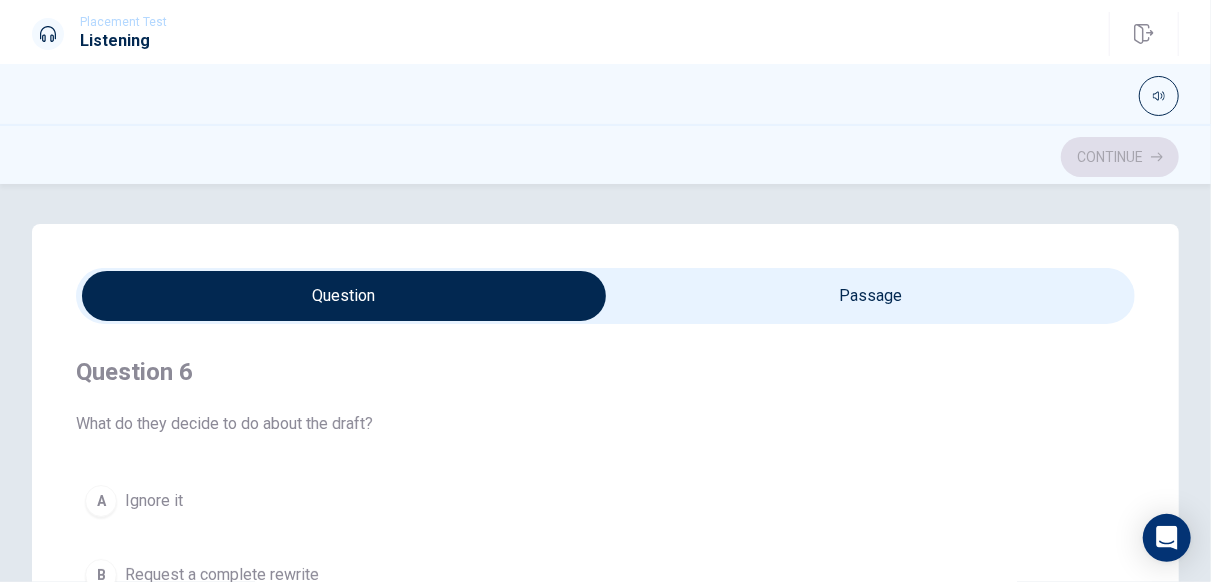 type on "53" 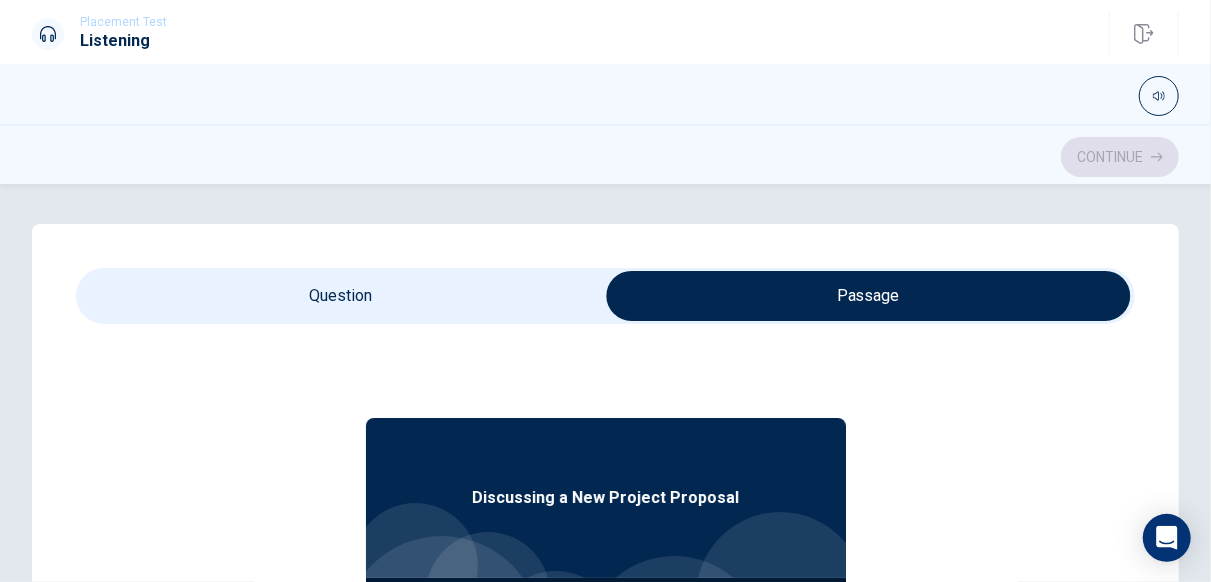 type on "57" 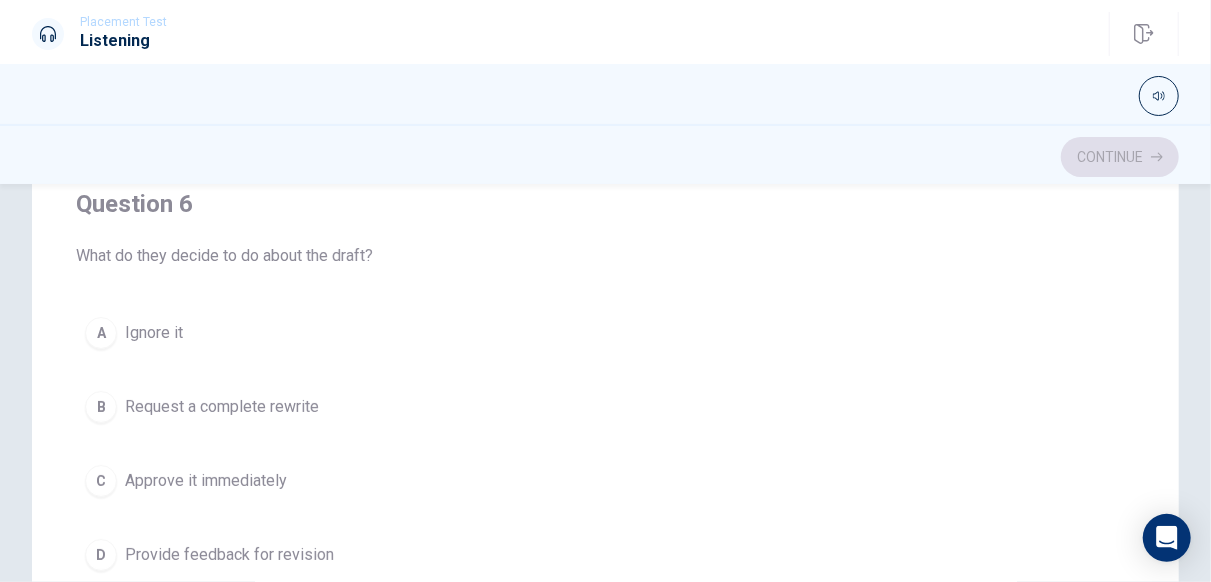 scroll, scrollTop: 169, scrollLeft: 0, axis: vertical 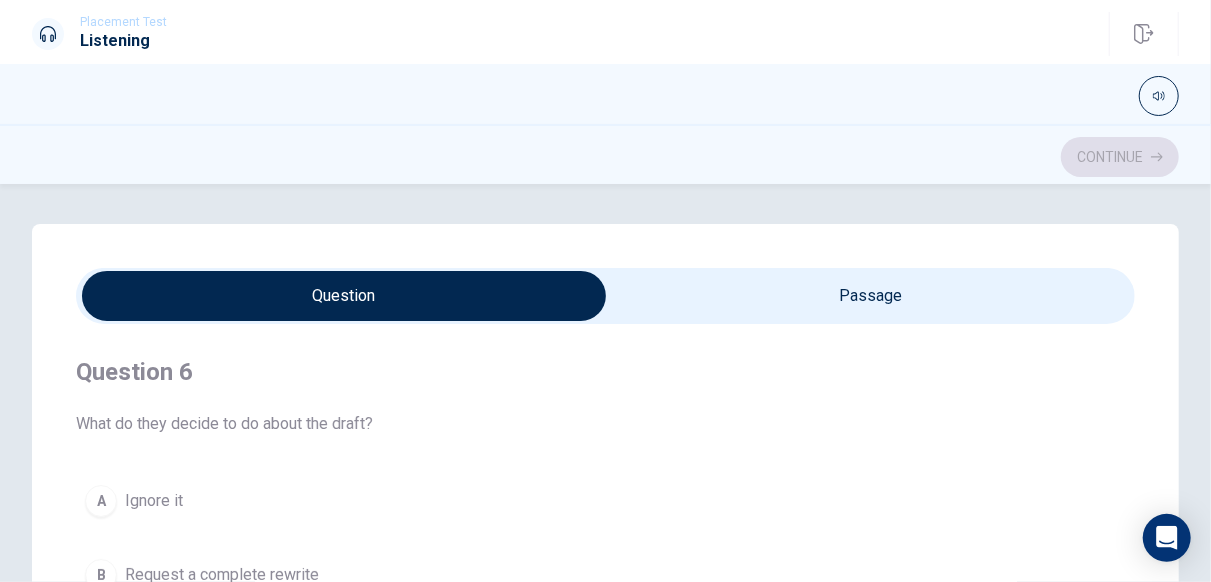 type on "69" 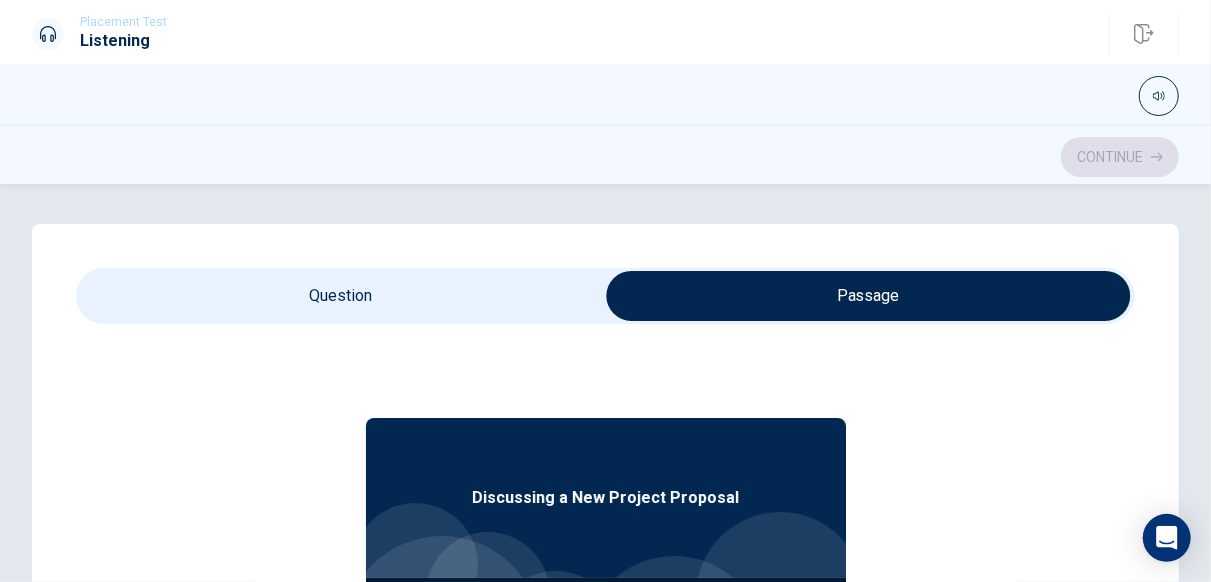 scroll, scrollTop: 112, scrollLeft: 0, axis: vertical 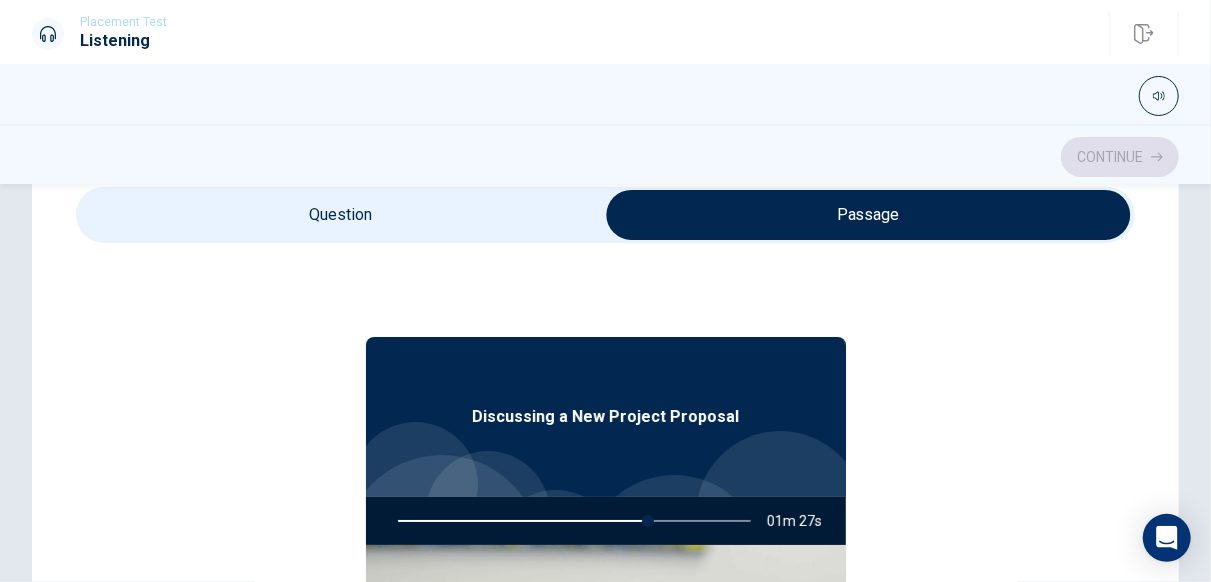 type on "71" 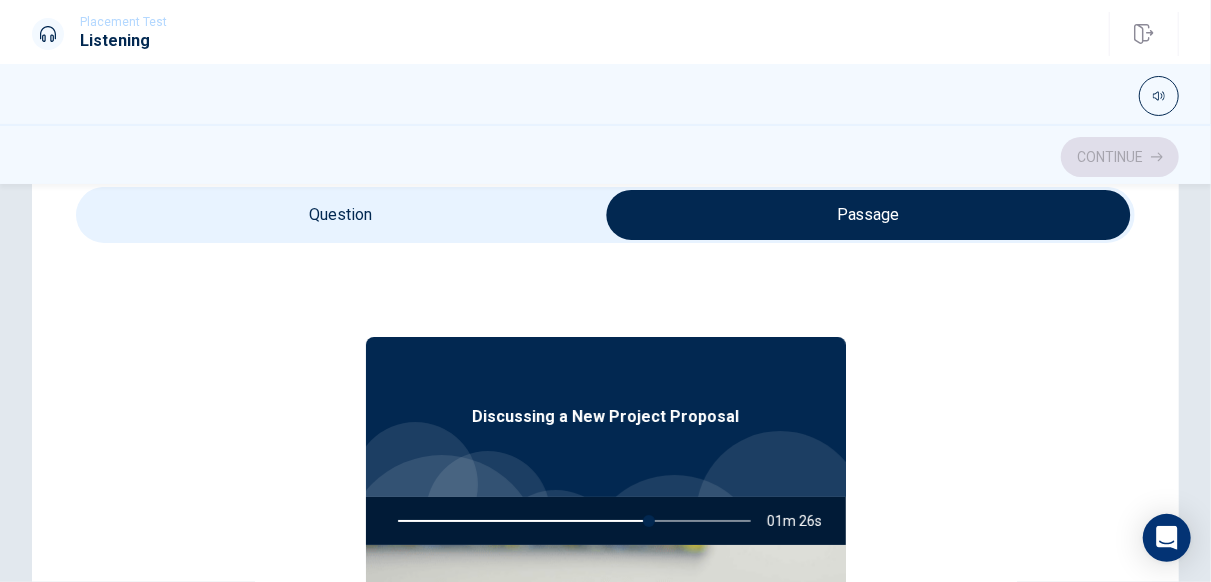 click at bounding box center (868, 215) 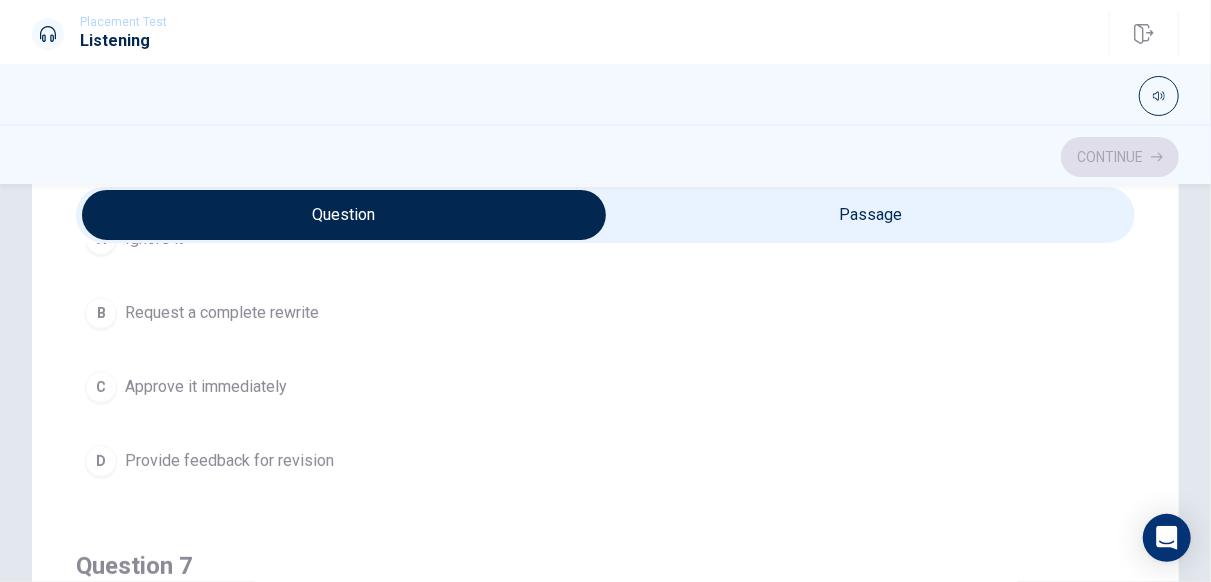 scroll, scrollTop: 182, scrollLeft: 0, axis: vertical 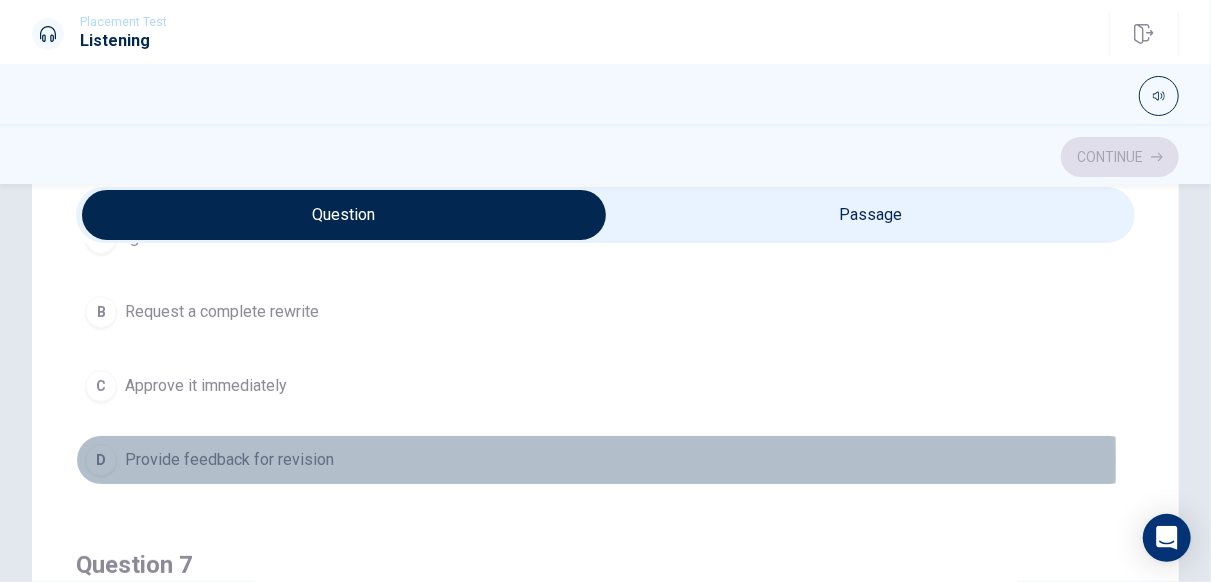 click on "D" at bounding box center (101, 460) 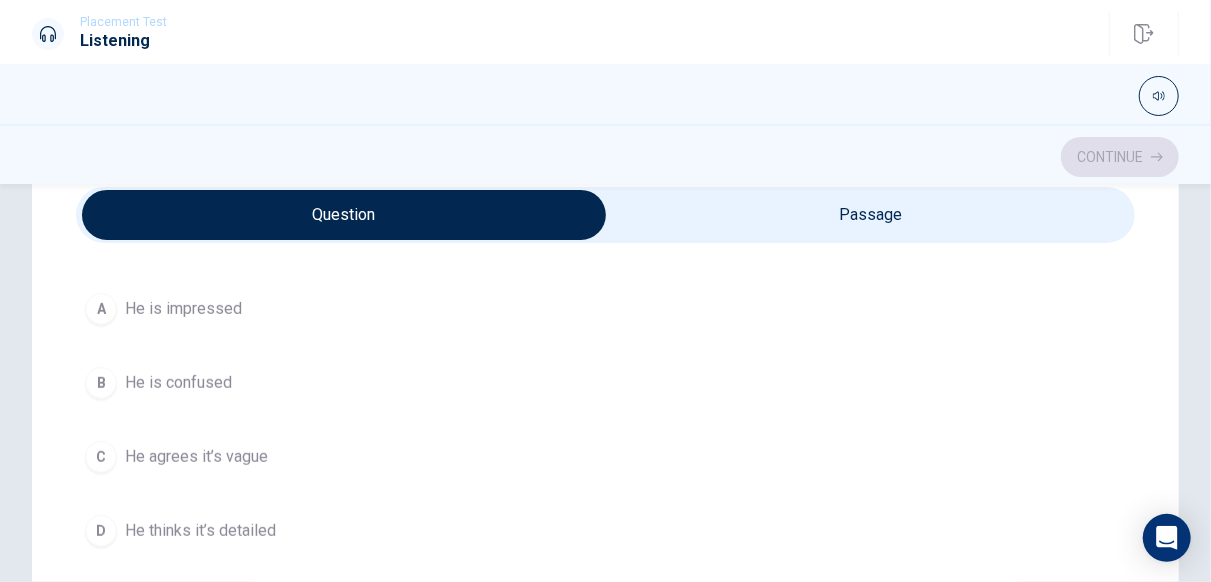 scroll, scrollTop: 568, scrollLeft: 0, axis: vertical 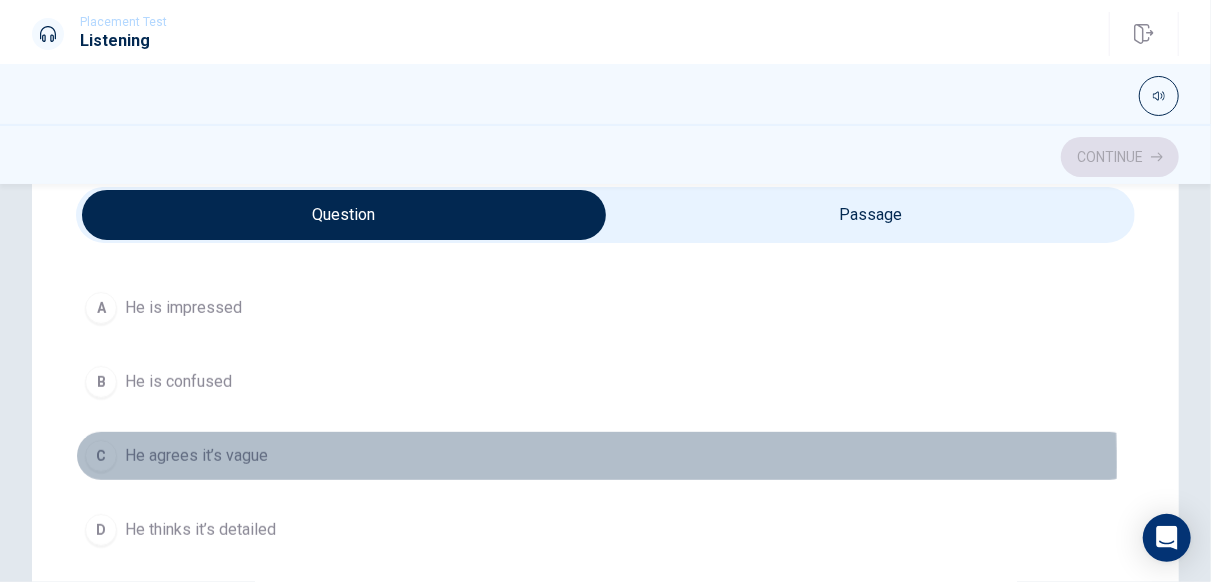 click on "C" at bounding box center (101, 456) 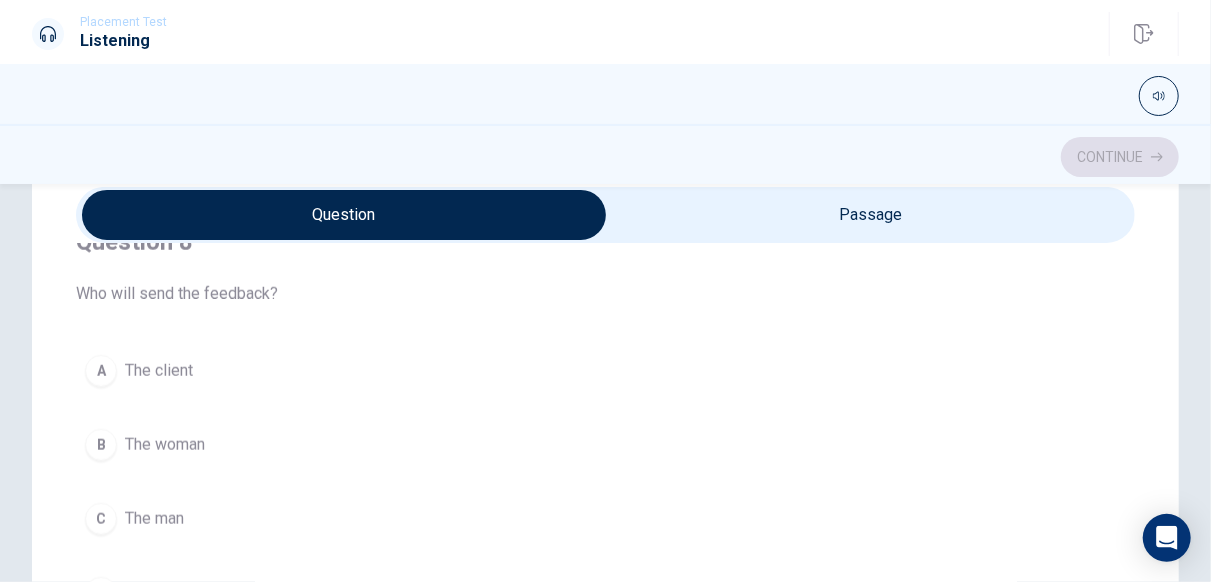 scroll, scrollTop: 962, scrollLeft: 0, axis: vertical 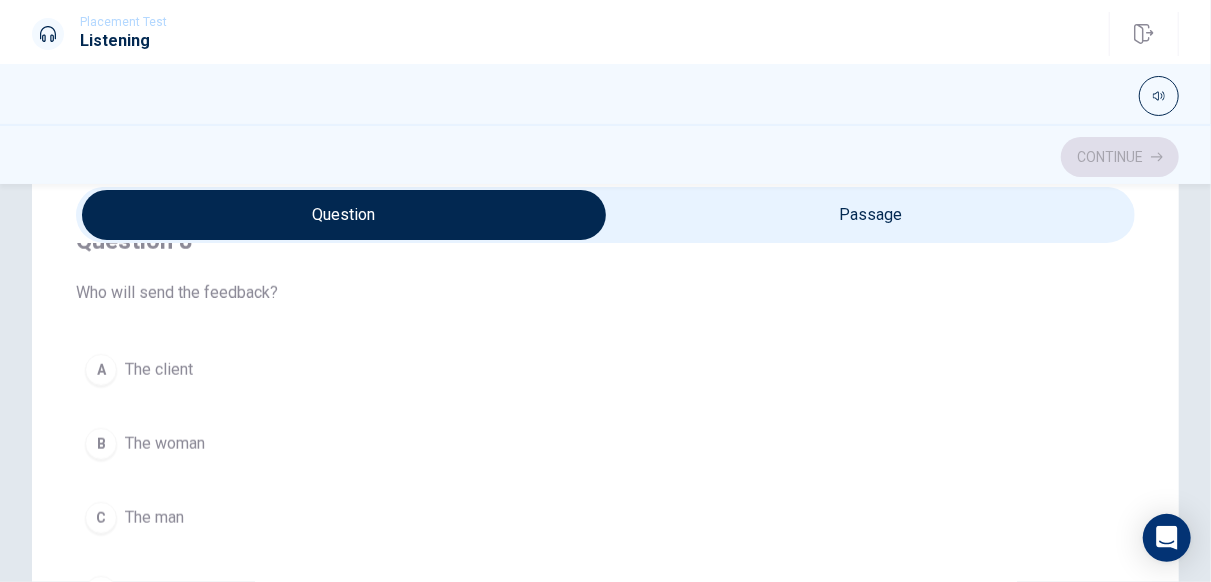 click on "The man" at bounding box center [154, 518] 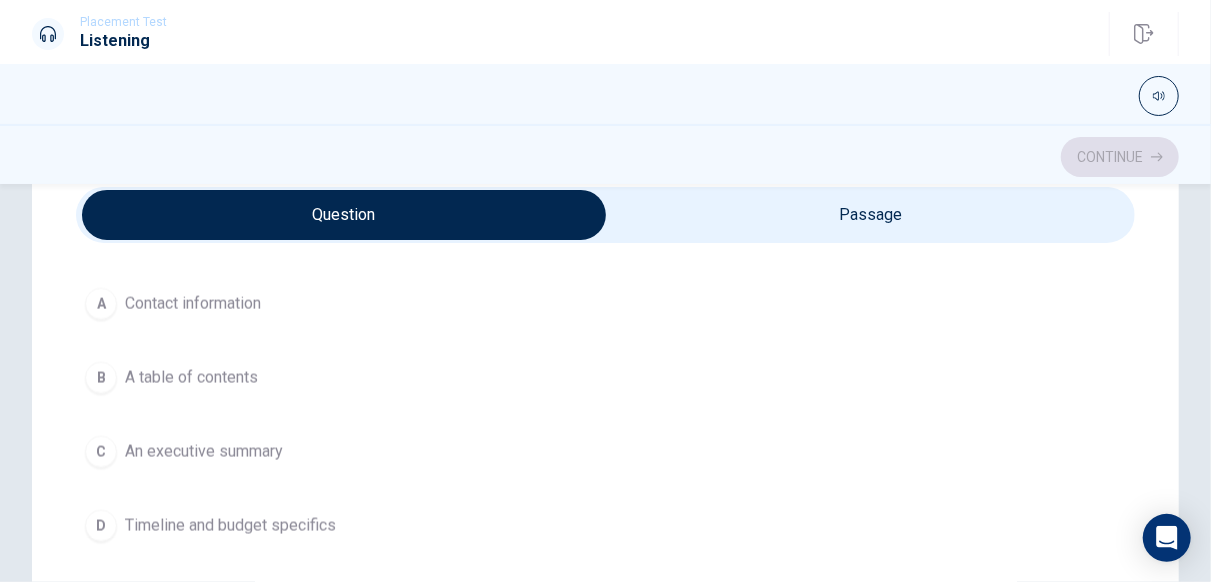 scroll, scrollTop: 1485, scrollLeft: 0, axis: vertical 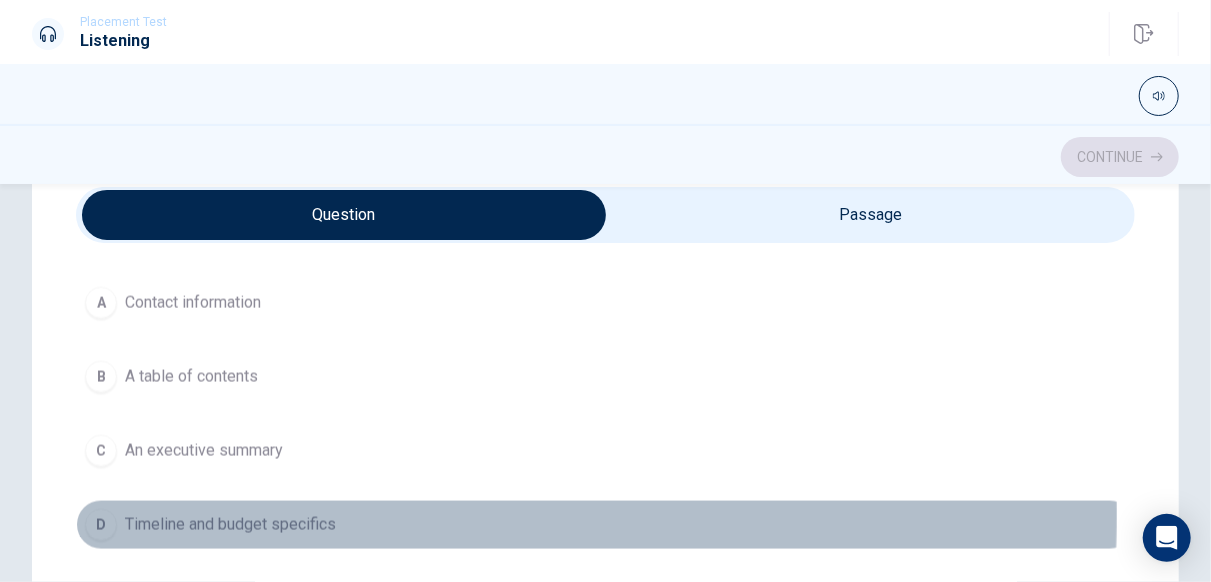 click on "Timeline and budget specifics" at bounding box center [230, 525] 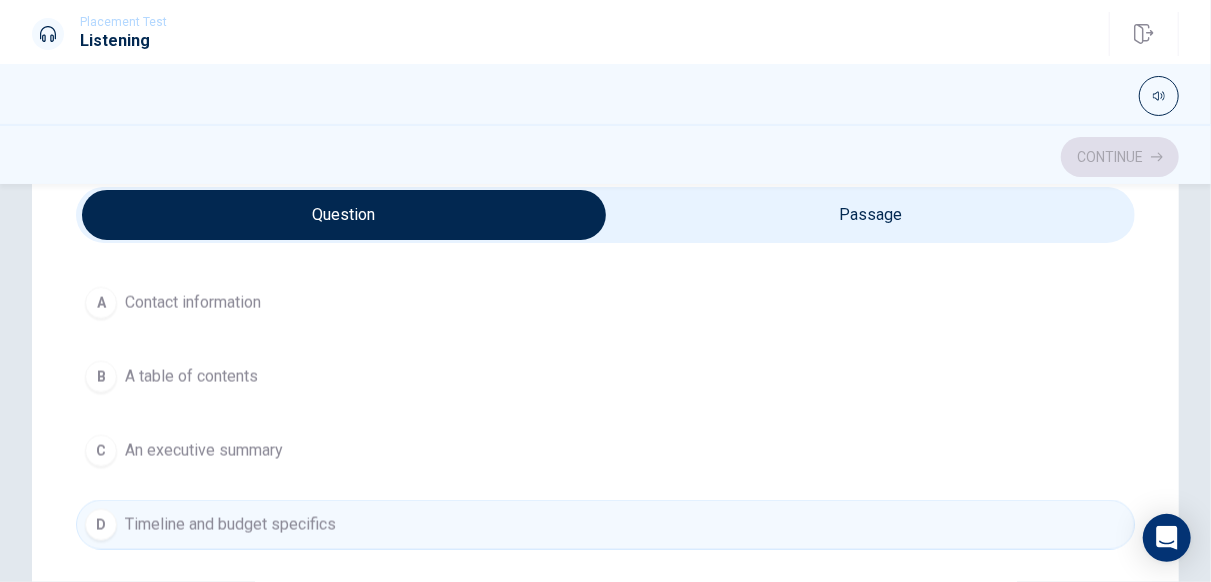 scroll, scrollTop: 1606, scrollLeft: 0, axis: vertical 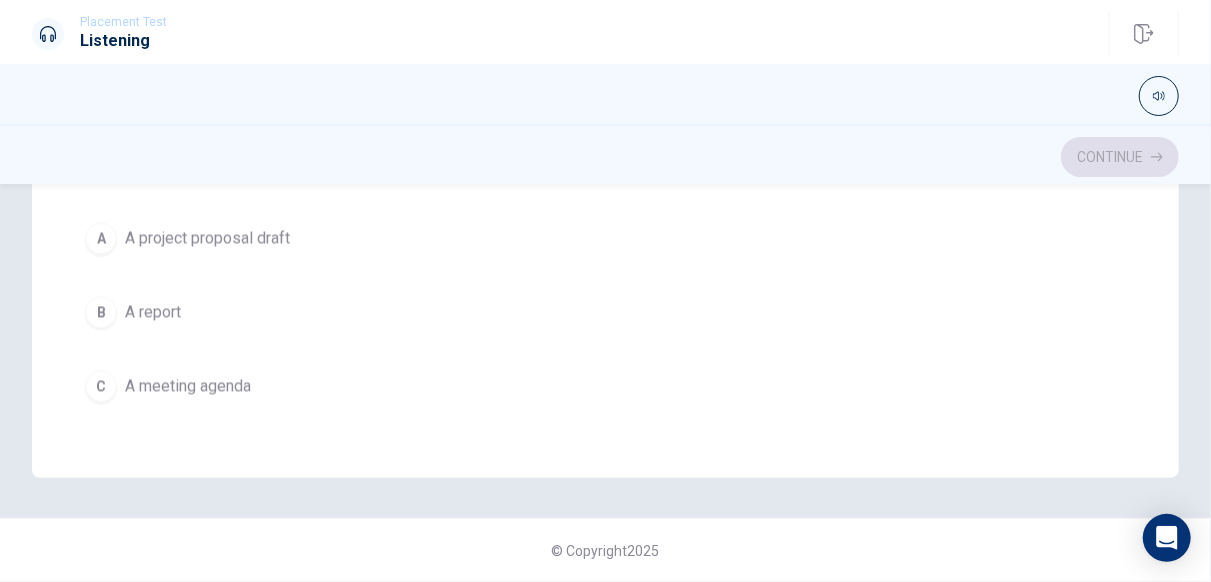 click on "A project proposal draft" at bounding box center (207, 239) 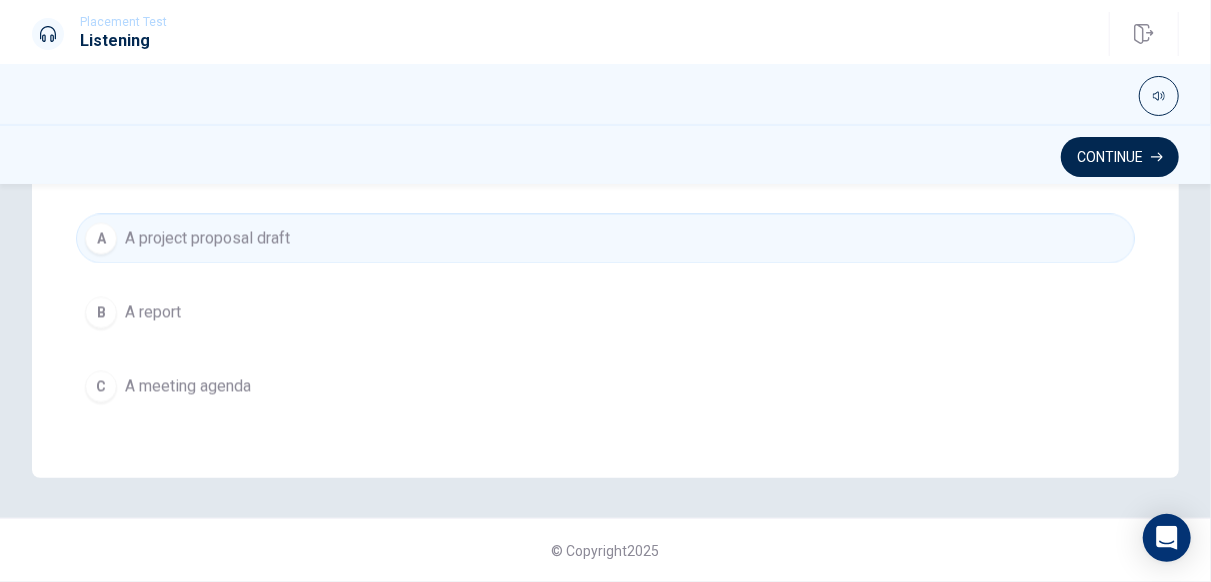 scroll, scrollTop: 1606, scrollLeft: 0, axis: vertical 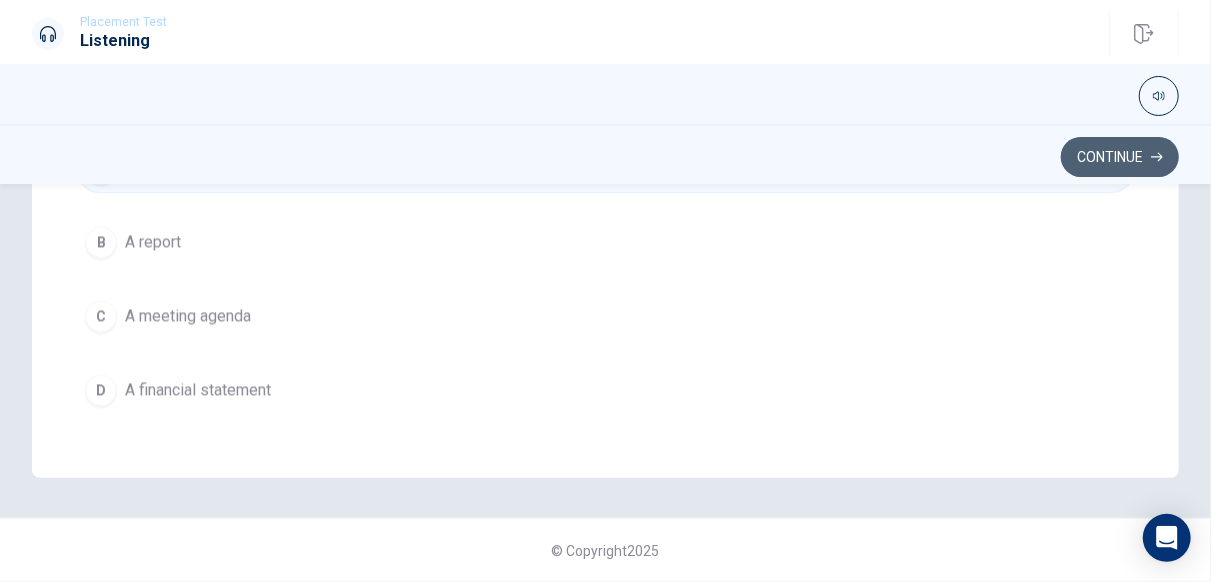 click on "Continue" at bounding box center (1120, 157) 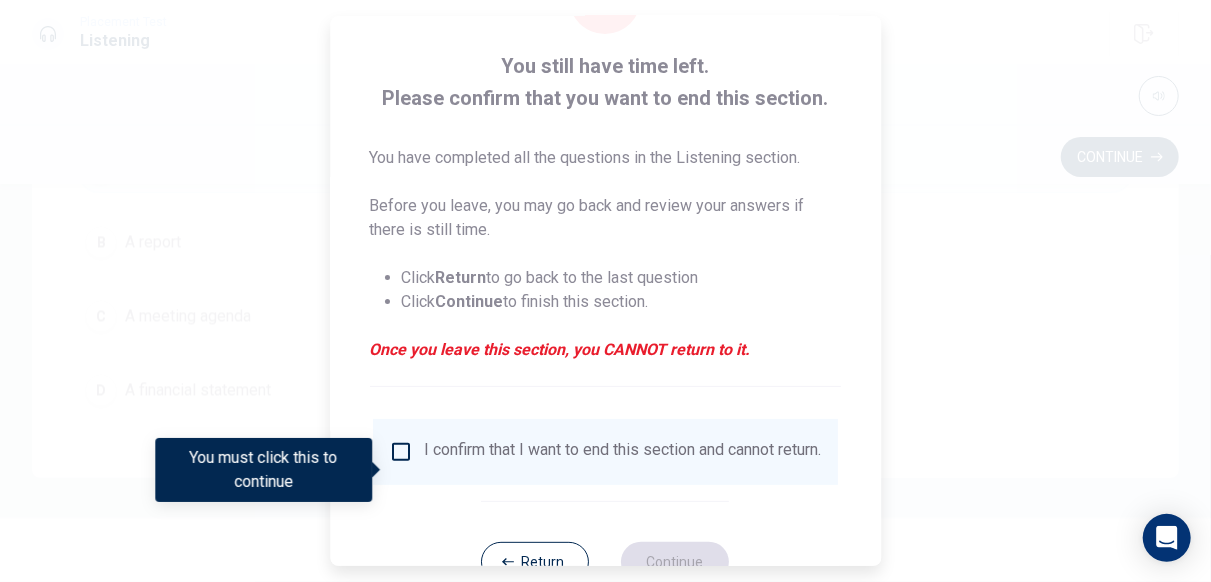 scroll, scrollTop: 100, scrollLeft: 0, axis: vertical 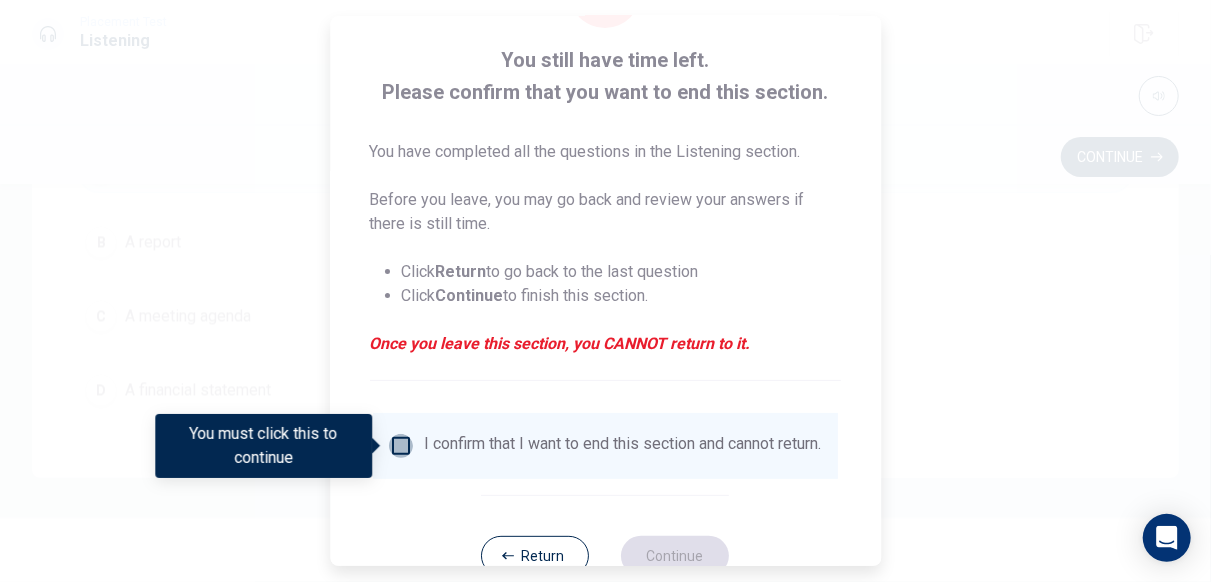 click at bounding box center [401, 446] 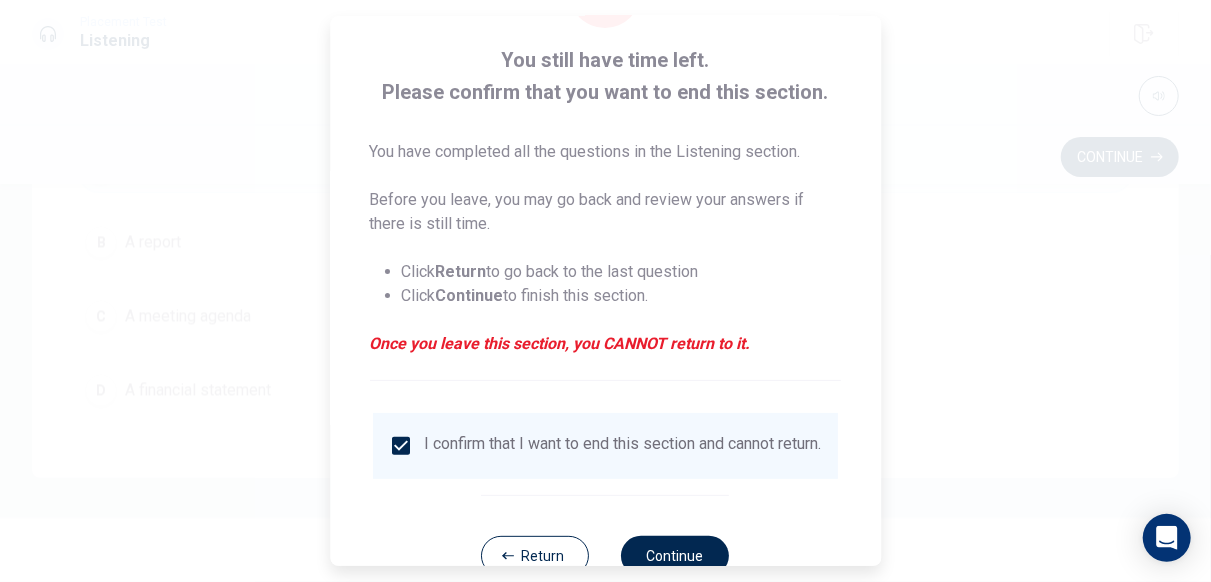 scroll, scrollTop: 164, scrollLeft: 0, axis: vertical 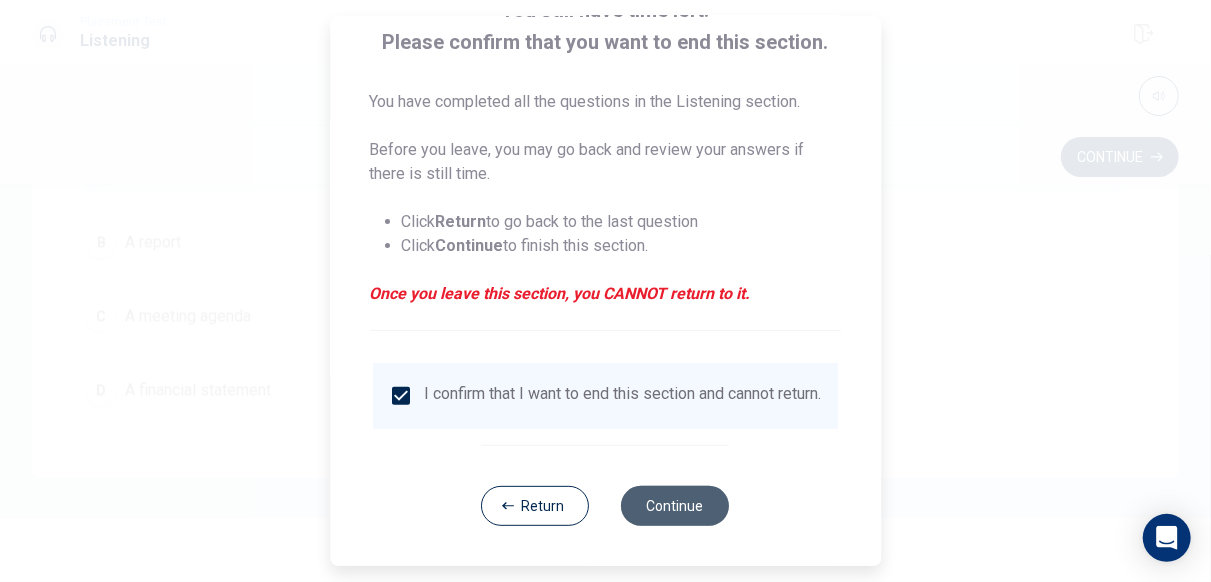 click on "Continue" at bounding box center (676, 506) 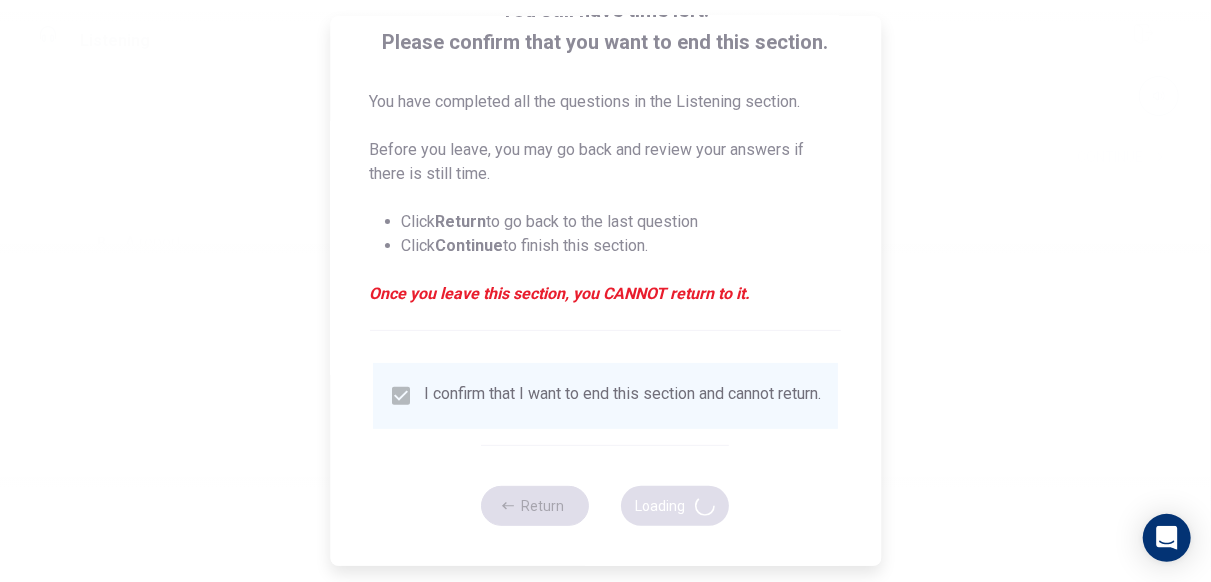 scroll, scrollTop: 0, scrollLeft: 0, axis: both 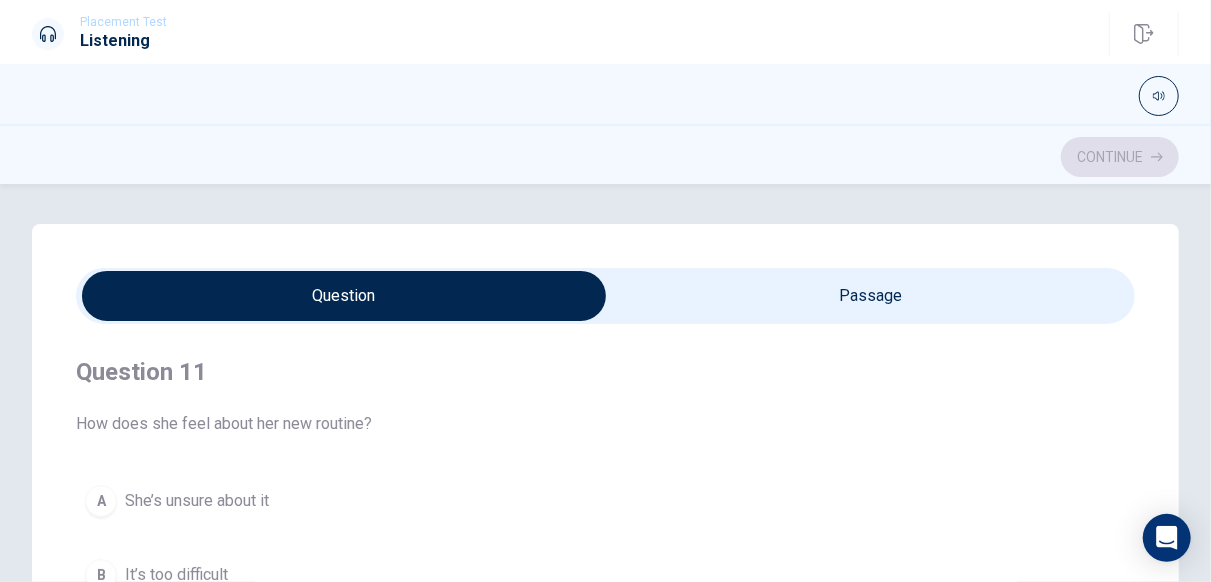 type on "4" 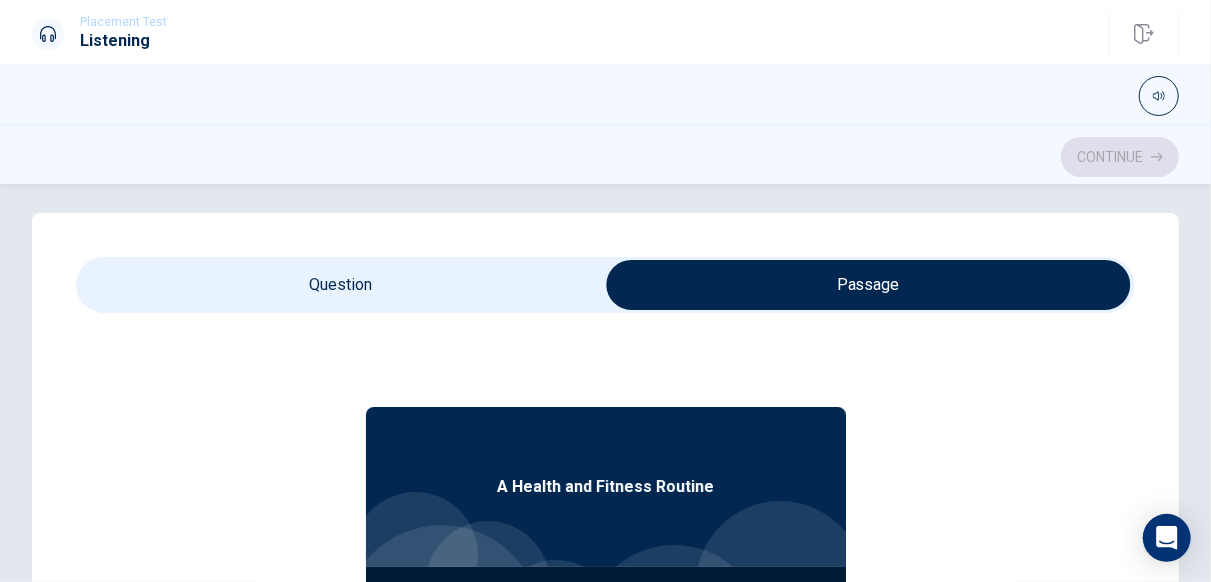 scroll, scrollTop: 10, scrollLeft: 0, axis: vertical 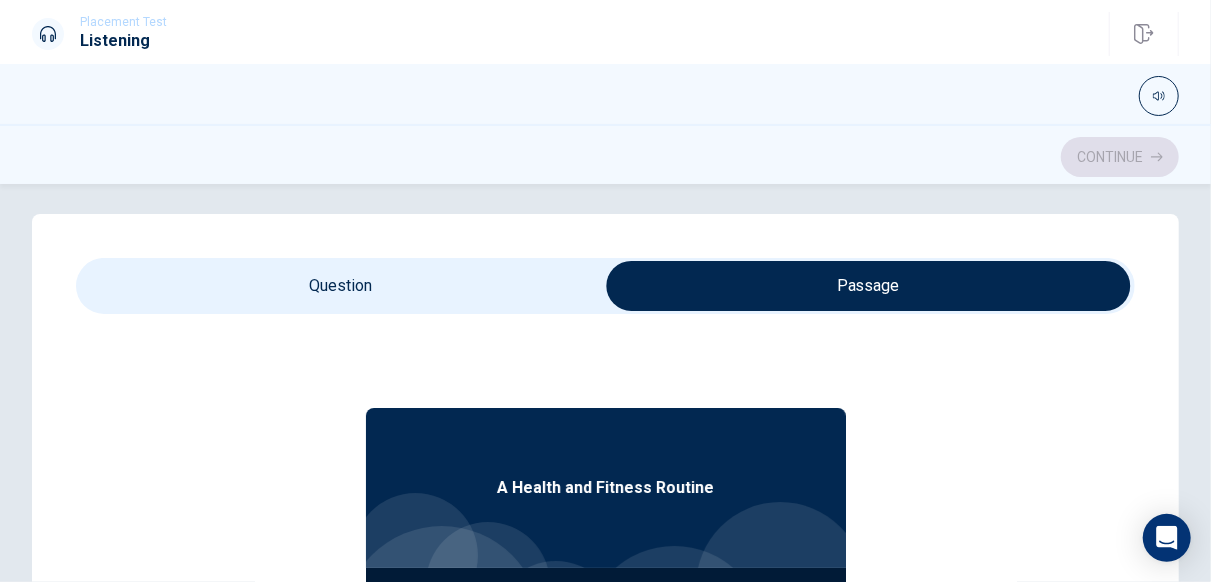 type on "5" 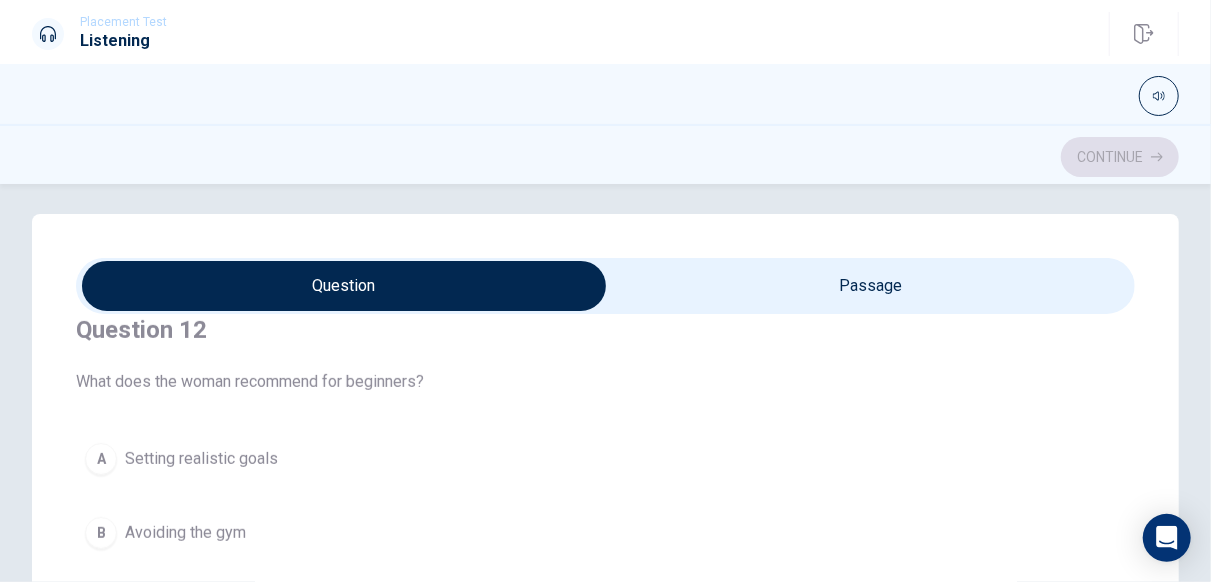 scroll, scrollTop: 490, scrollLeft: 0, axis: vertical 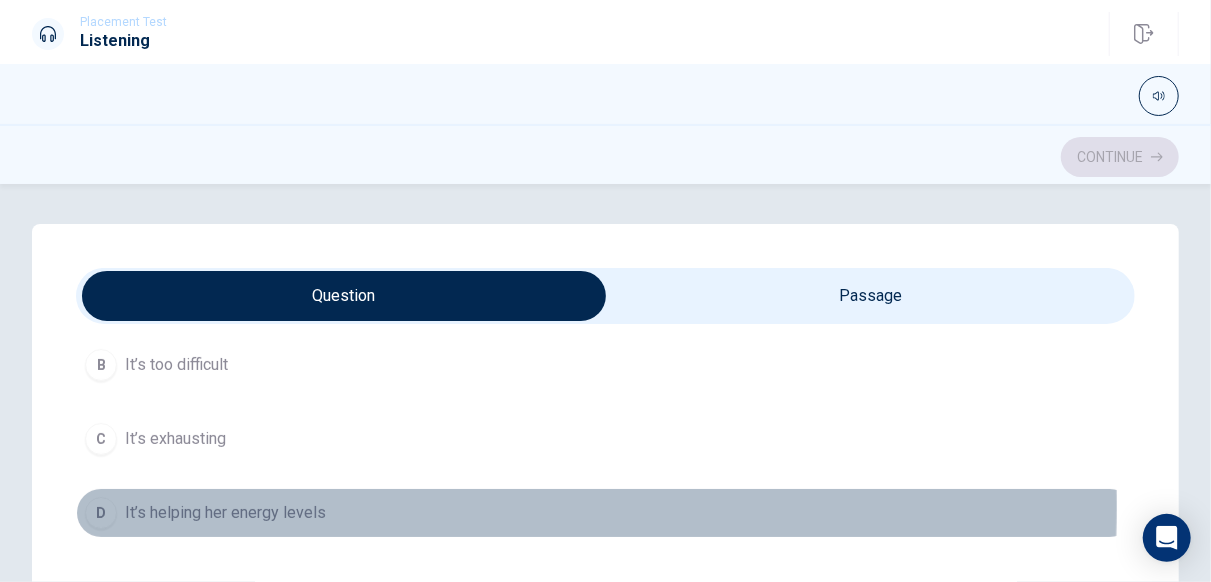 click on "It’s helping her energy levels" at bounding box center [225, 513] 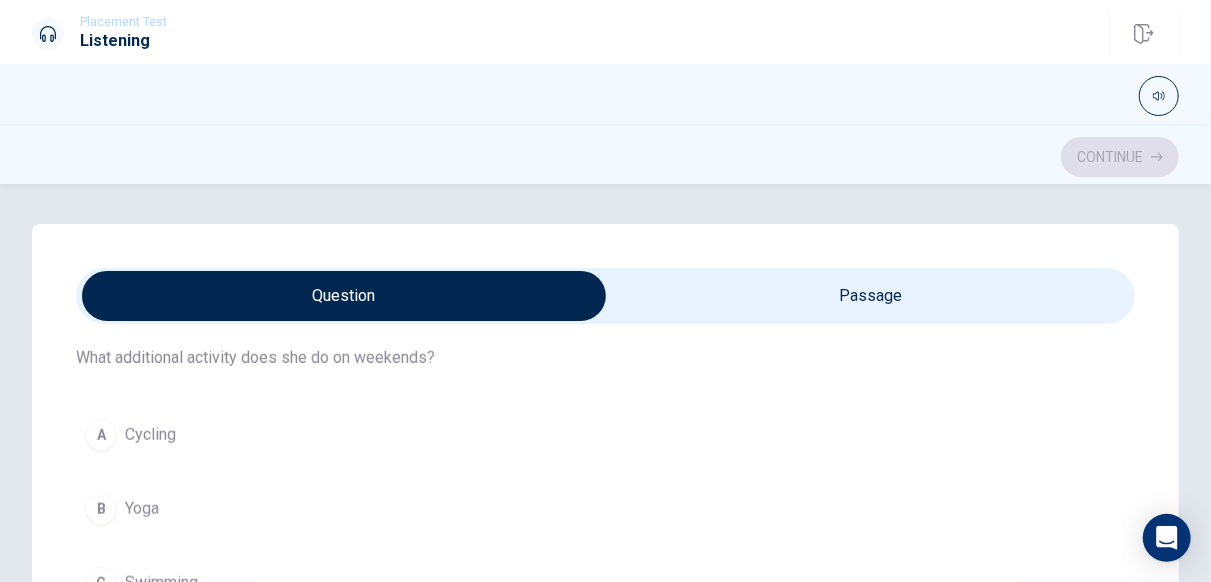 scroll, scrollTop: 977, scrollLeft: 0, axis: vertical 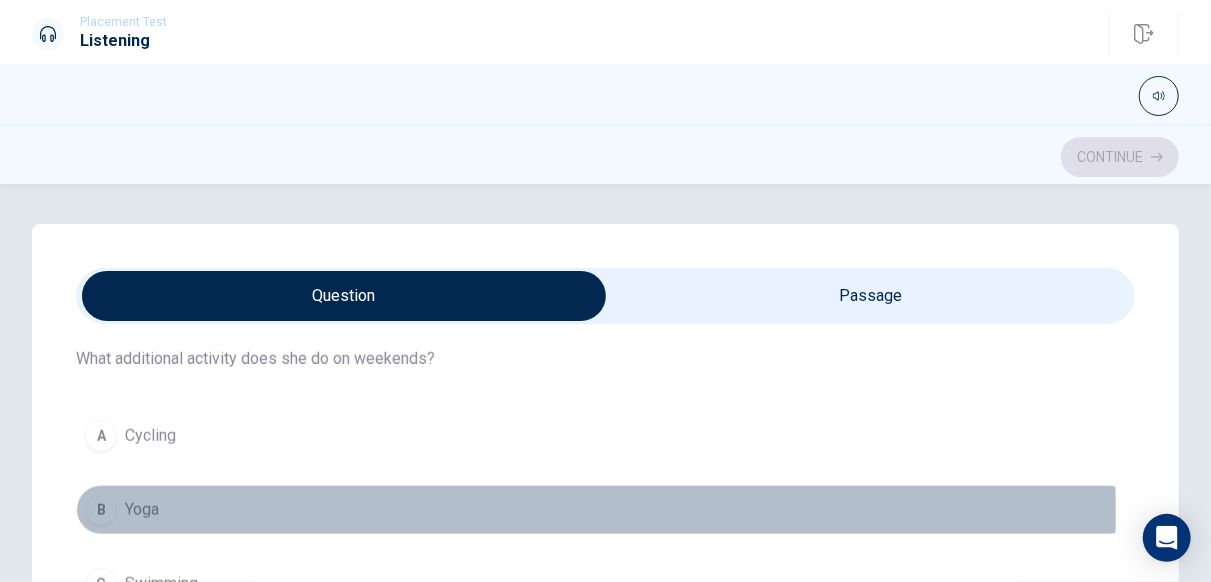 click on "Yoga" at bounding box center (142, 510) 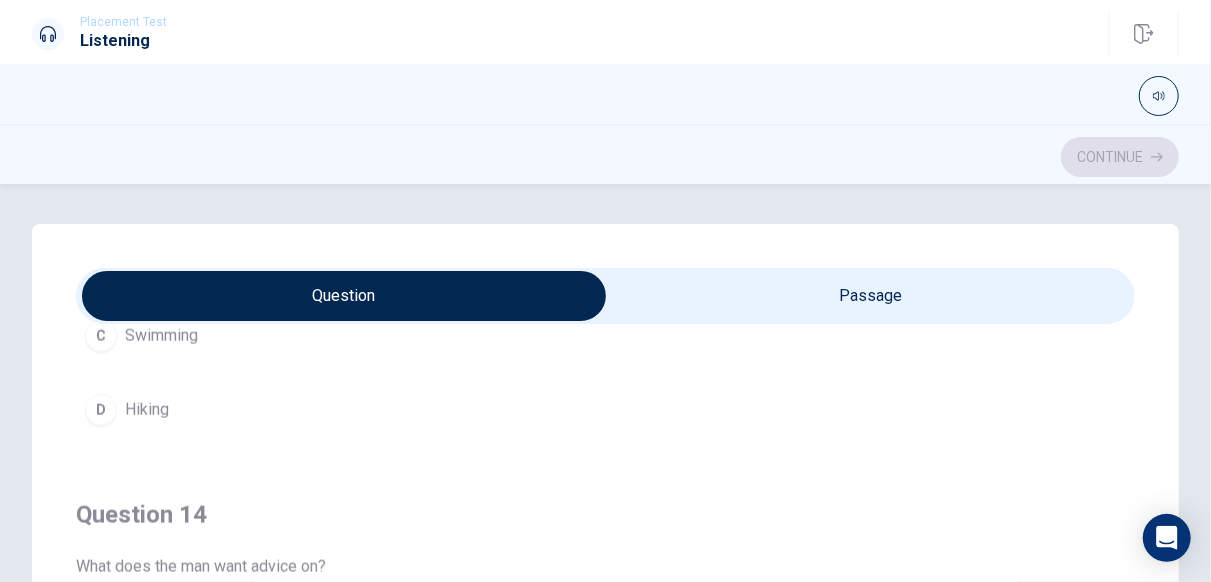 scroll, scrollTop: 1606, scrollLeft: 0, axis: vertical 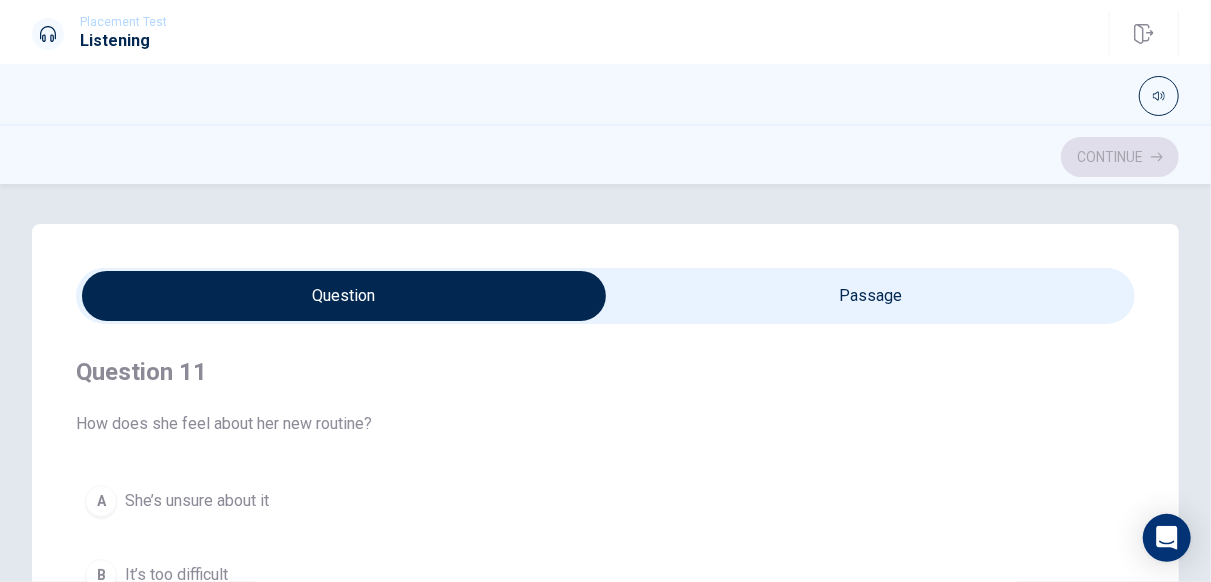 type on "63" 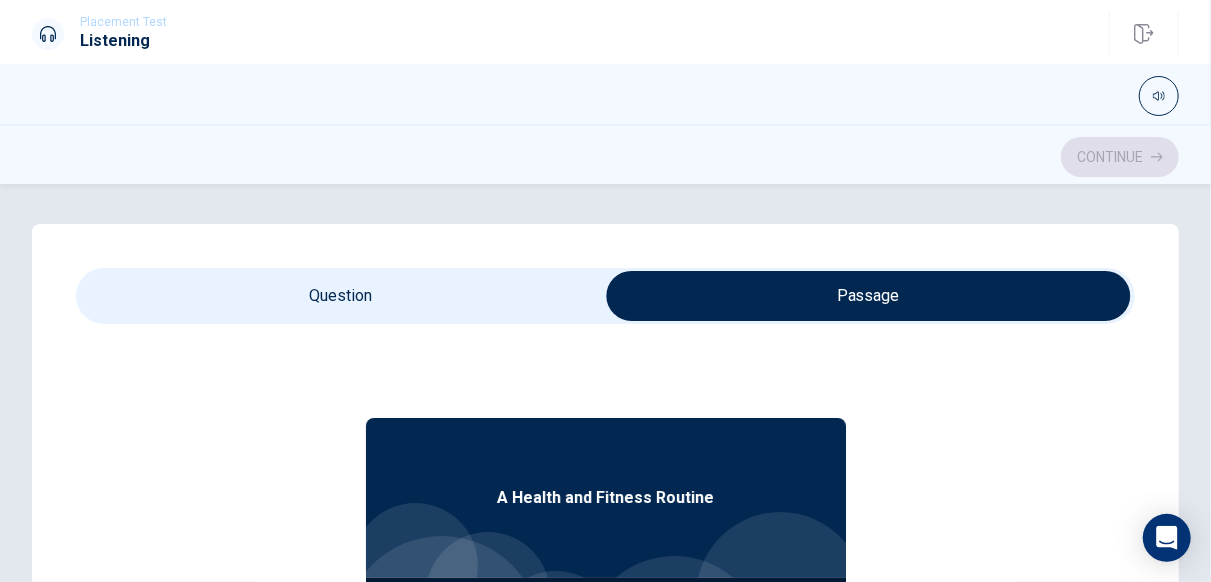 scroll, scrollTop: 112, scrollLeft: 0, axis: vertical 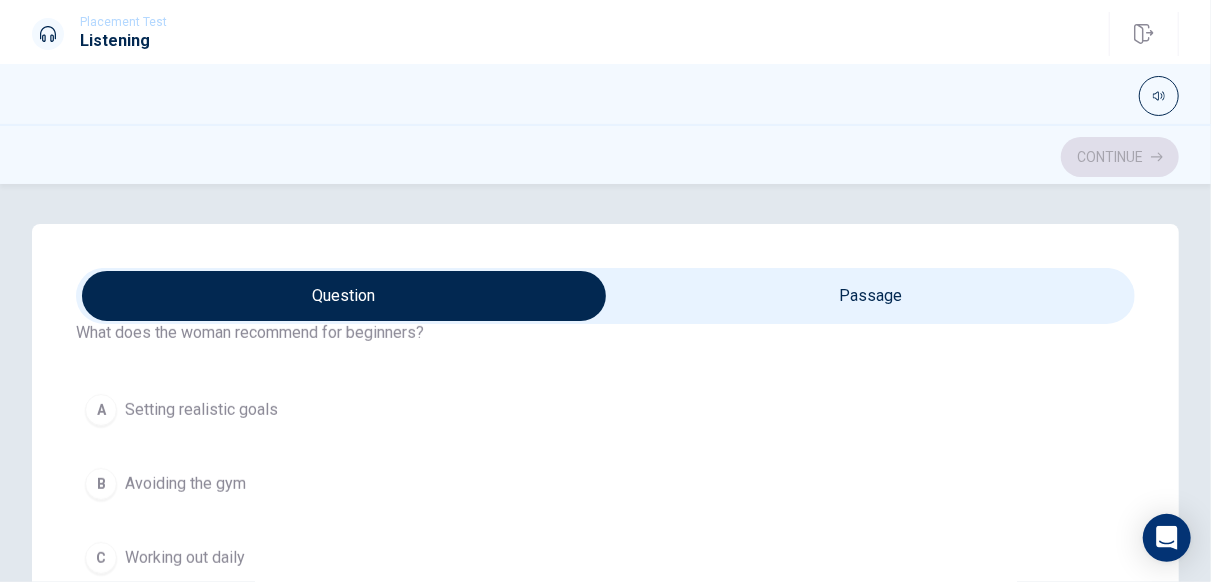 click on "A Setting realistic goals" at bounding box center (605, 410) 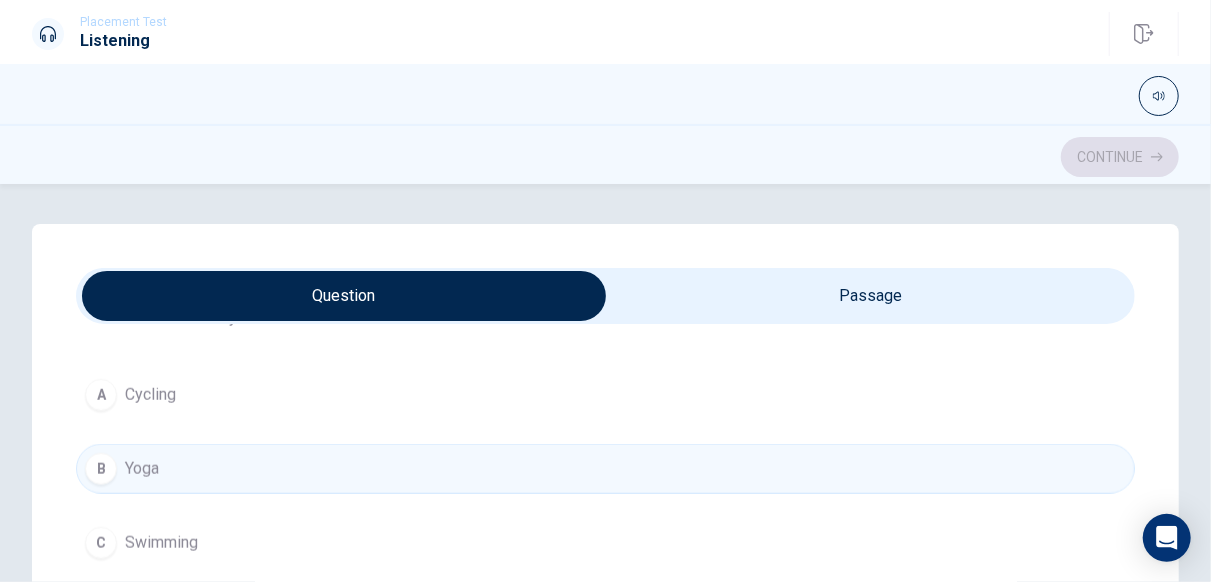 scroll, scrollTop: 1025, scrollLeft: 0, axis: vertical 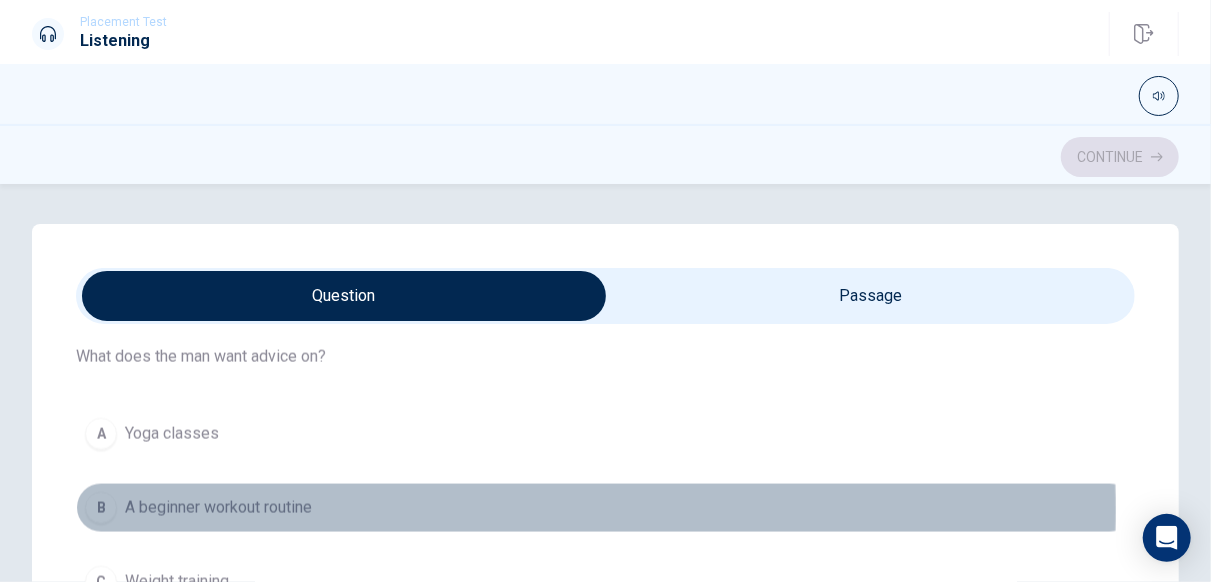 click on "A beginner workout routine" at bounding box center (218, 508) 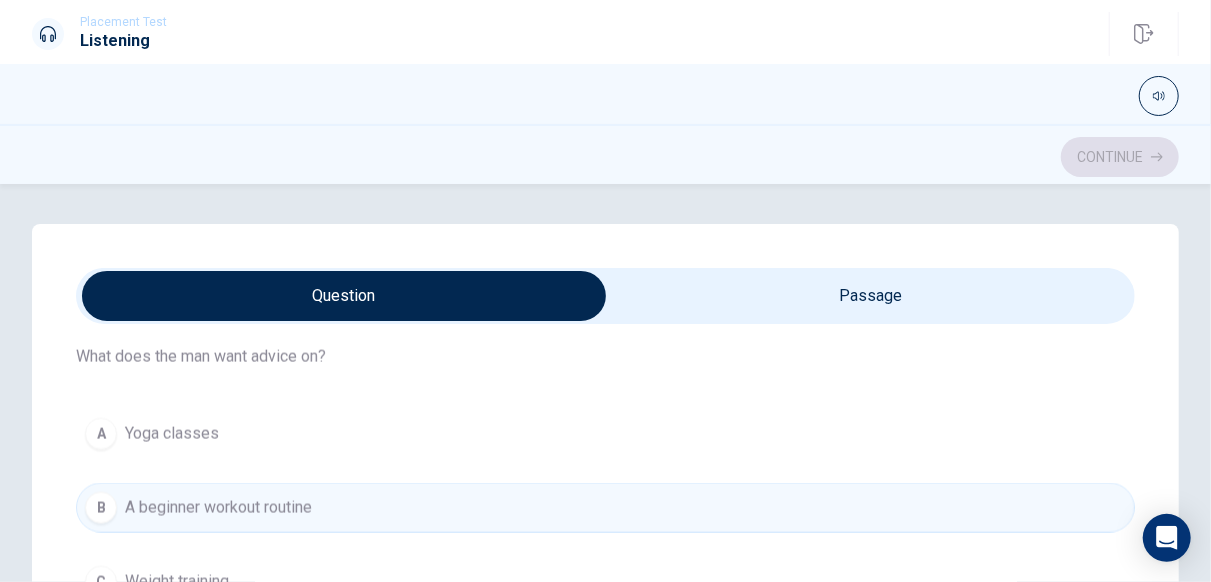 scroll, scrollTop: 1606, scrollLeft: 0, axis: vertical 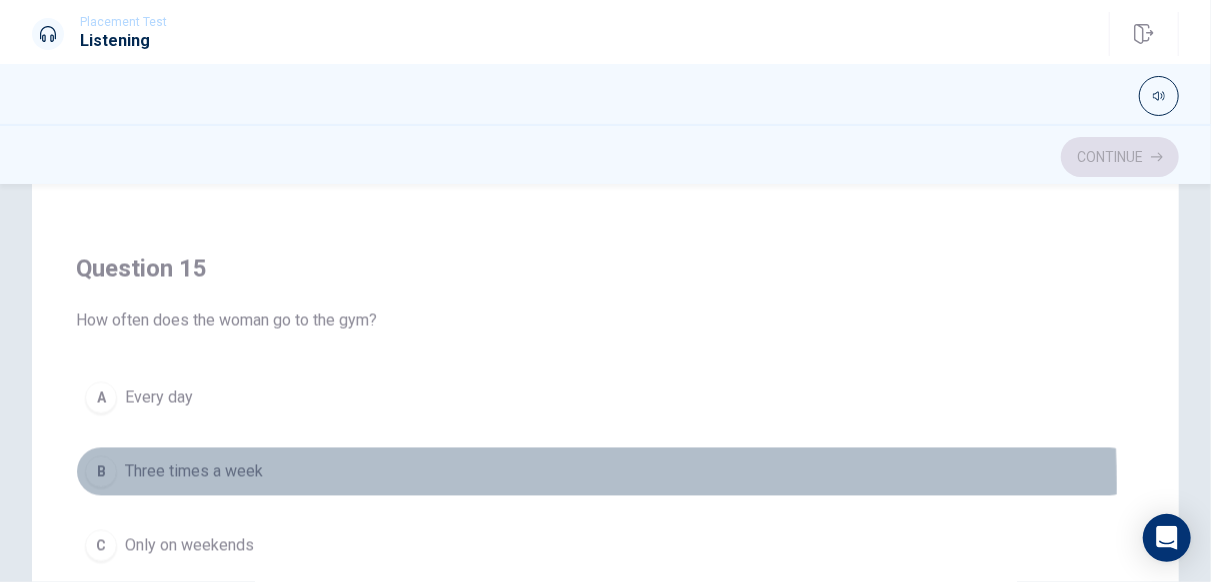 click on "B Three times a week" at bounding box center [605, 472] 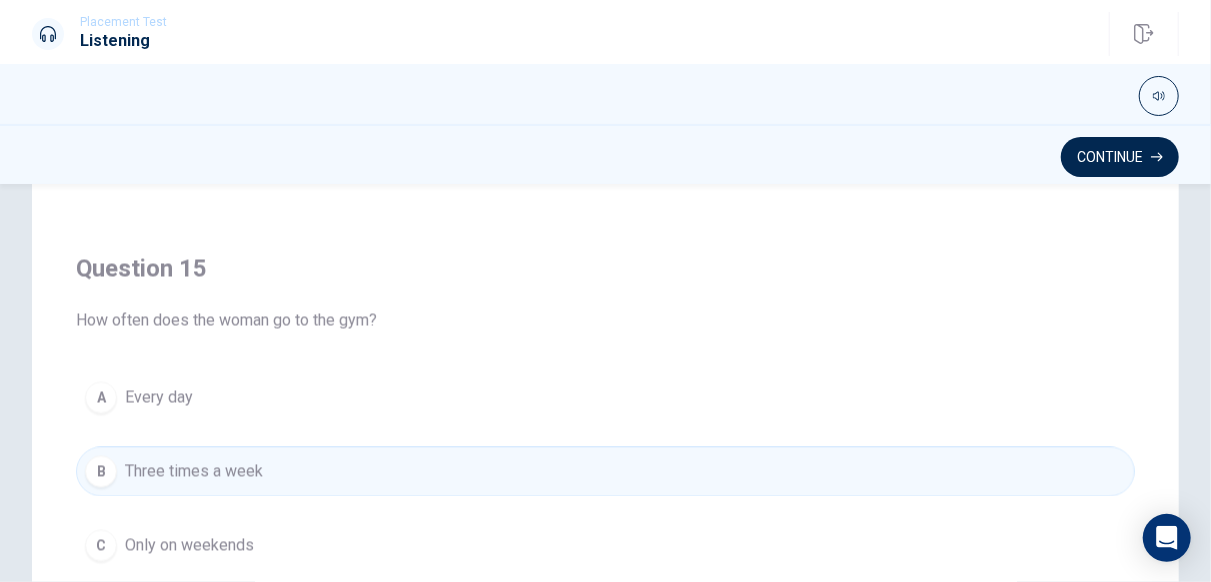 scroll, scrollTop: 550, scrollLeft: 0, axis: vertical 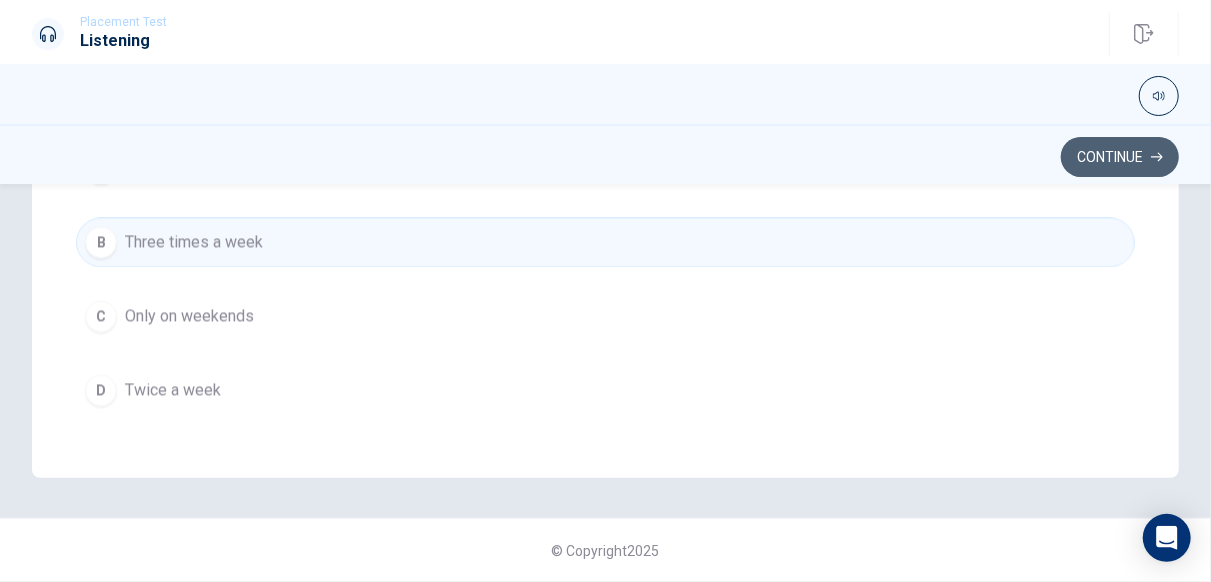 click on "Continue" at bounding box center [1120, 157] 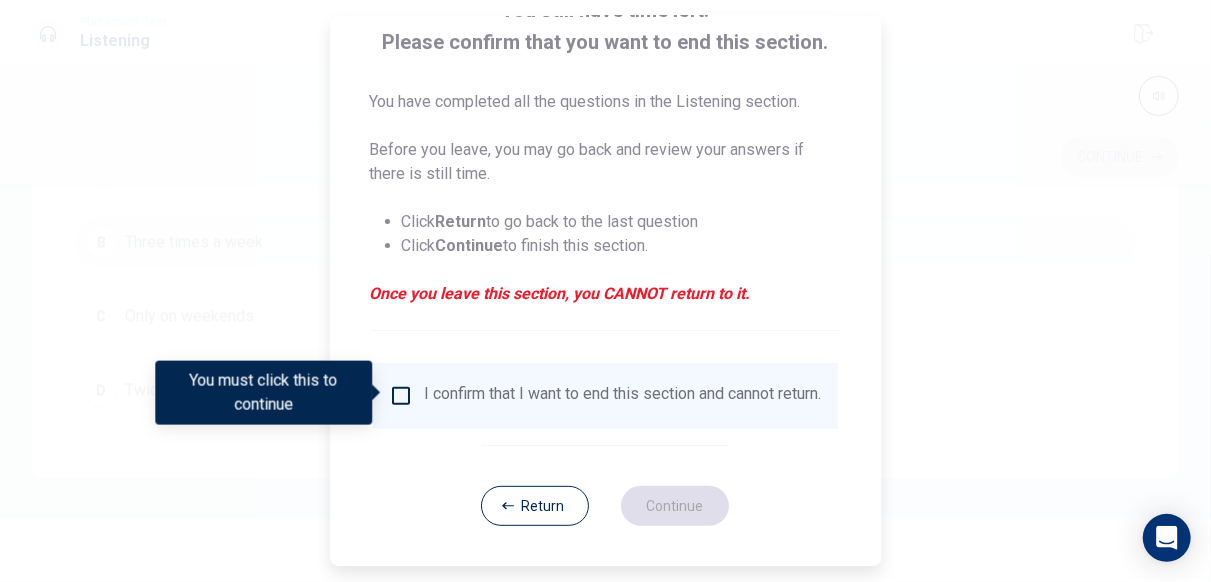 scroll, scrollTop: 156, scrollLeft: 0, axis: vertical 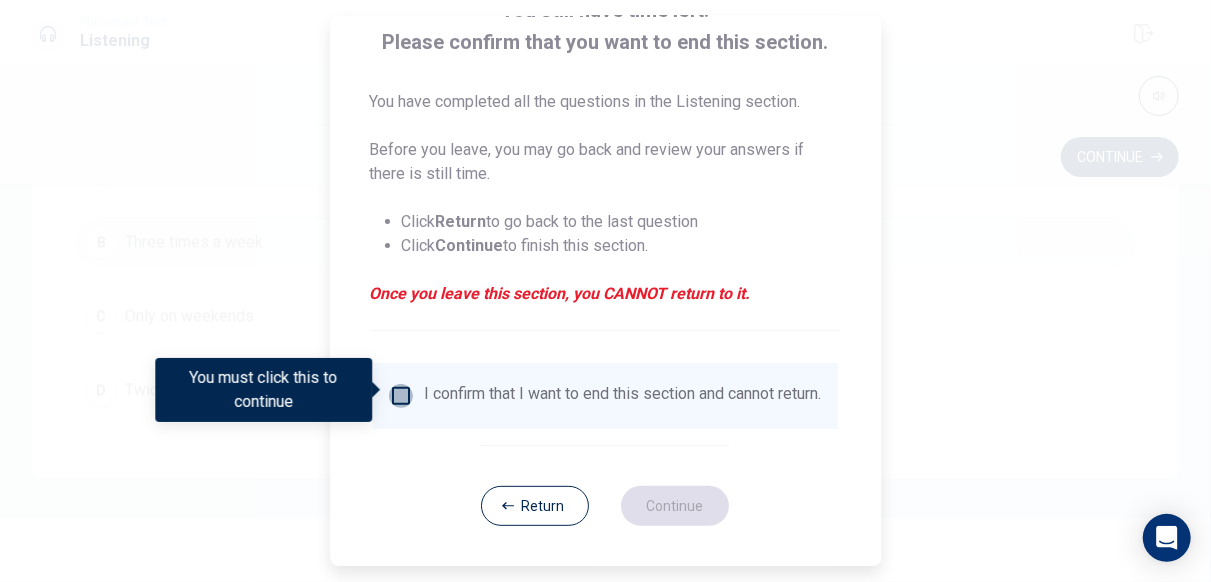 click at bounding box center [401, 396] 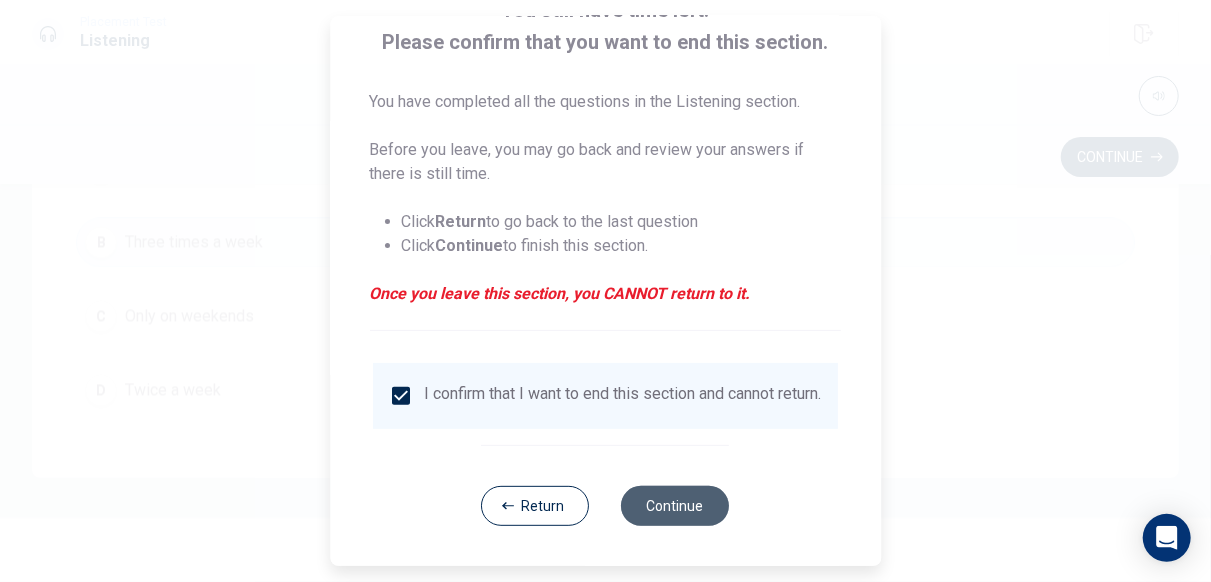 click on "Continue" at bounding box center [676, 506] 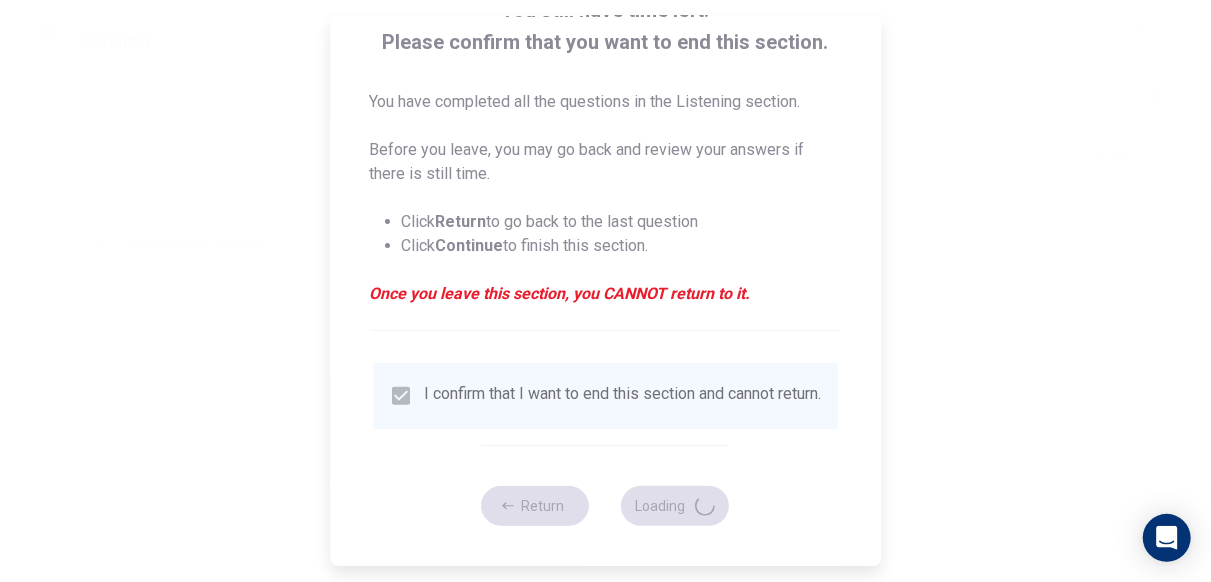 scroll, scrollTop: 0, scrollLeft: 0, axis: both 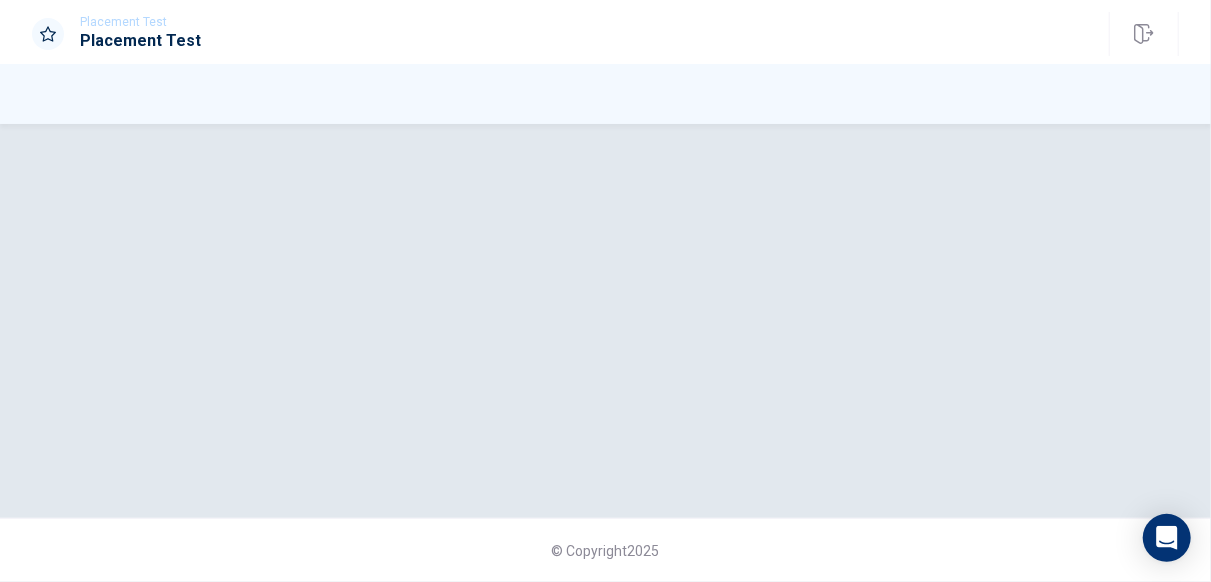 click at bounding box center [605, 321] 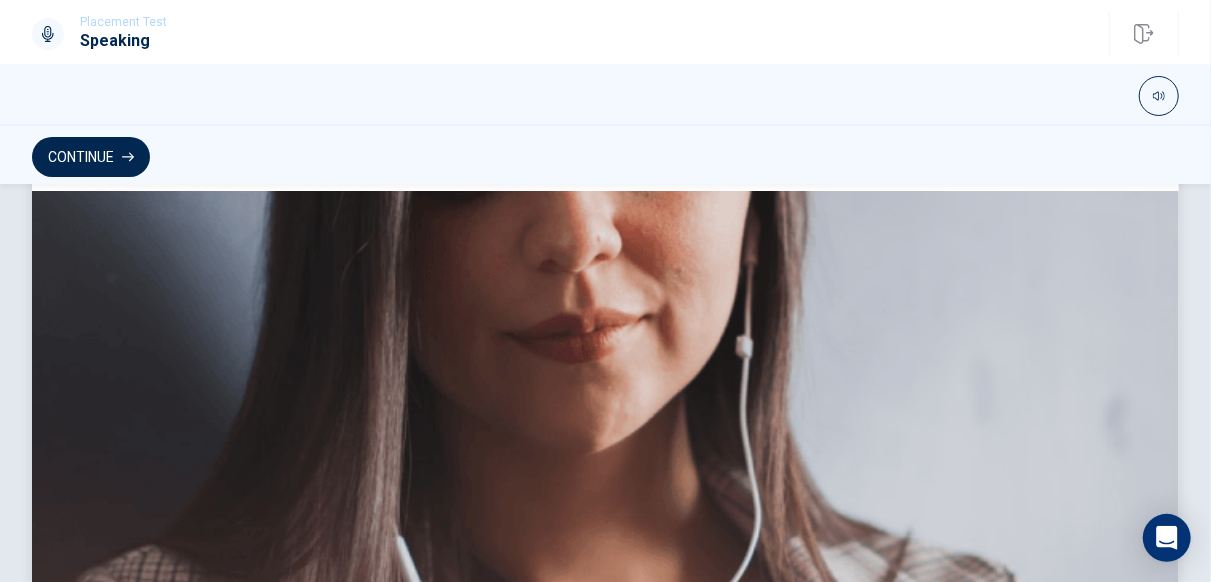 scroll, scrollTop: 618, scrollLeft: 0, axis: vertical 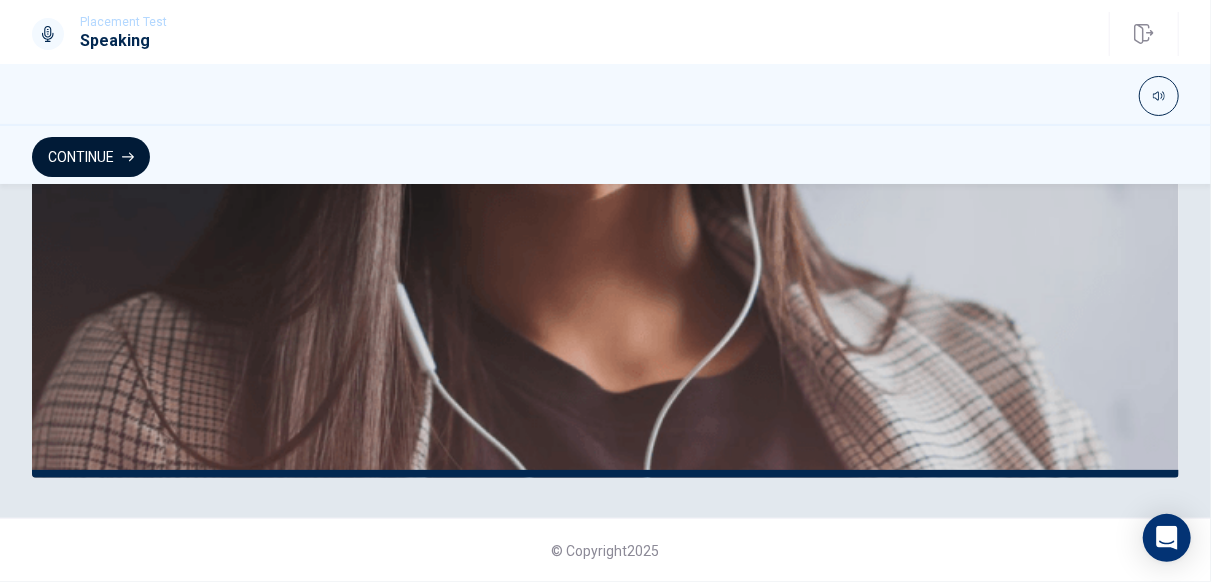 click on "Continue" at bounding box center [91, 157] 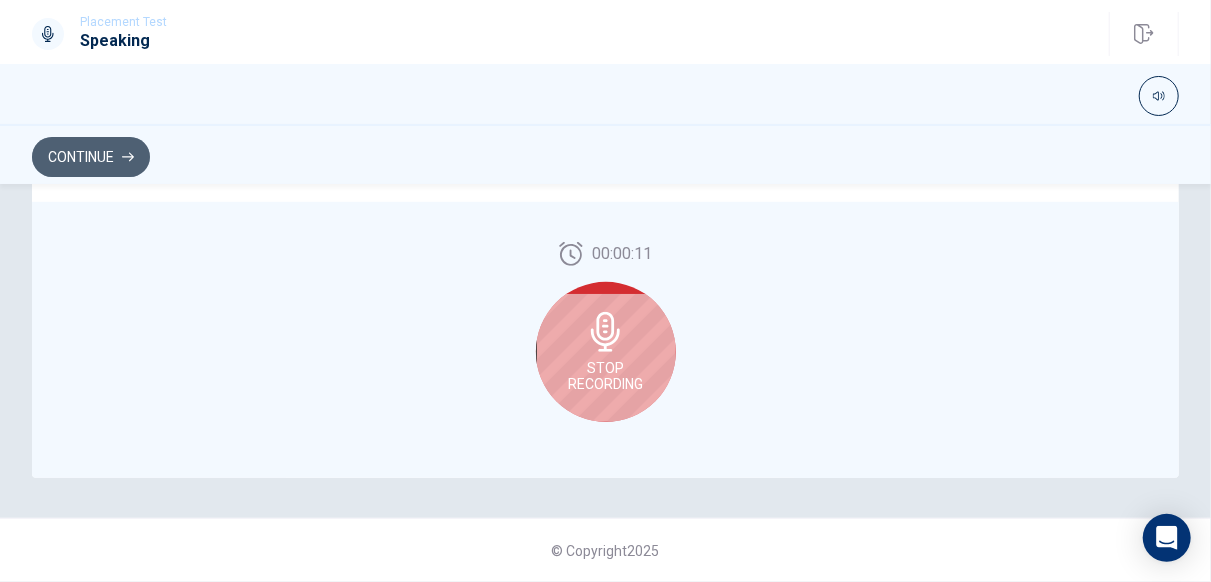 click on "Continue" at bounding box center (91, 157) 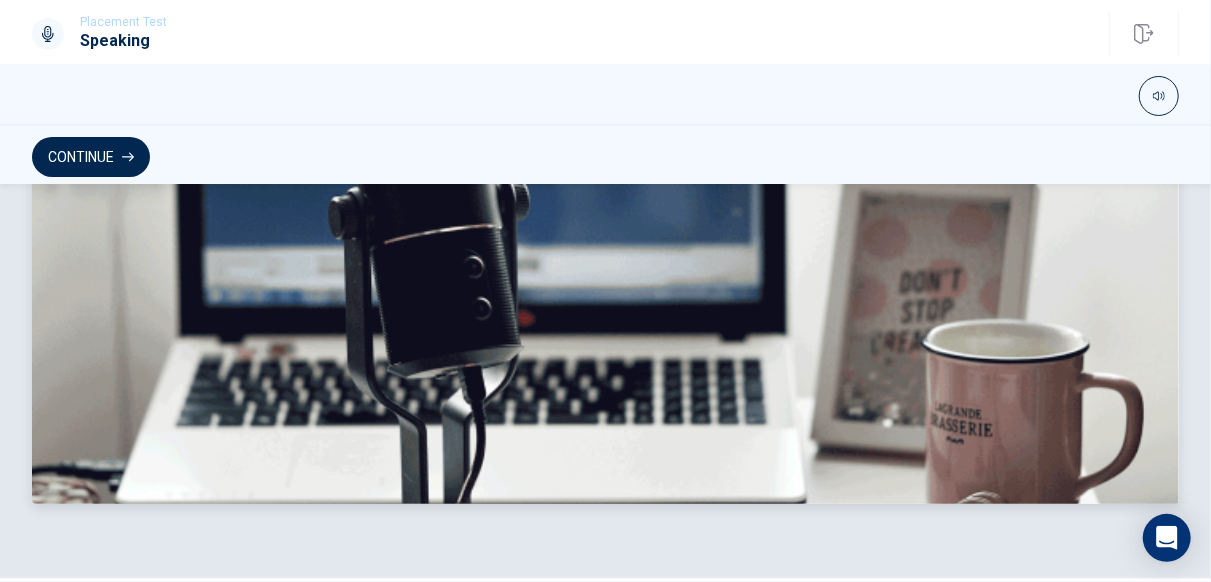 scroll, scrollTop: 678, scrollLeft: 0, axis: vertical 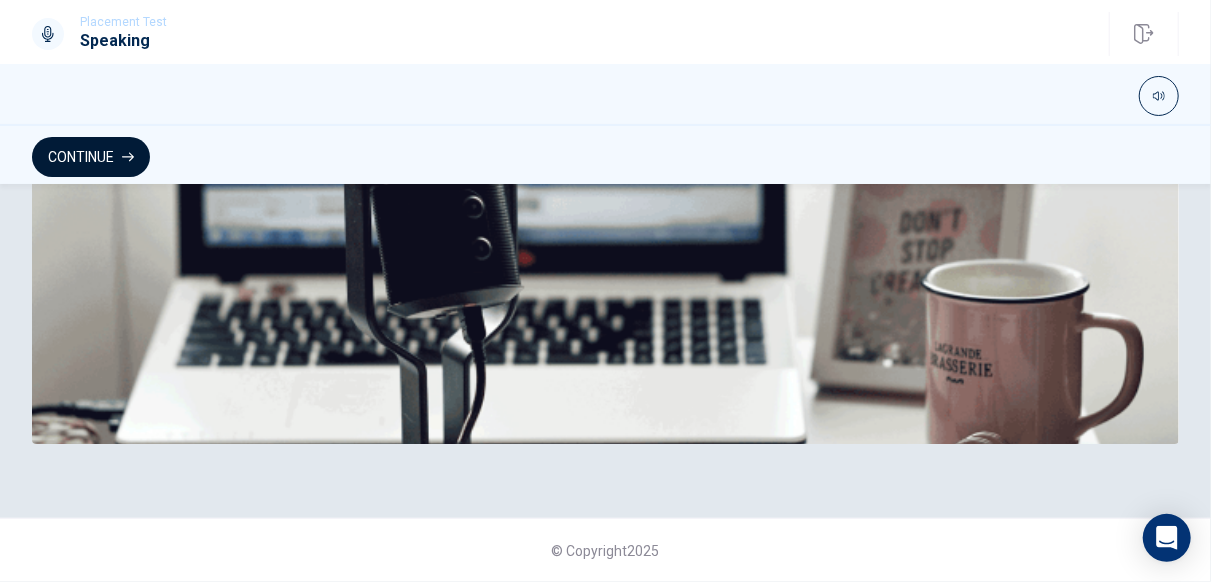 click on "Continue" at bounding box center (91, 157) 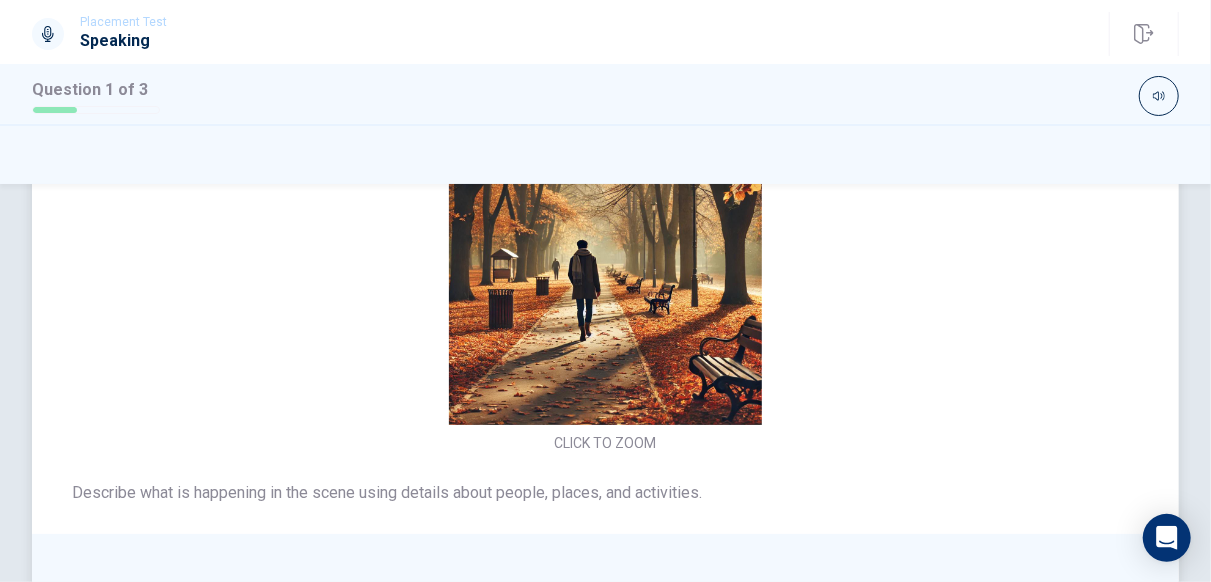 scroll, scrollTop: 0, scrollLeft: 0, axis: both 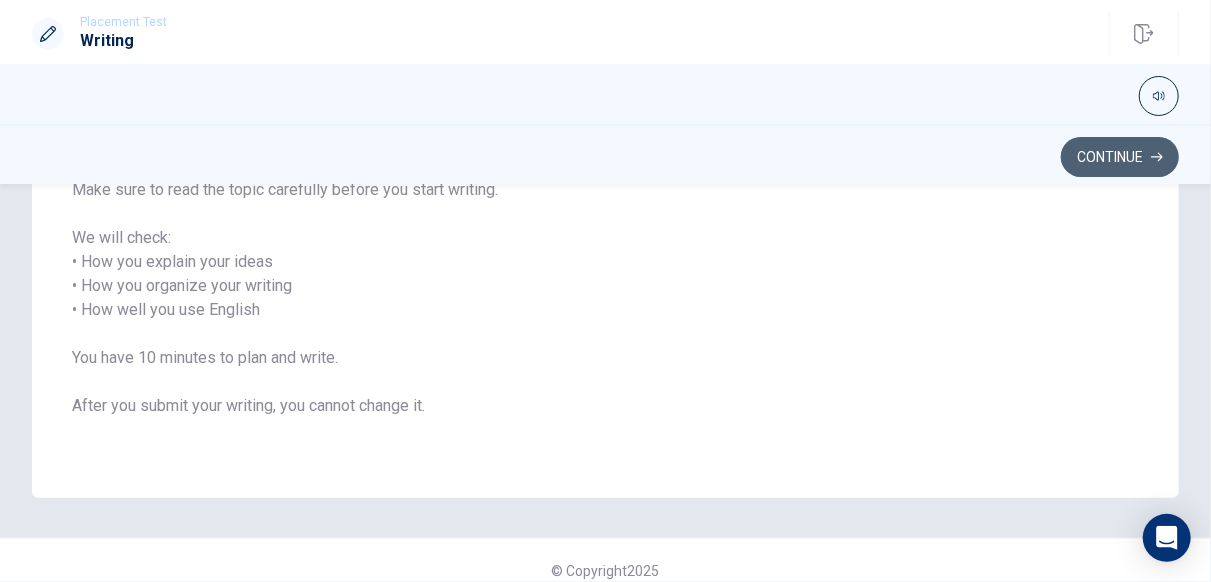 click on "Continue" at bounding box center [1120, 157] 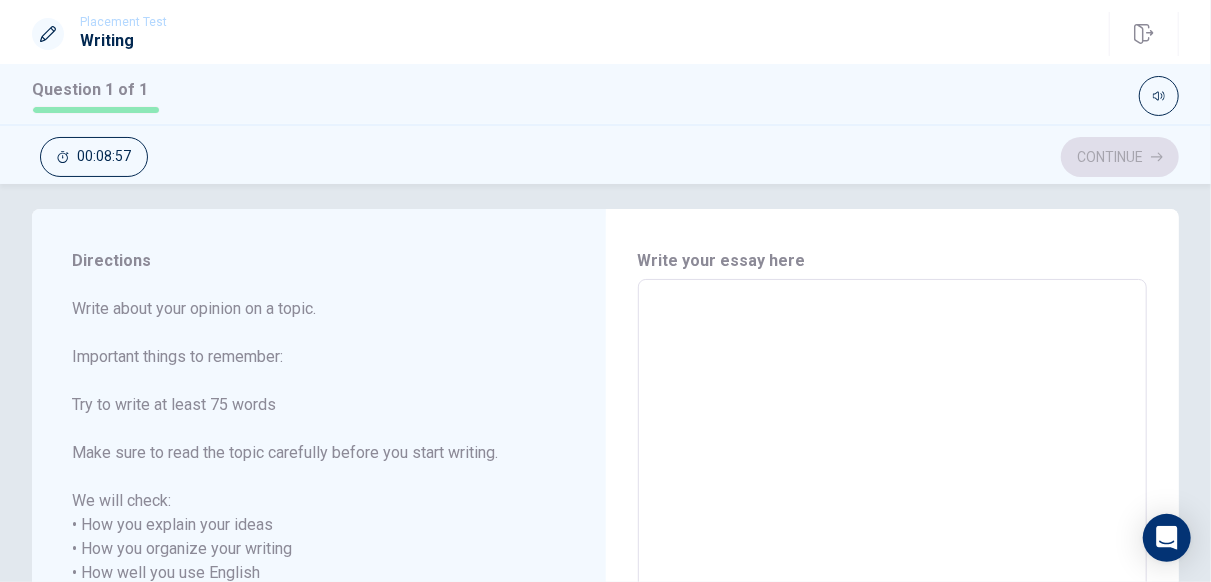 scroll, scrollTop: 0, scrollLeft: 0, axis: both 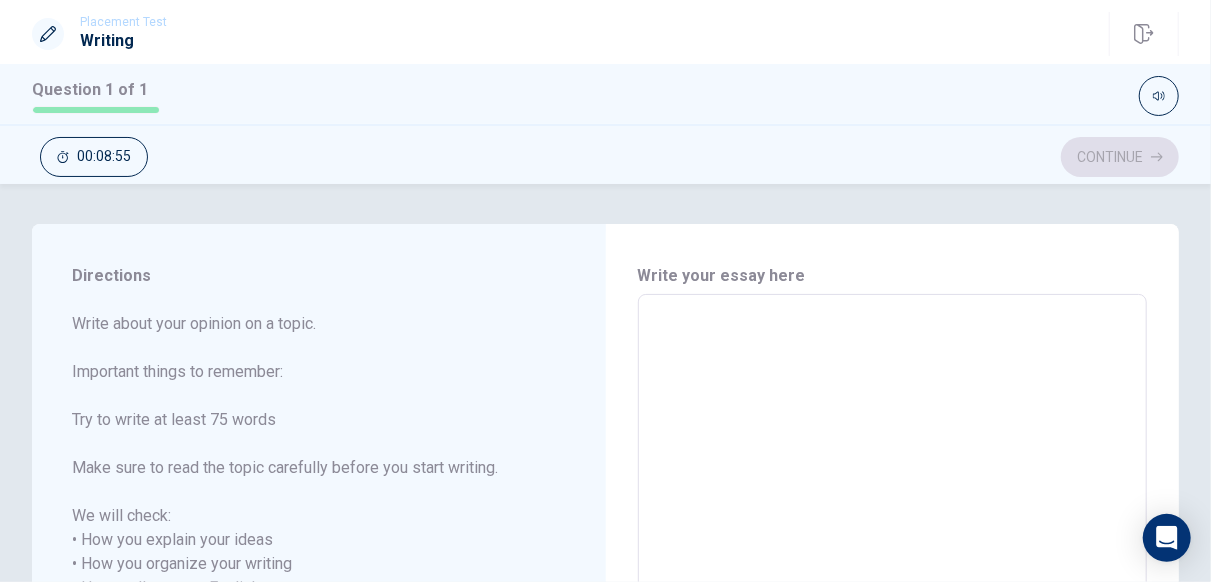 click at bounding box center (893, 588) 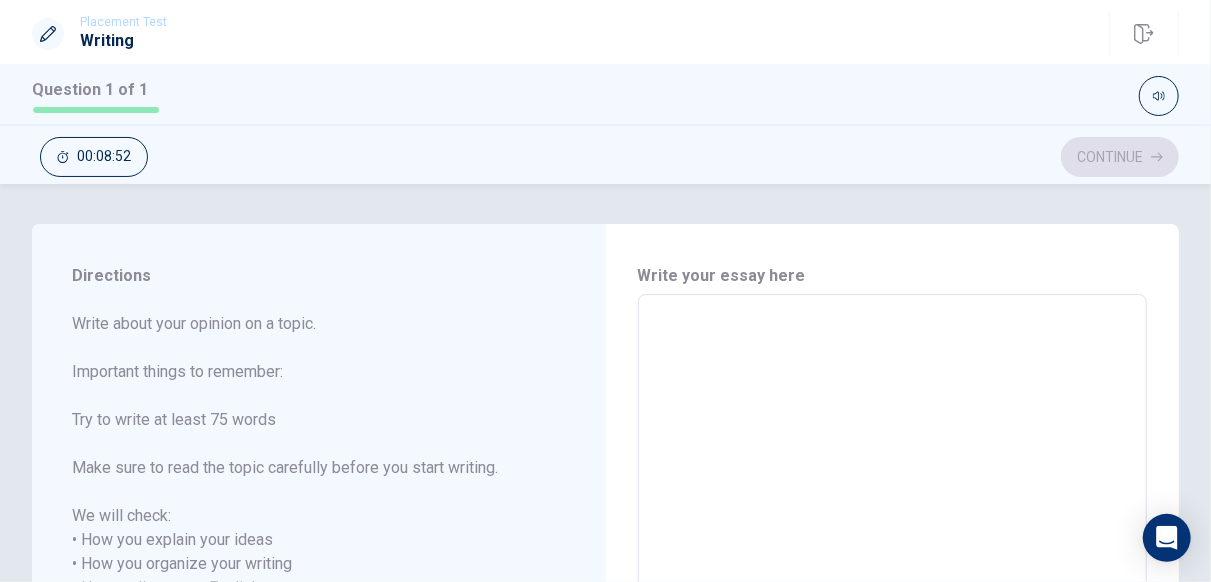 type on "O" 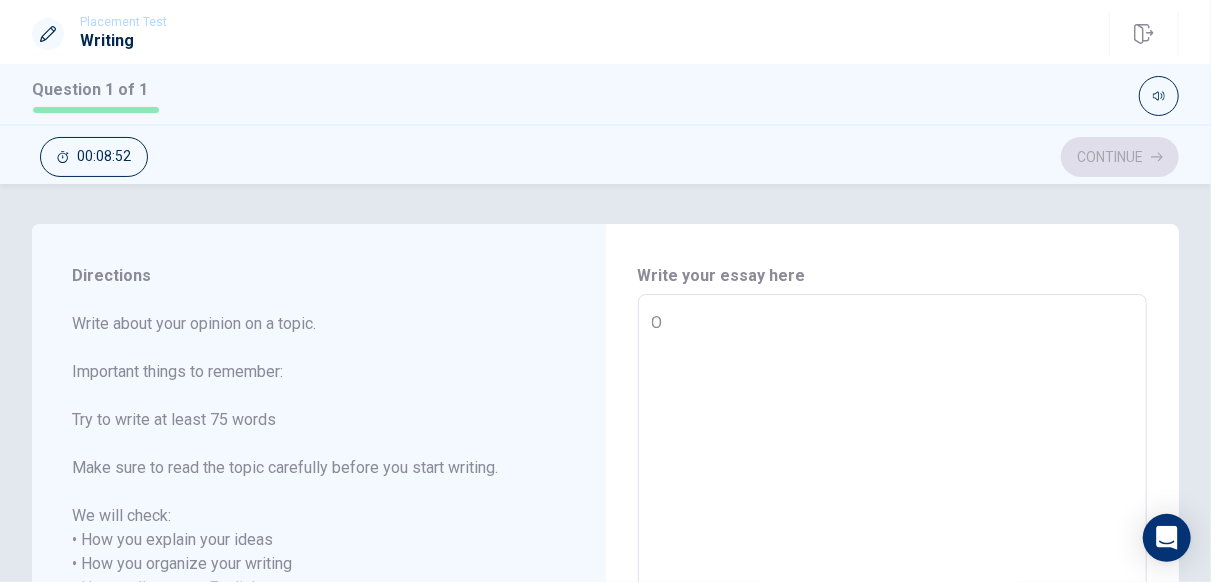 type on "x" 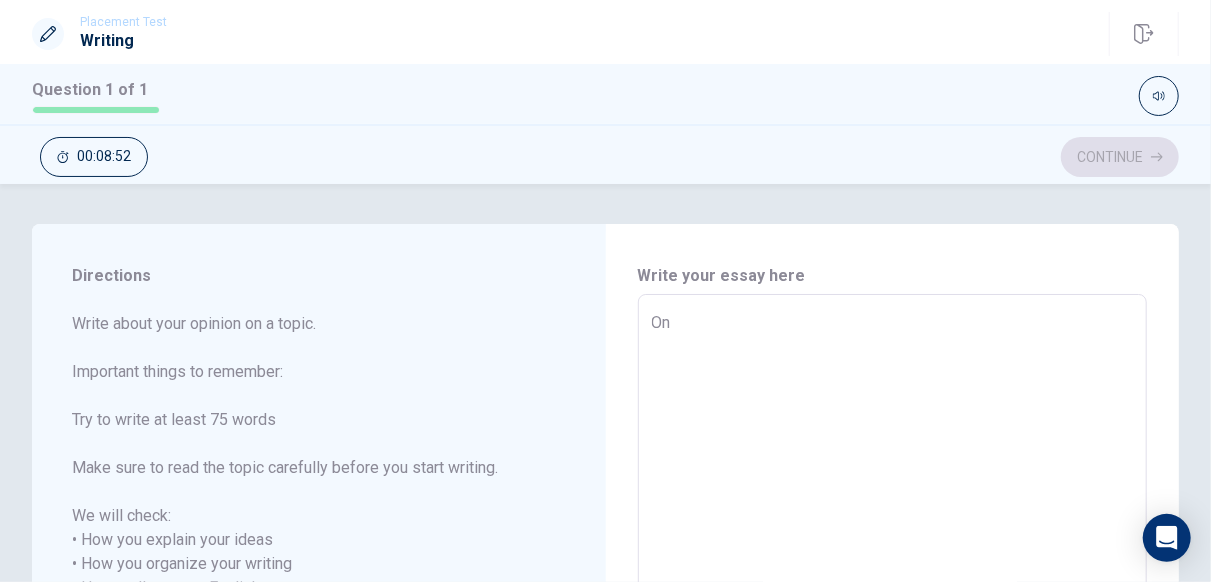 type on "x" 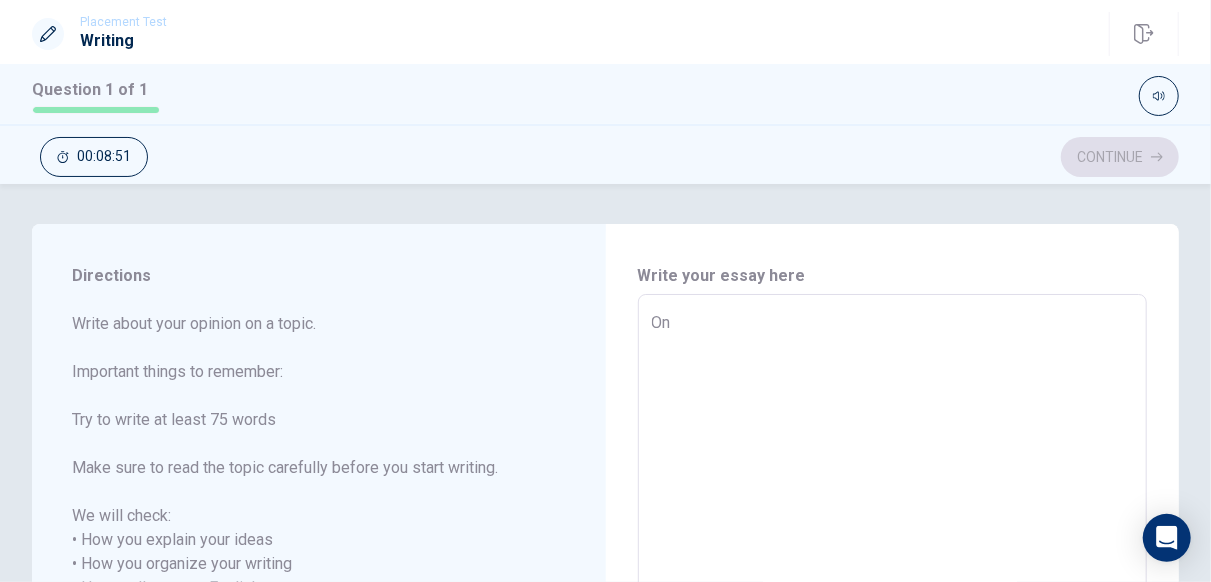 type on "One" 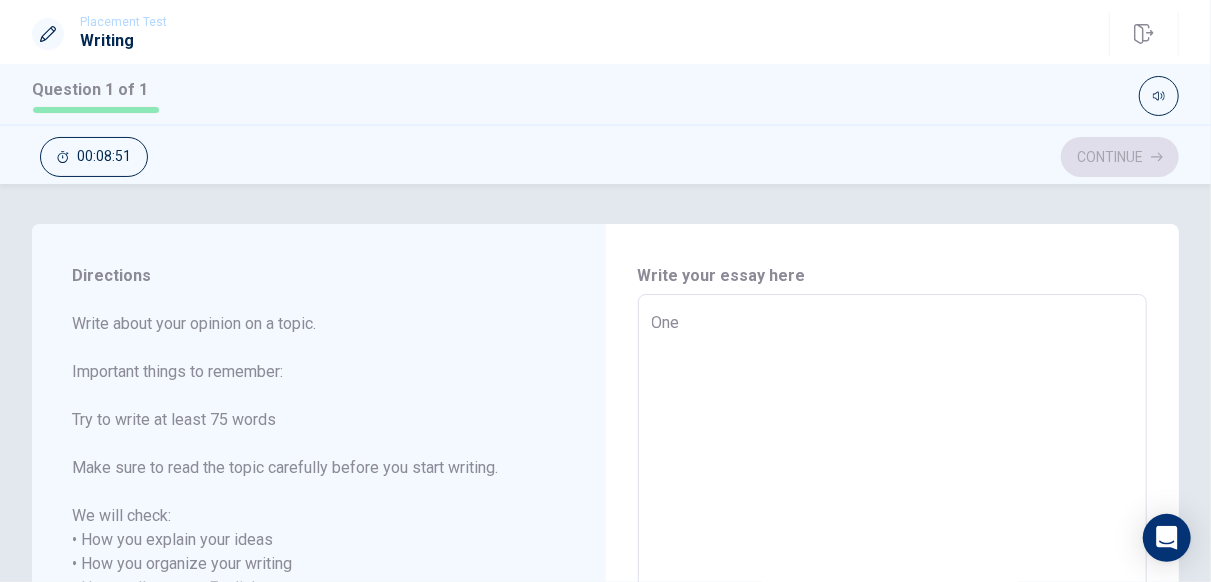 type on "x" 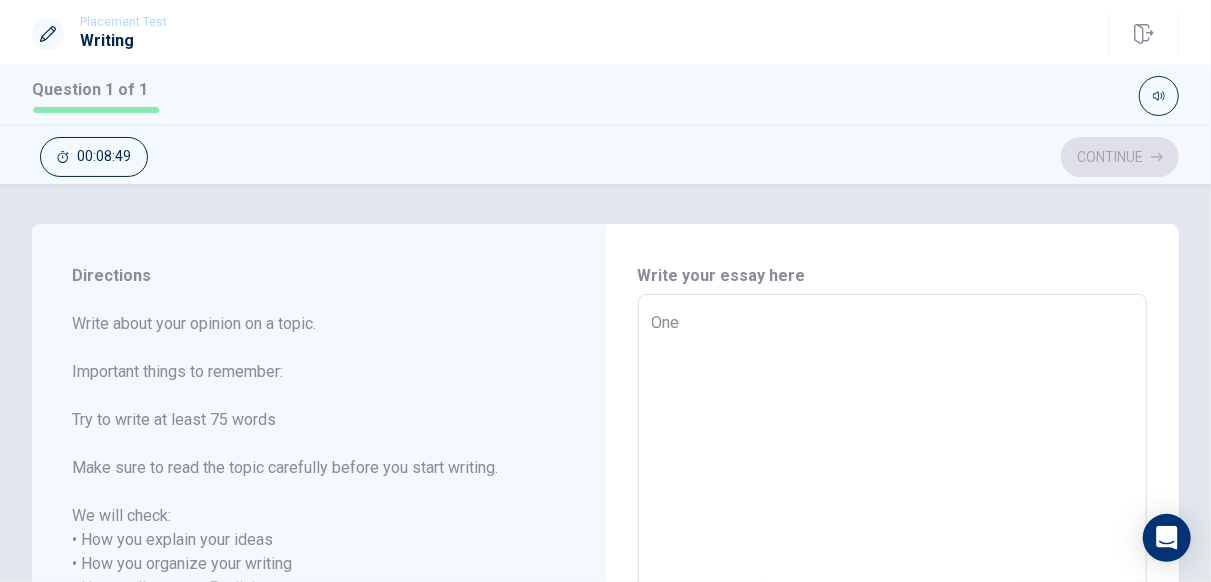 type on "x" 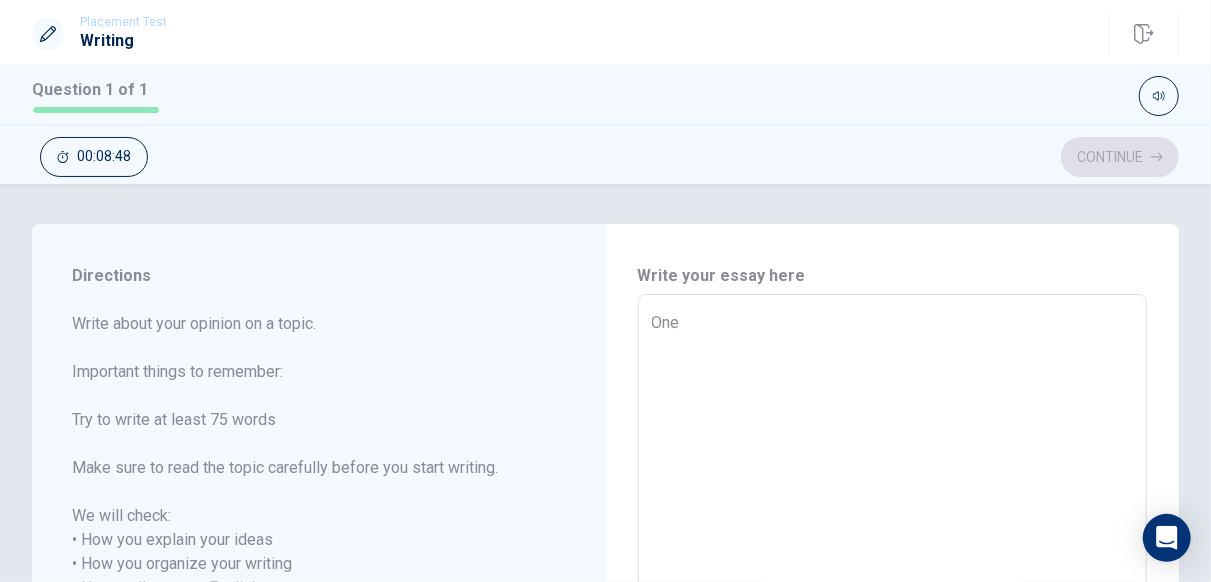 type on "One i" 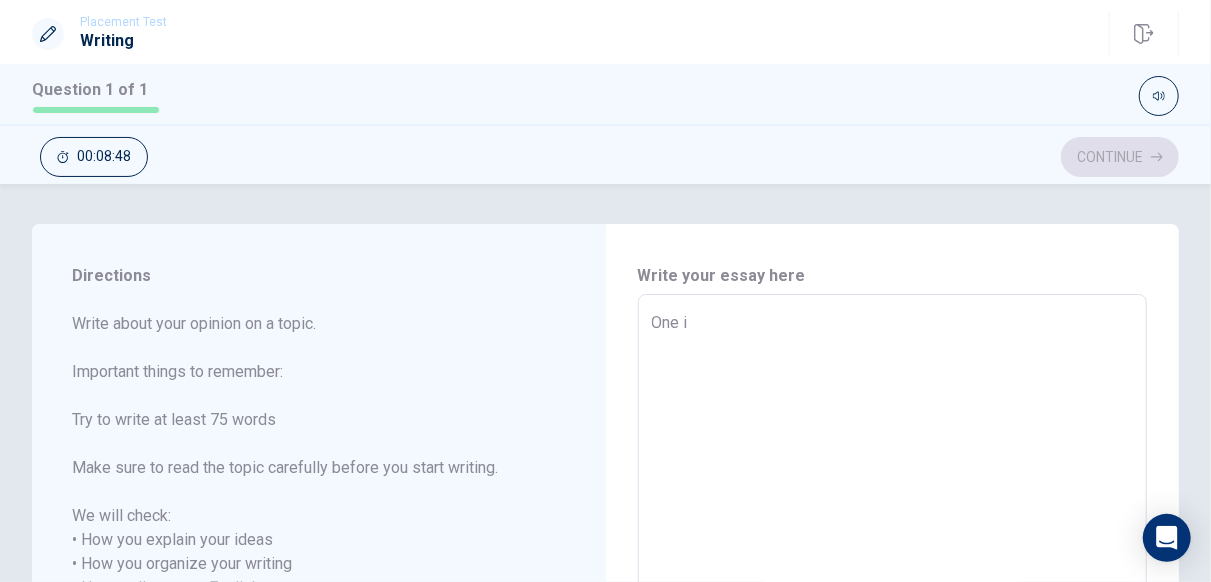 type on "x" 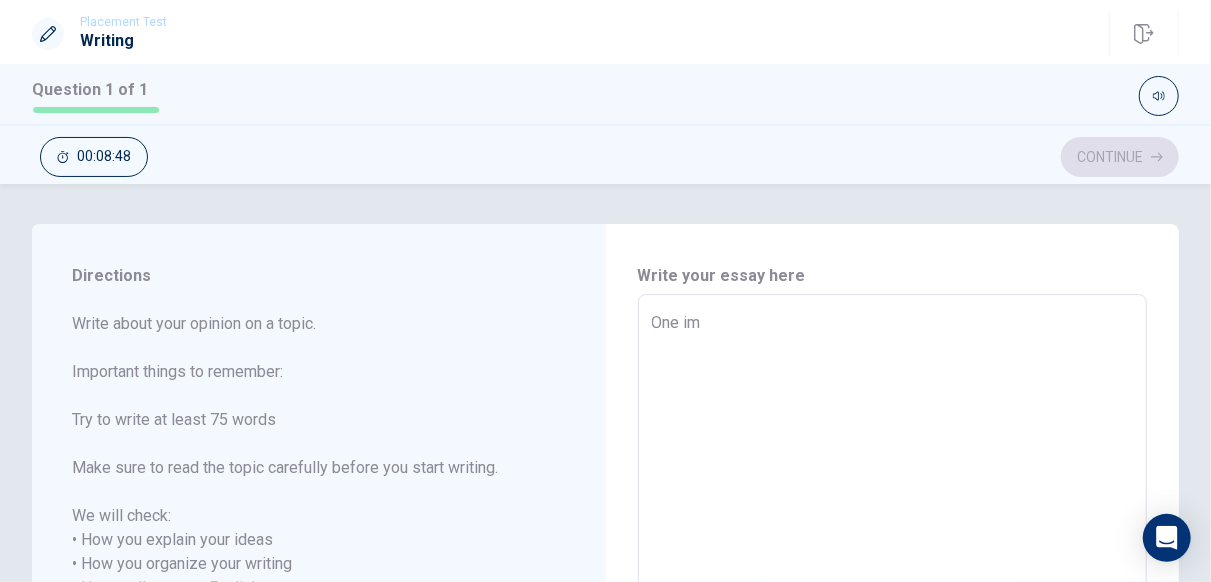 type on "x" 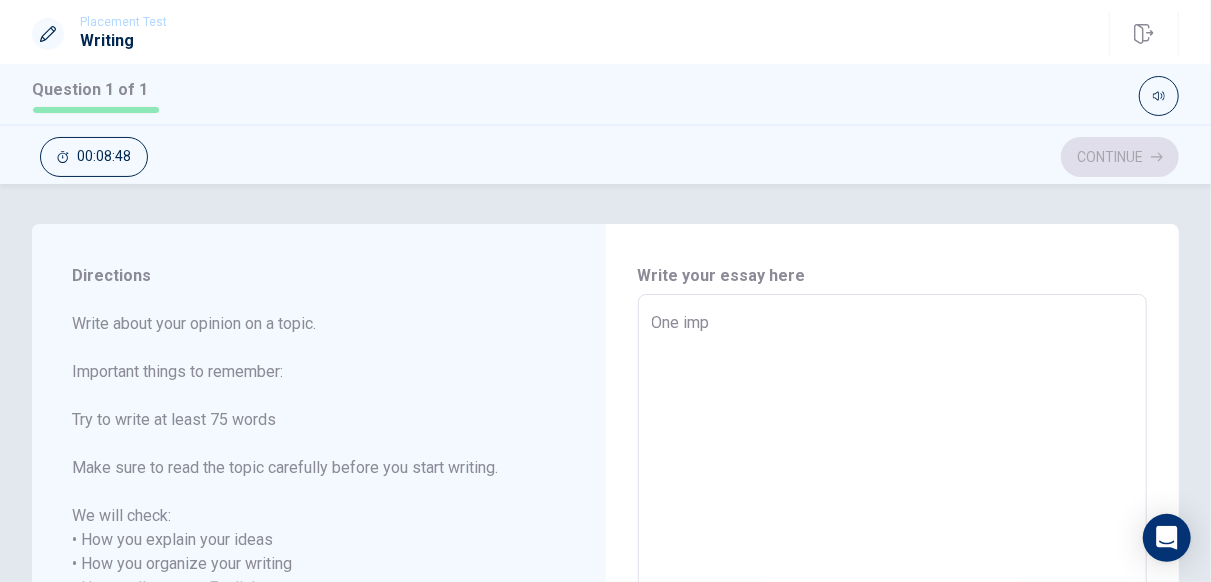 type on "x" 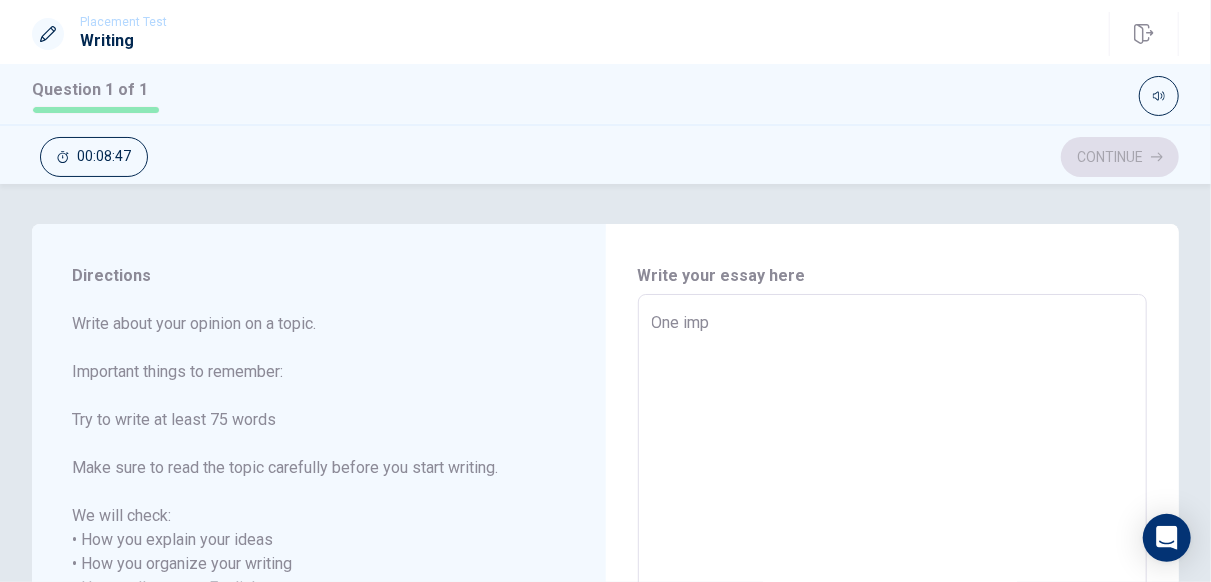 type on "One impo" 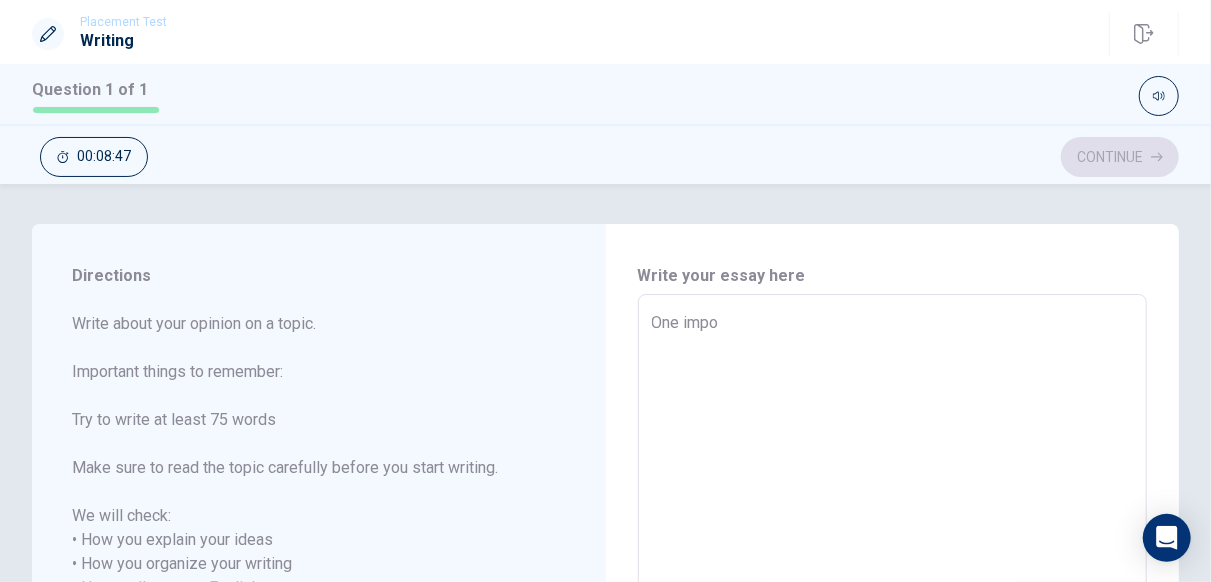 type on "x" 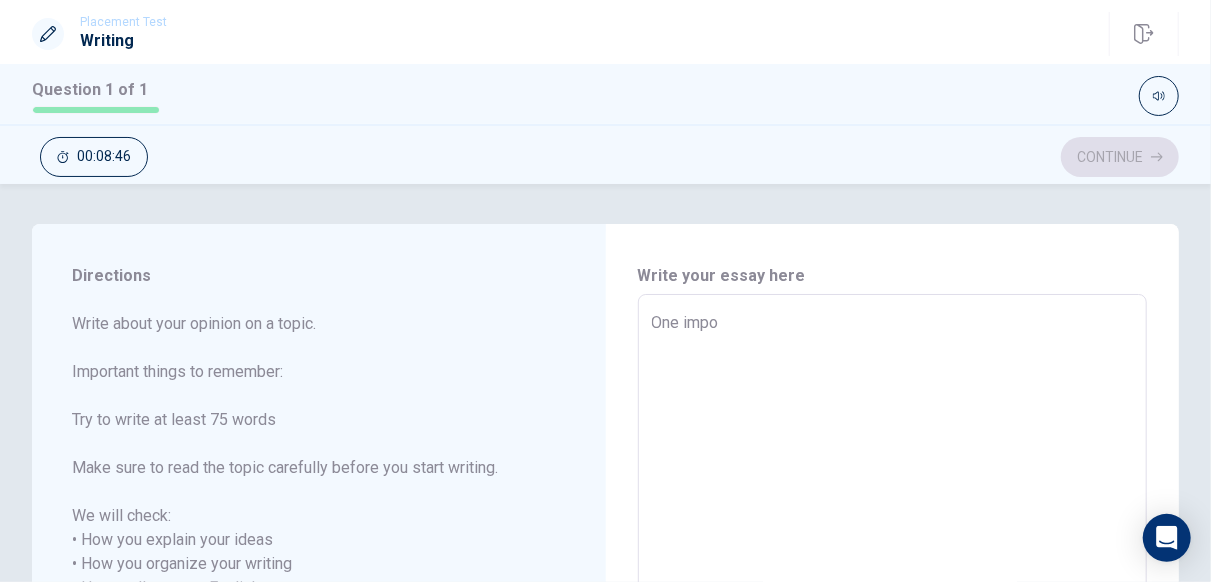 type on "One impor" 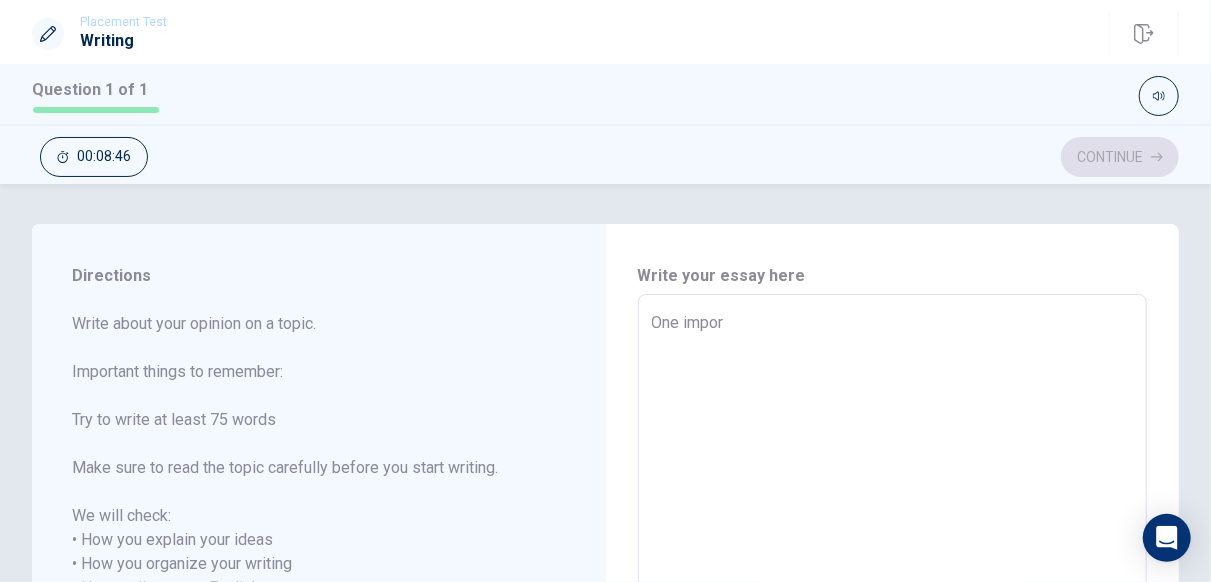 type on "x" 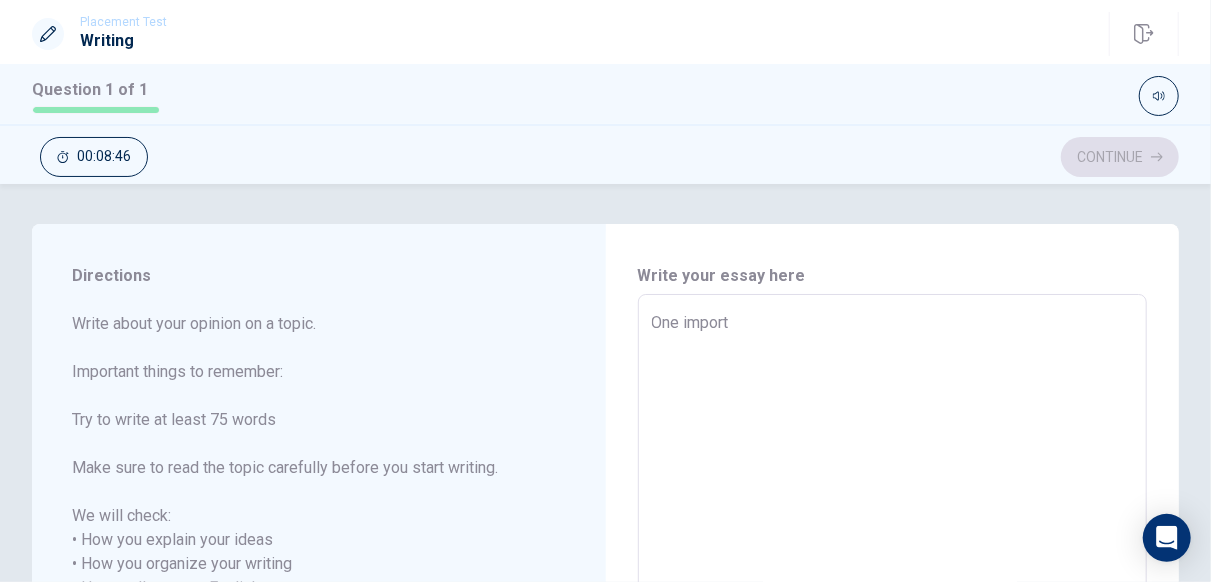 type on "x" 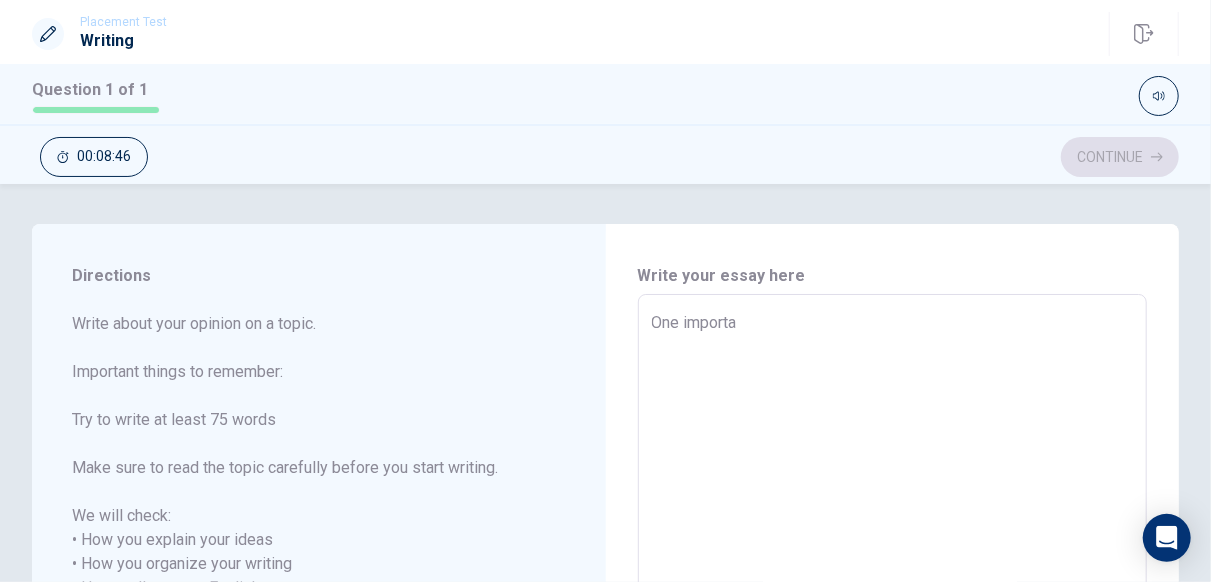 type on "One importan" 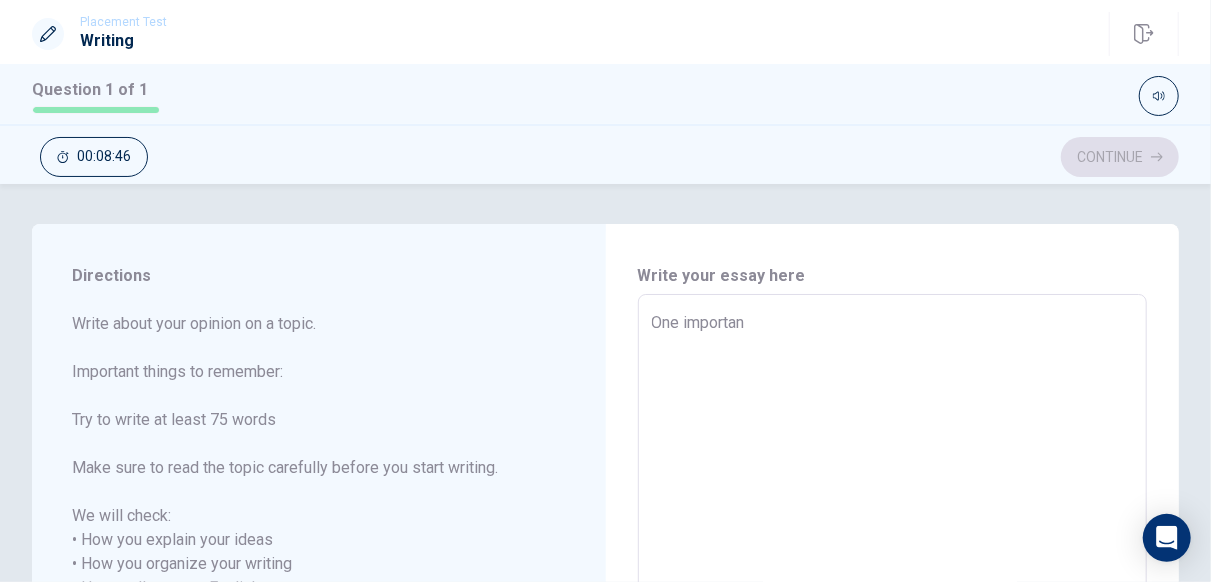 type on "x" 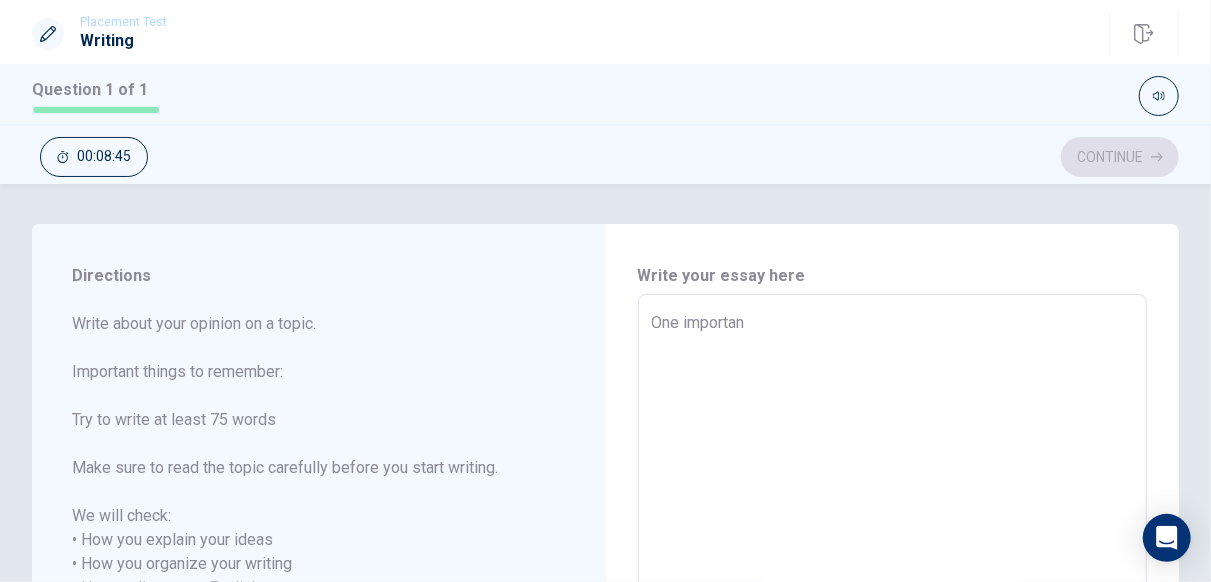type on "One important" 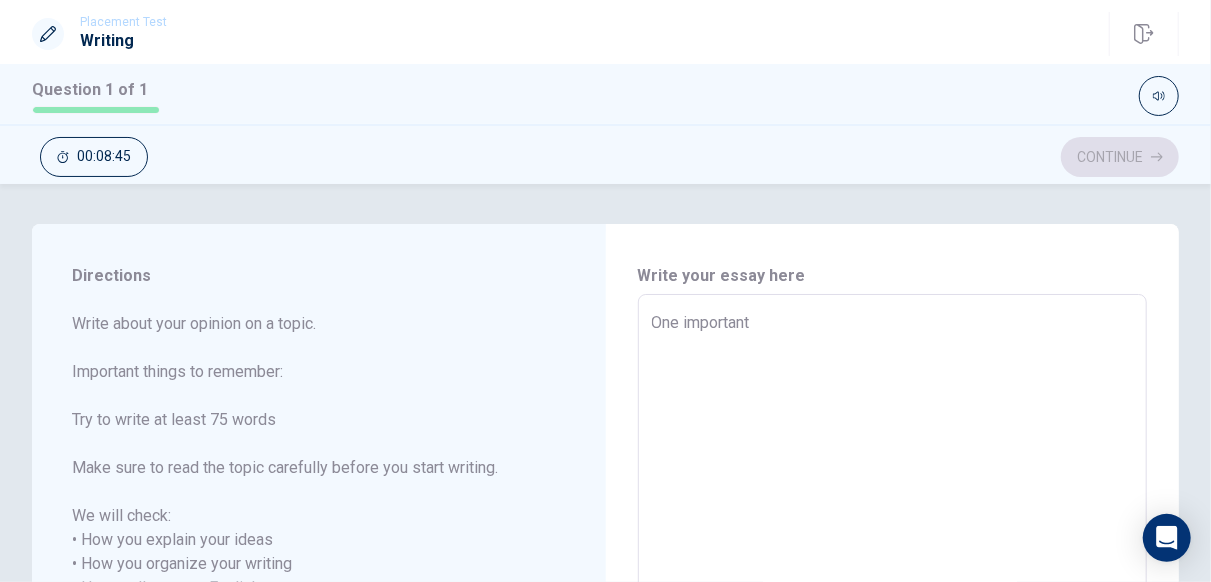 type on "x" 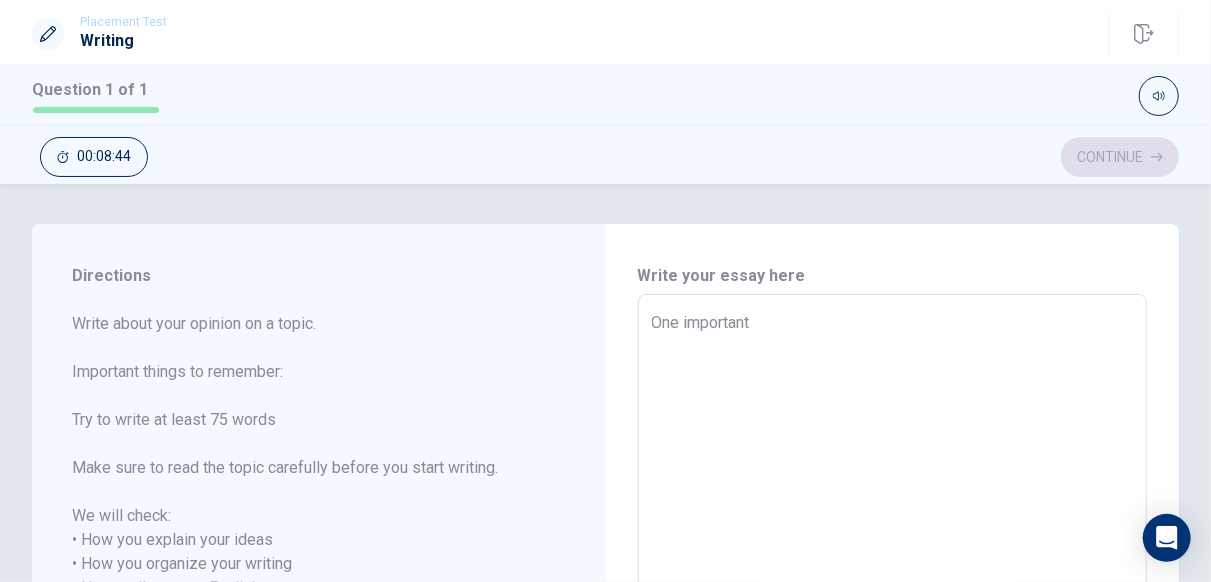 type on "One importan" 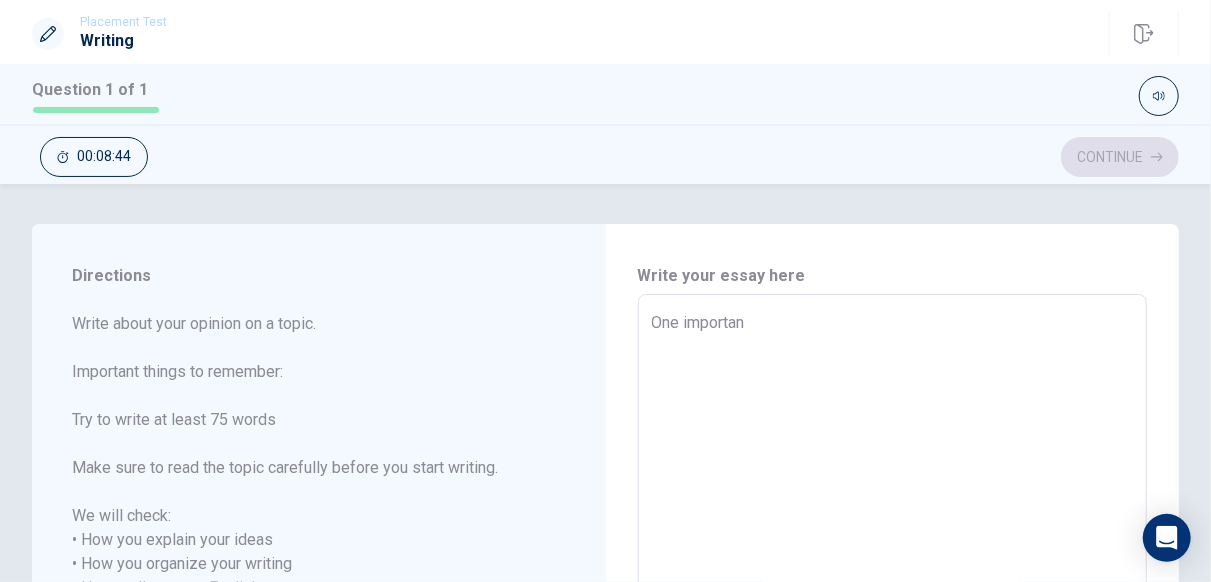 type on "x" 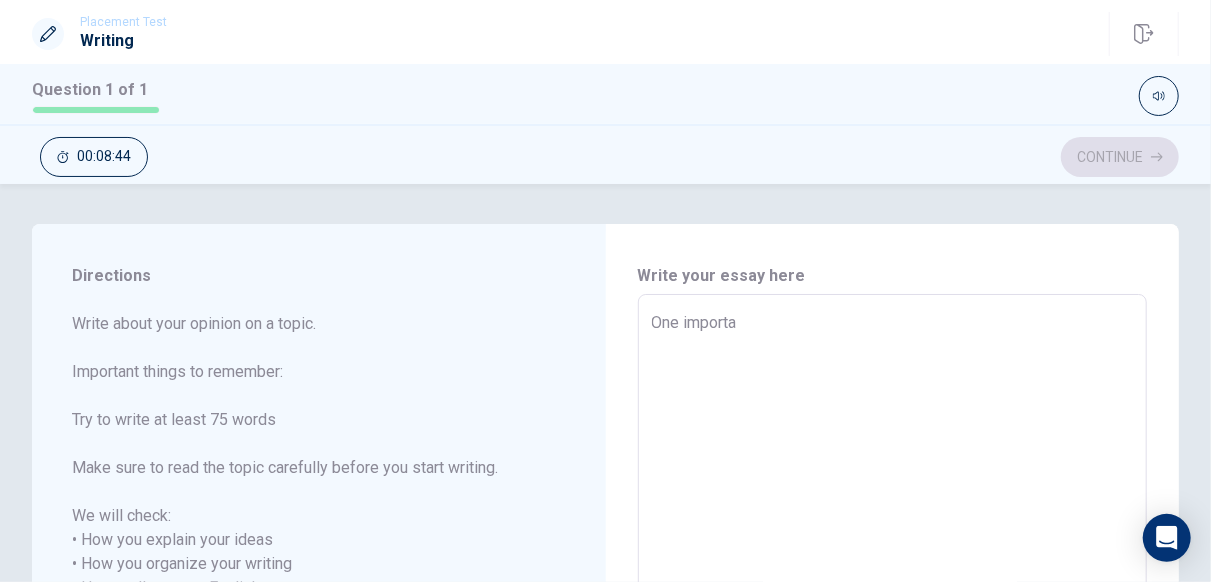 type on "x" 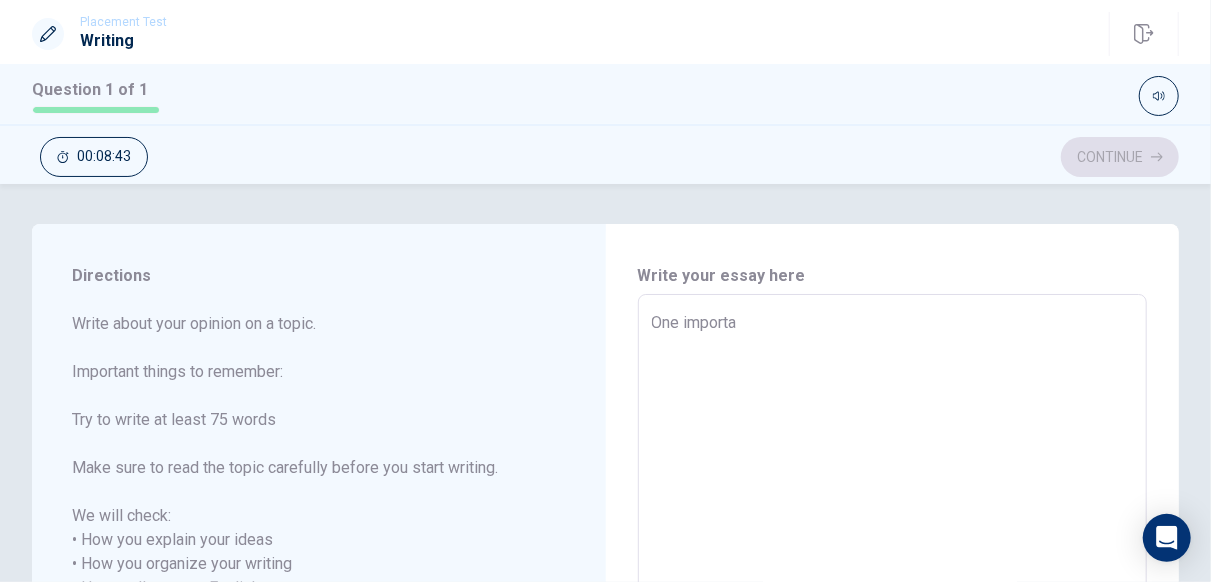 type on "One importam" 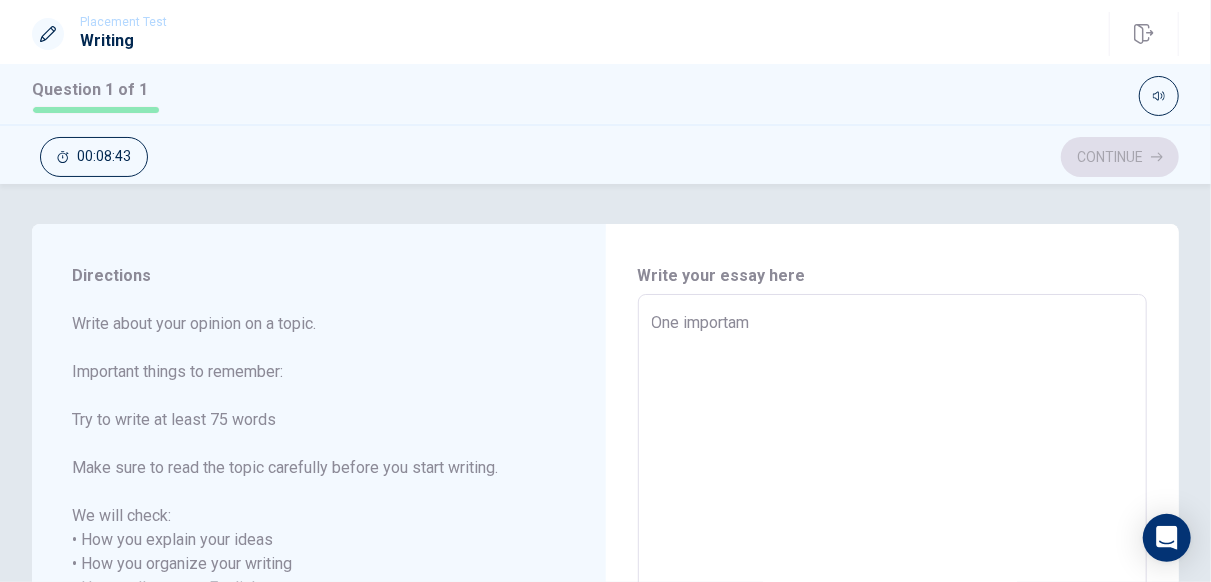 type on "x" 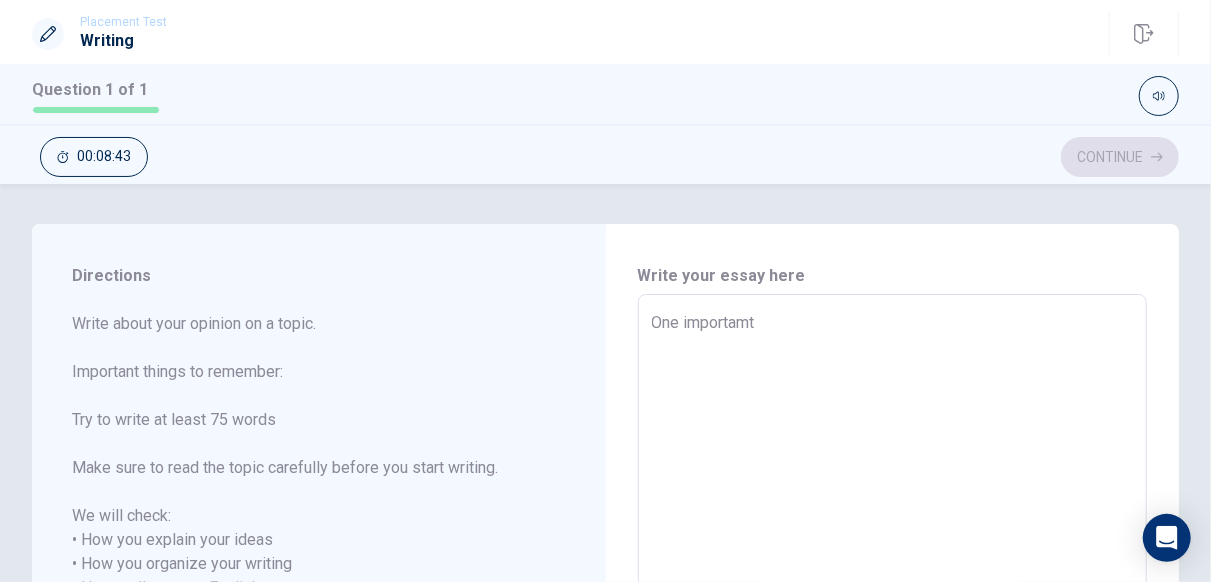 type on "x" 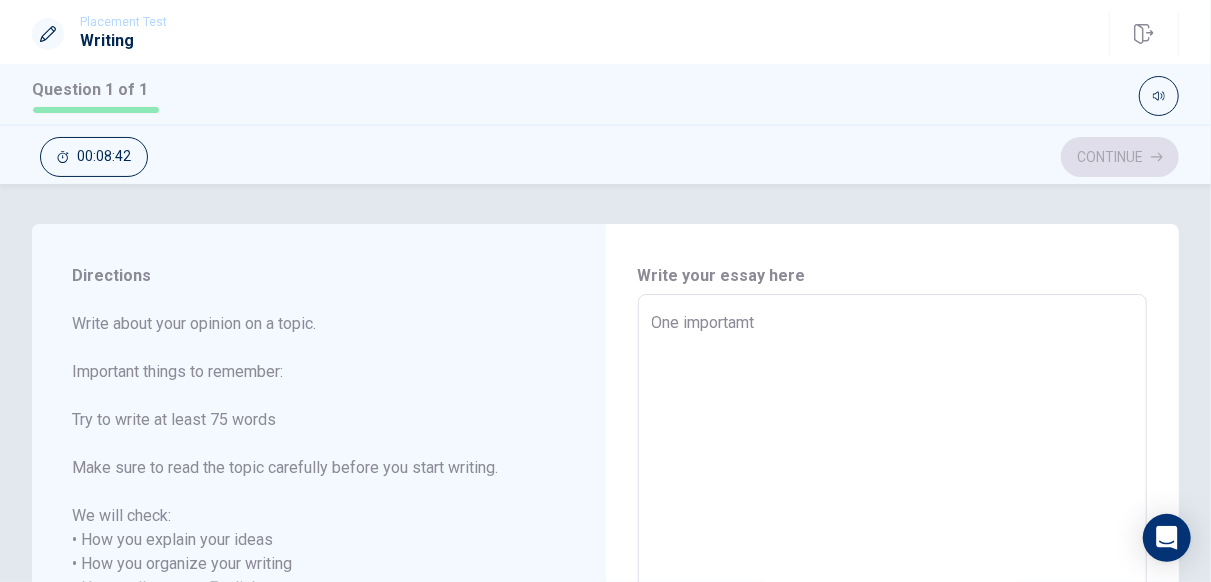 type on "One importam" 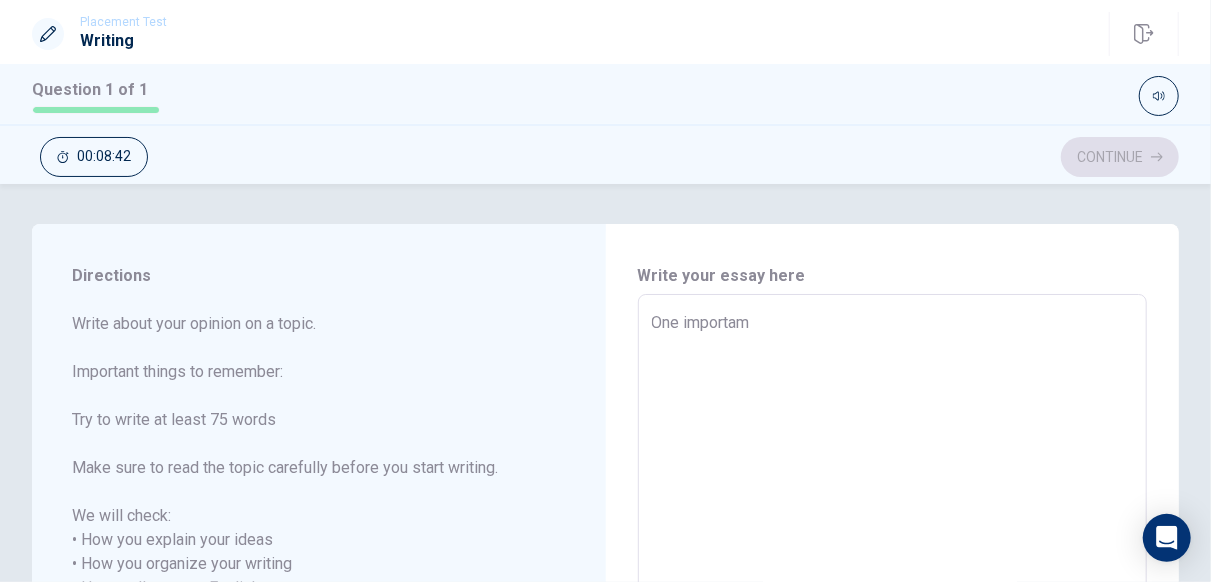 type on "x" 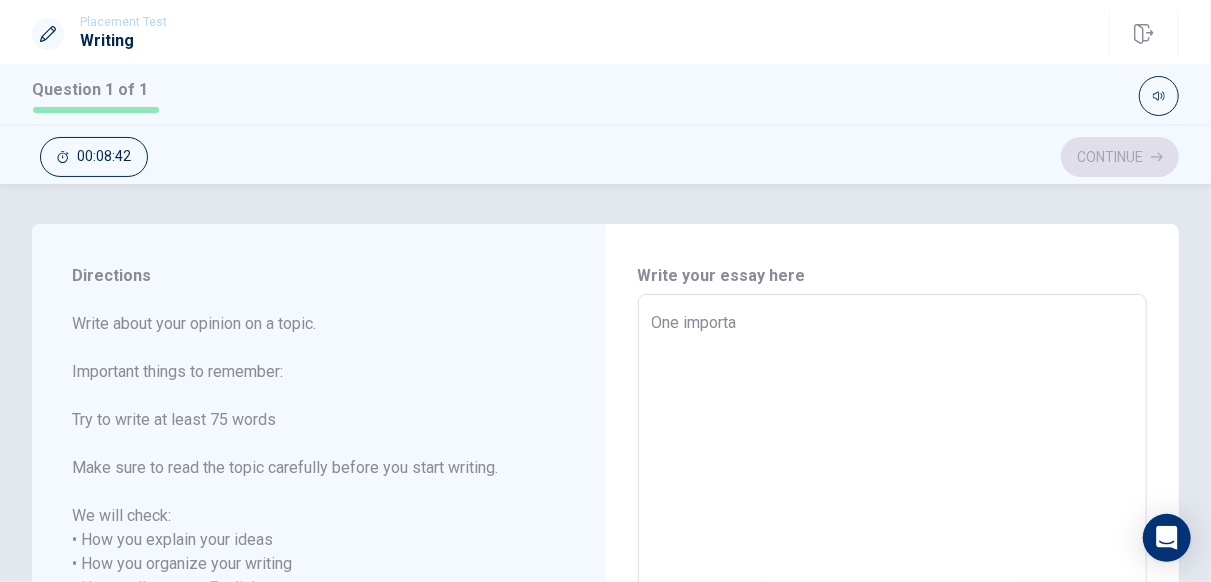 type on "x" 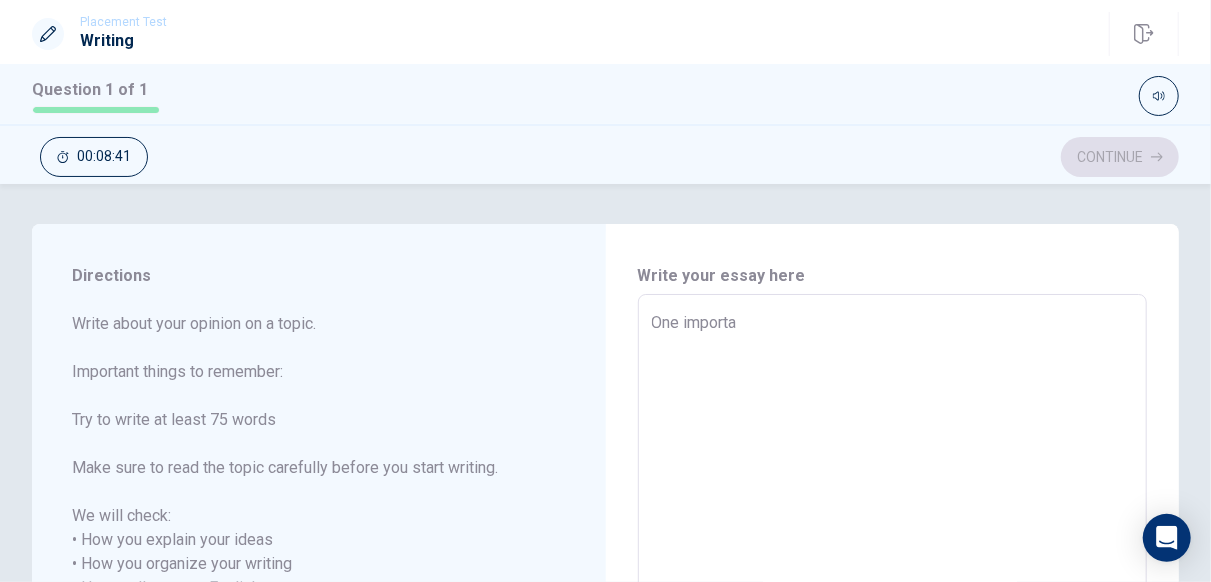 type on "One importan" 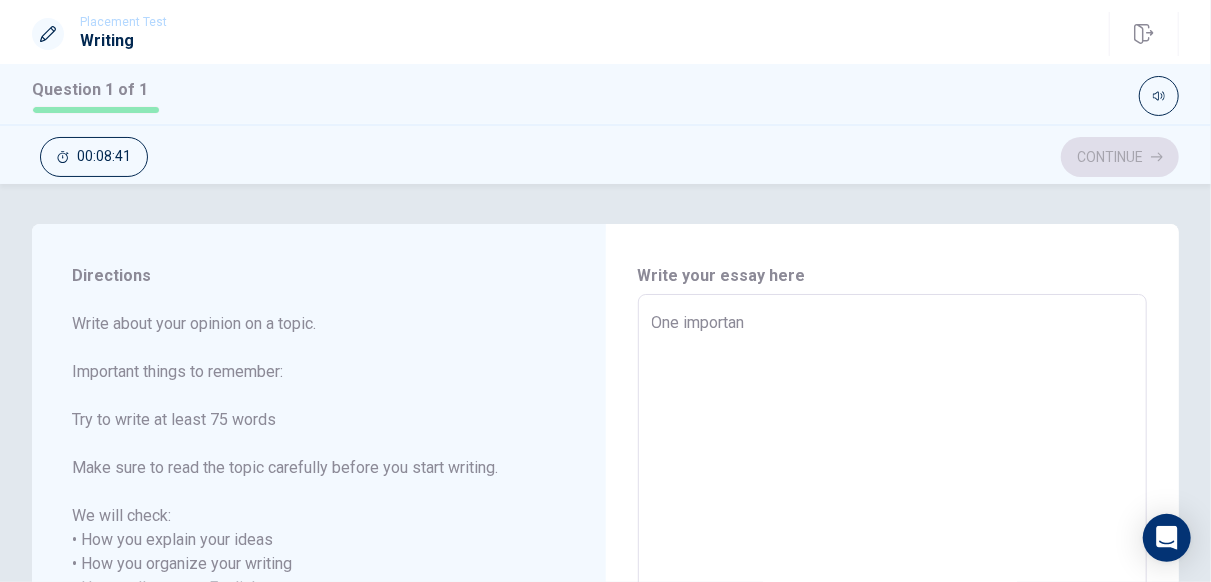 type on "x" 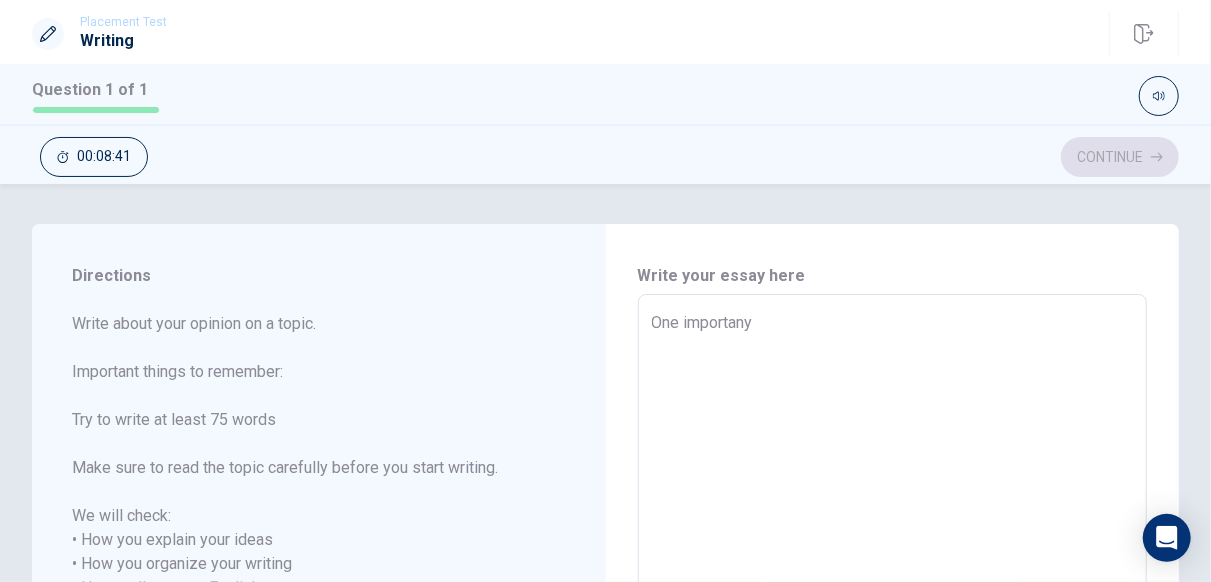 type on "x" 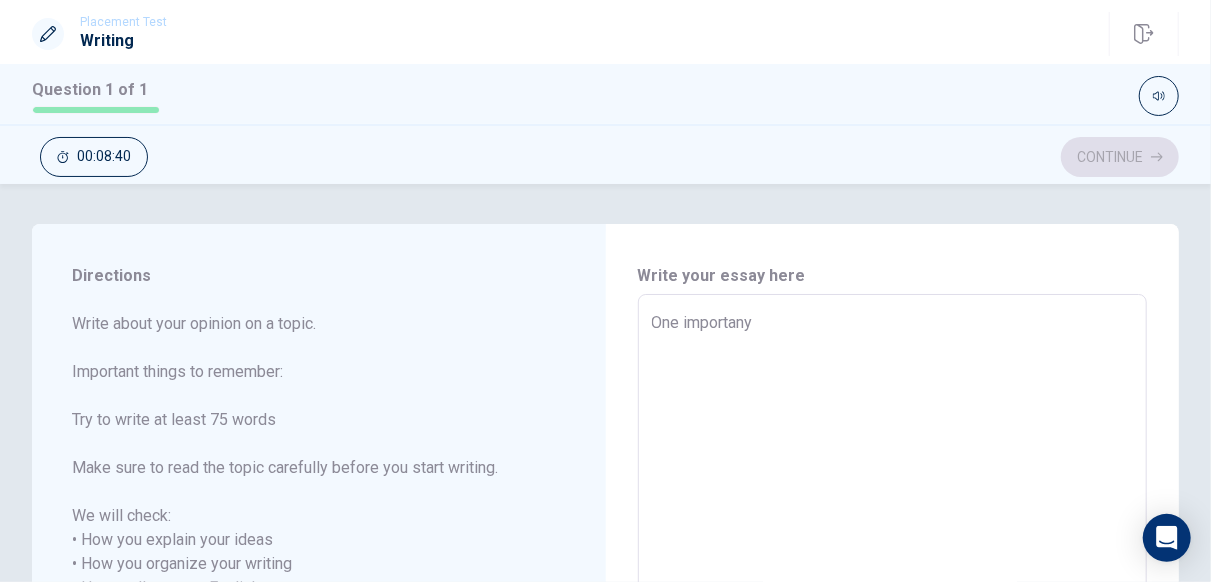 type on "One importan" 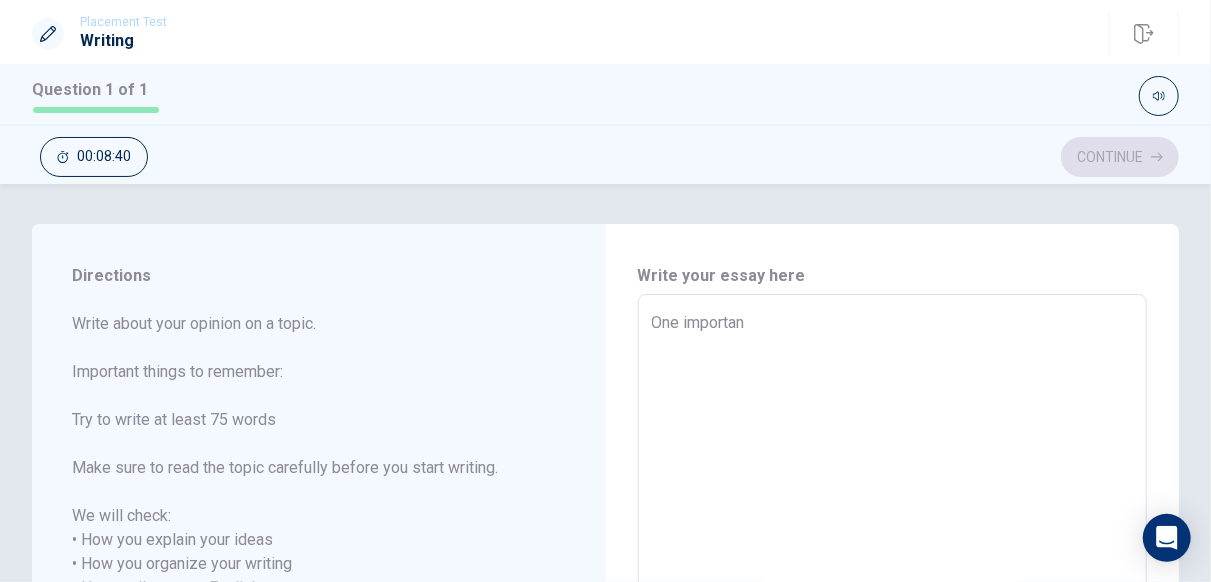 type on "x" 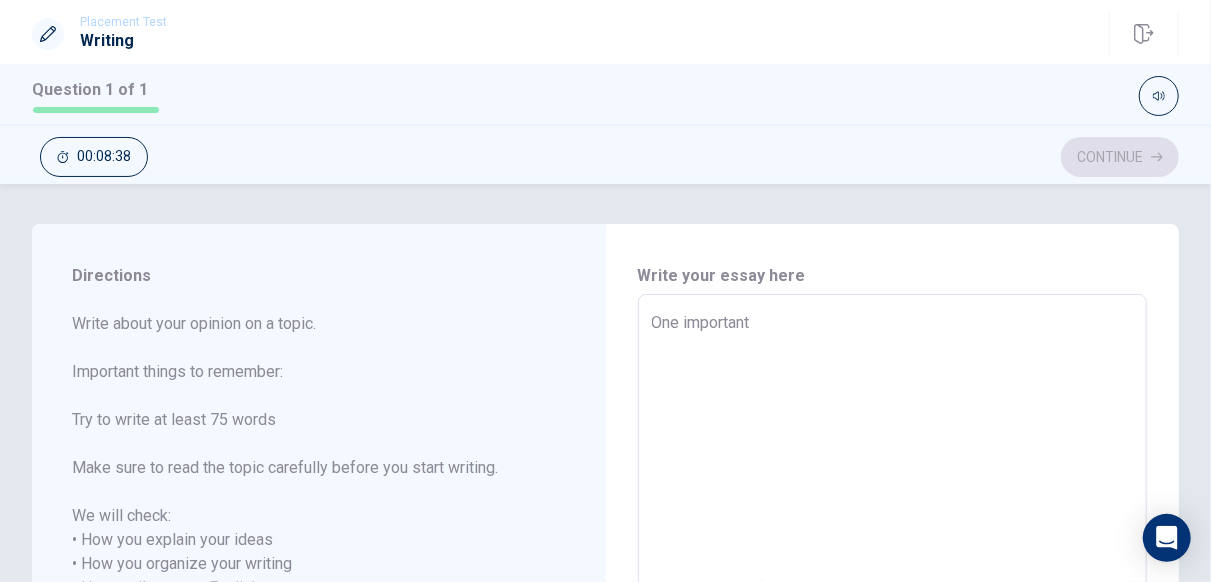 type on "x" 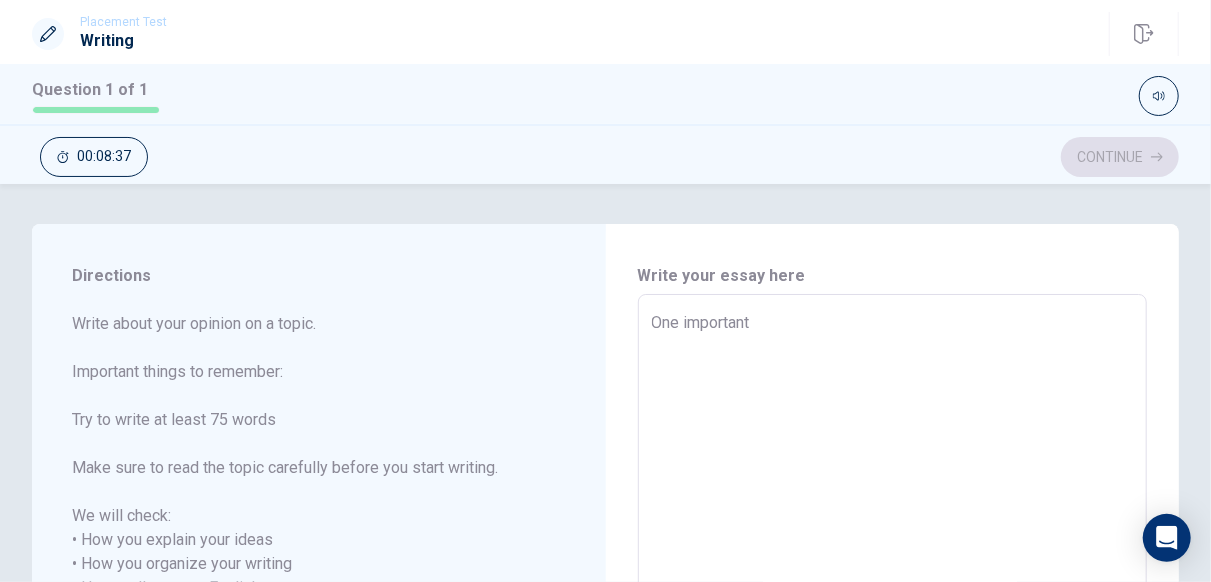 type on "One important" 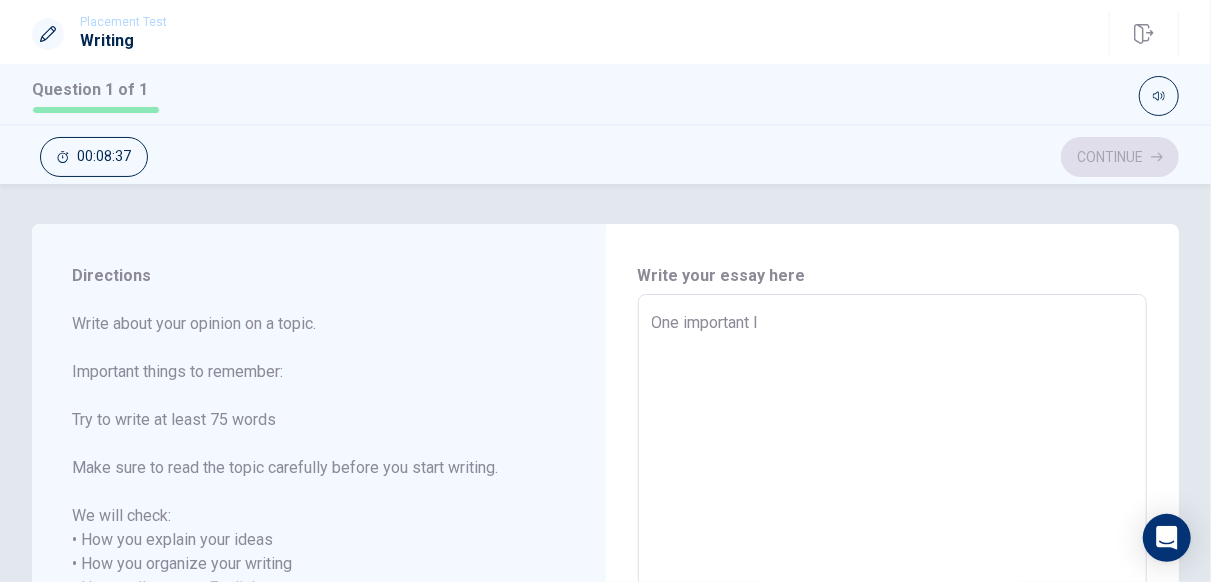 type on "x" 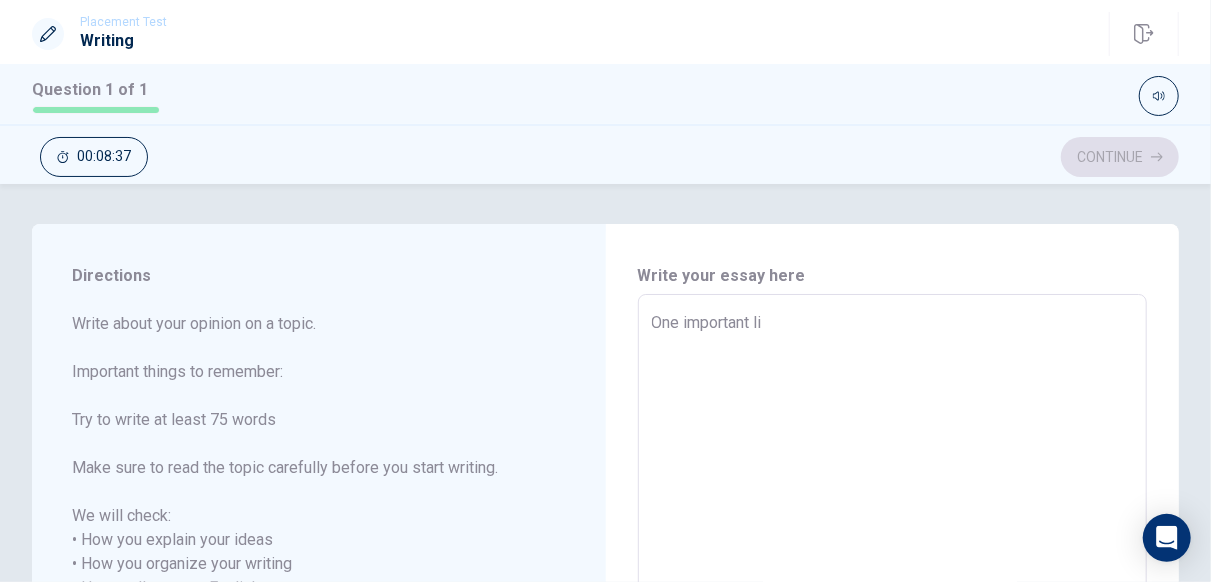 type on "x" 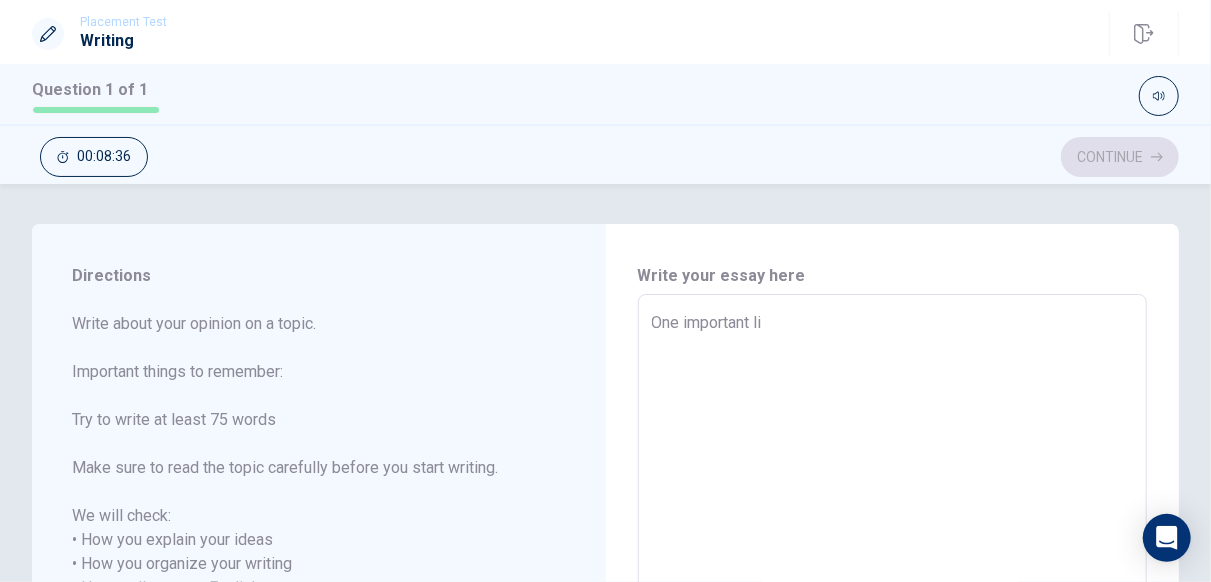 type on "One important lif" 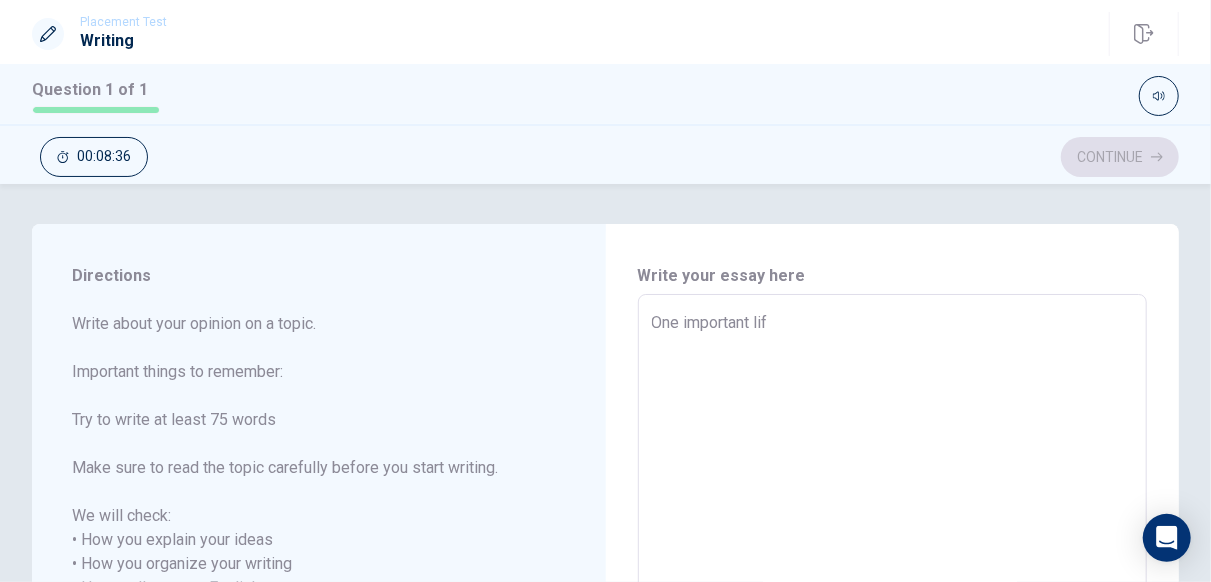 type on "x" 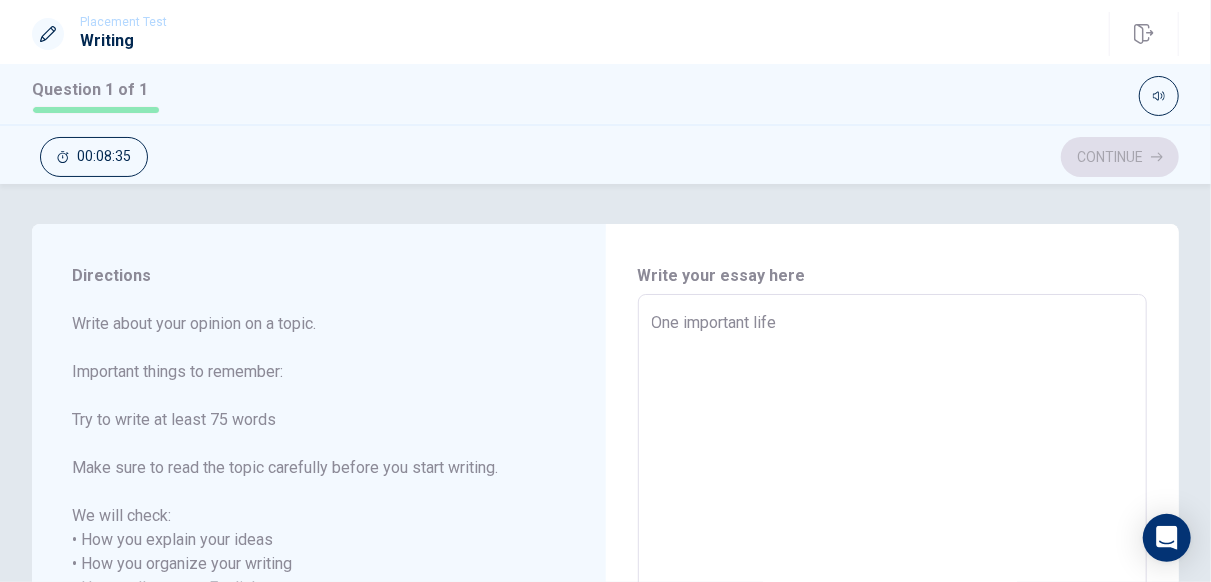 type on "x" 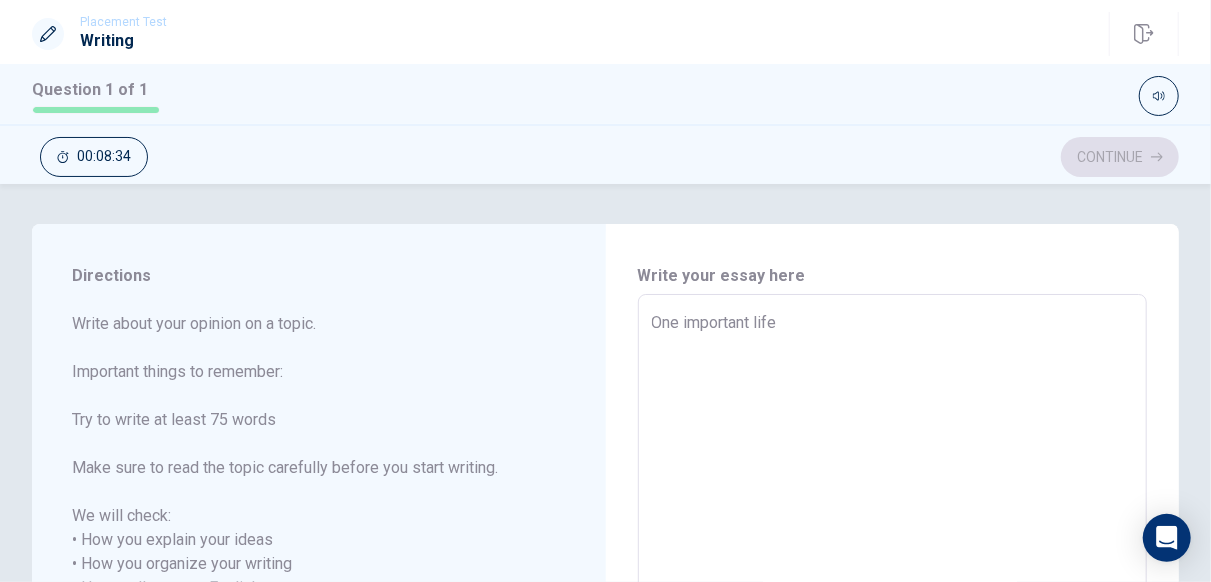 type on "One important life" 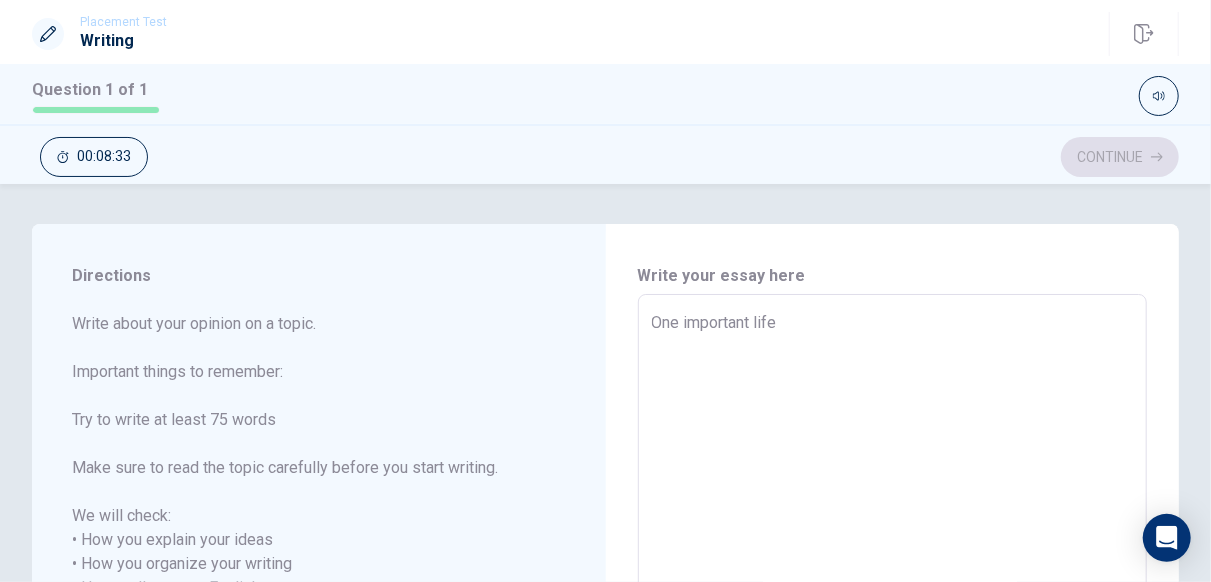 type on "x" 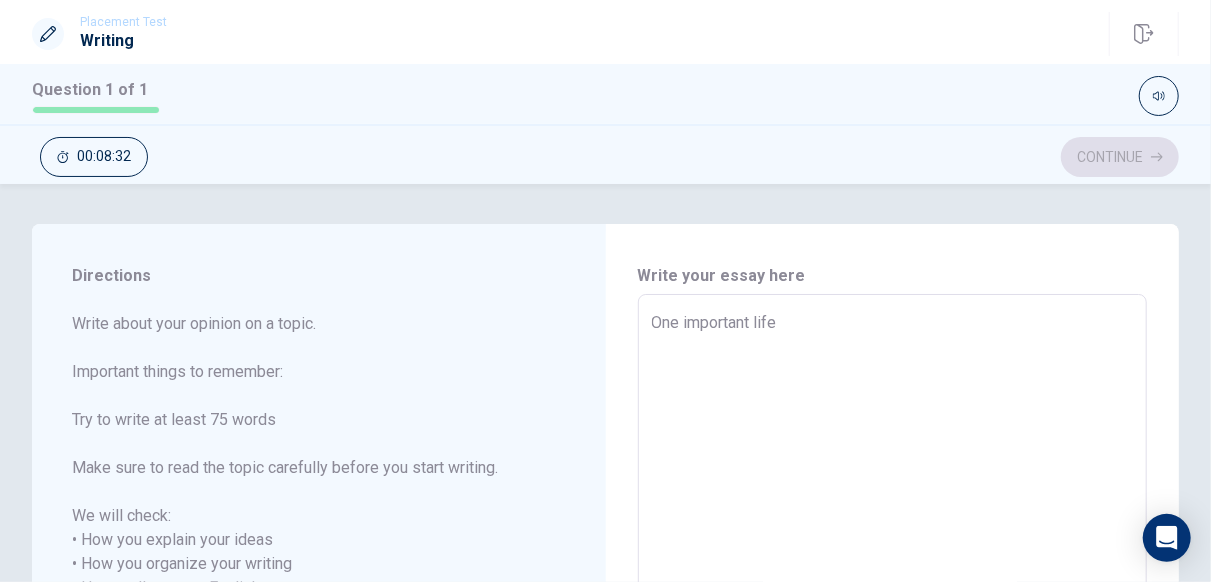 type on "One important life l" 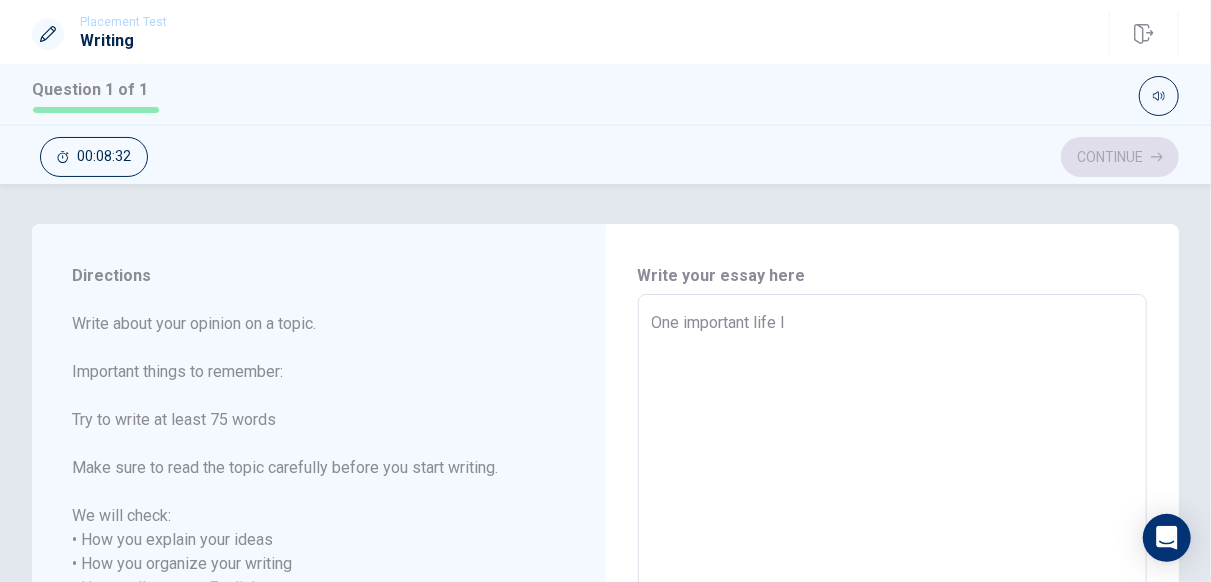 type on "x" 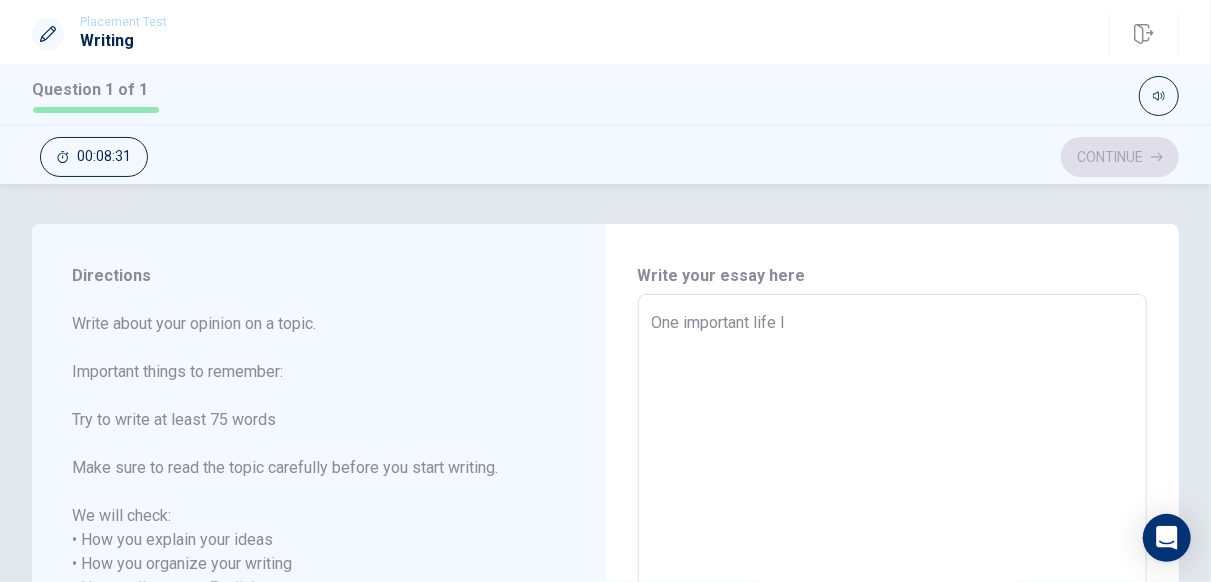 type on "One important life le" 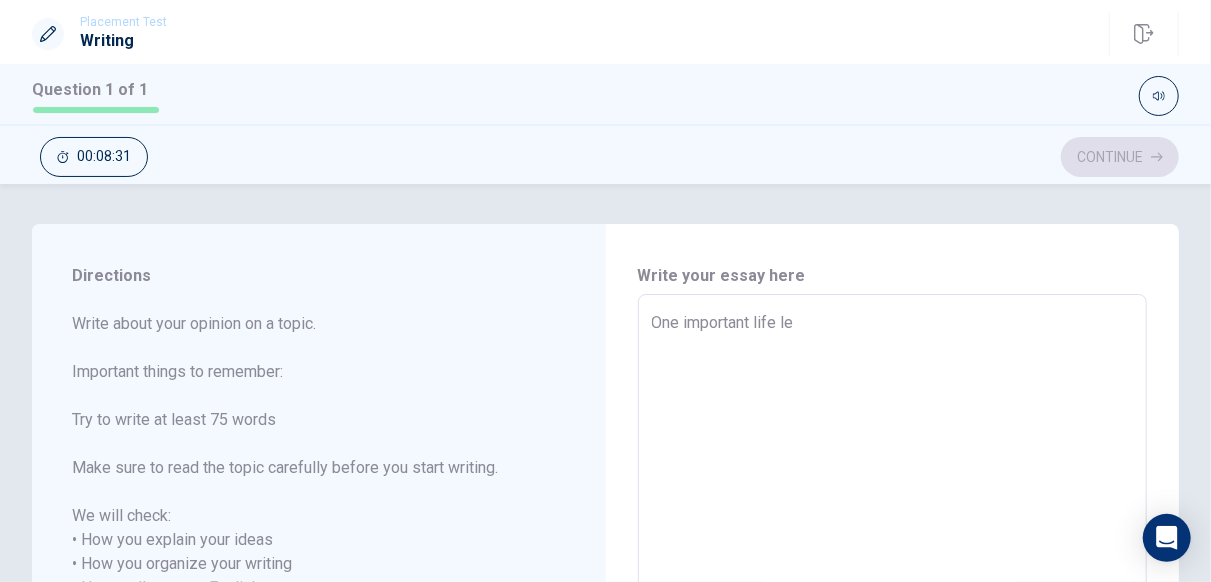 type on "x" 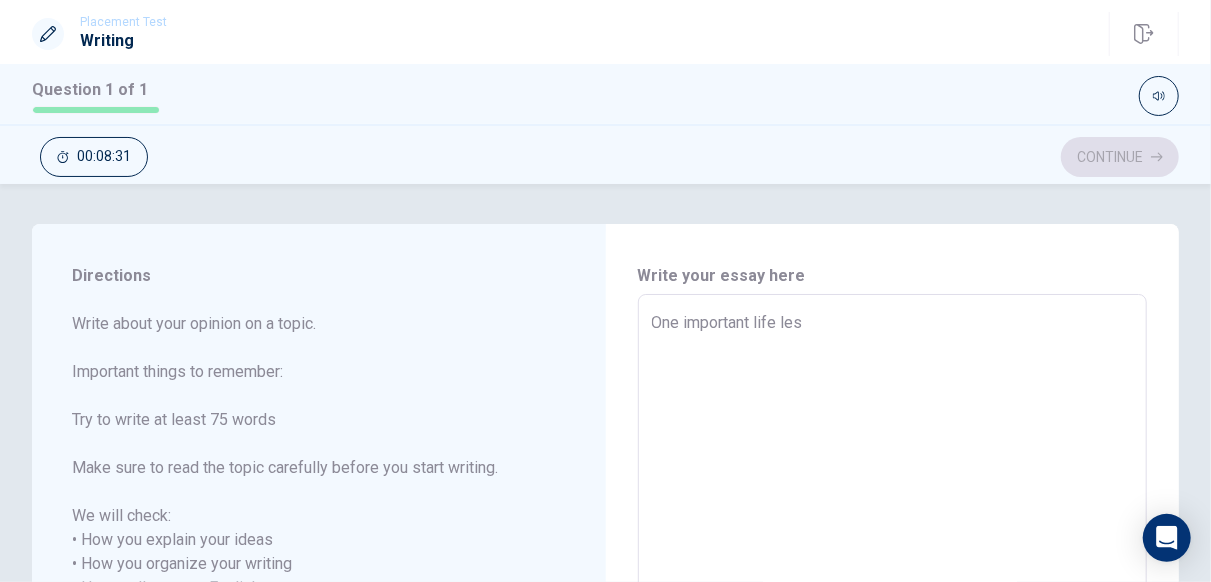 type on "x" 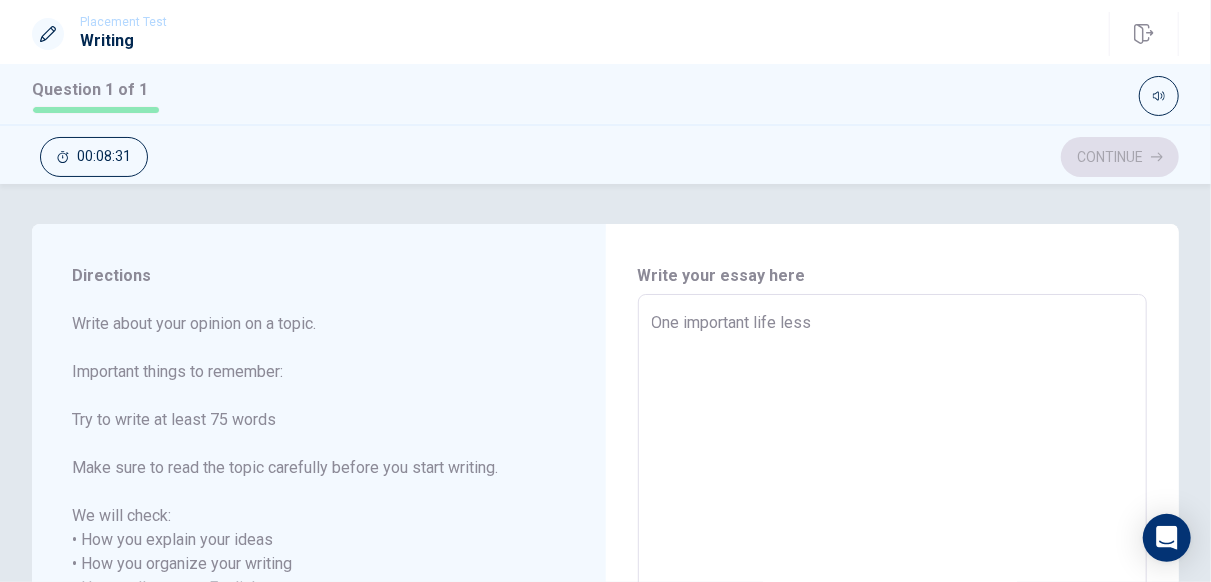 type on "x" 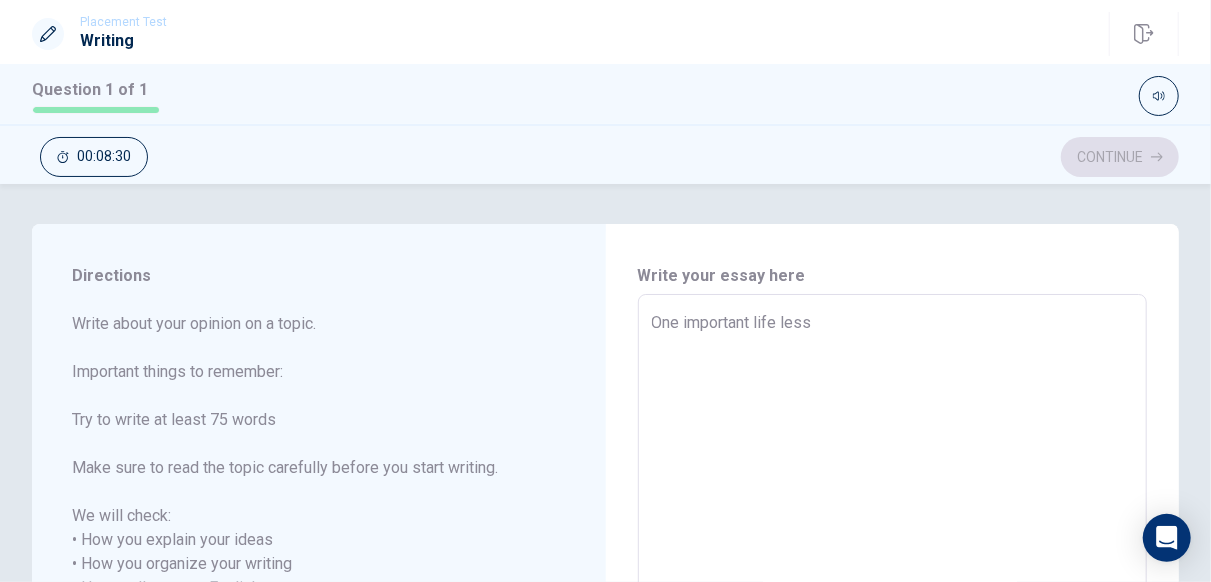 type on "One important life lesso" 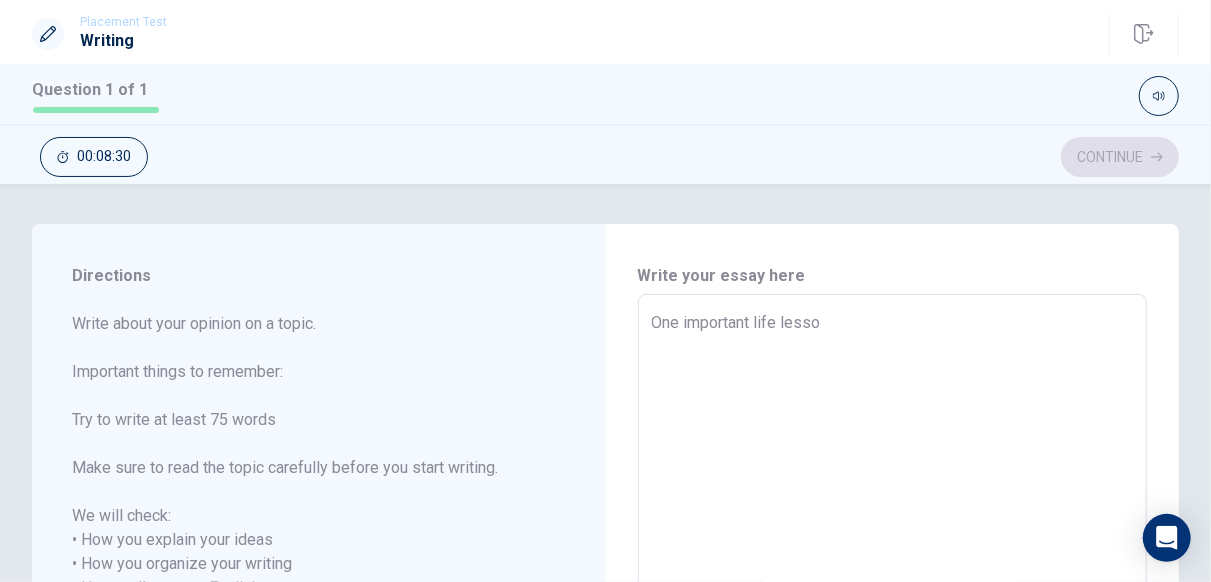 type on "x" 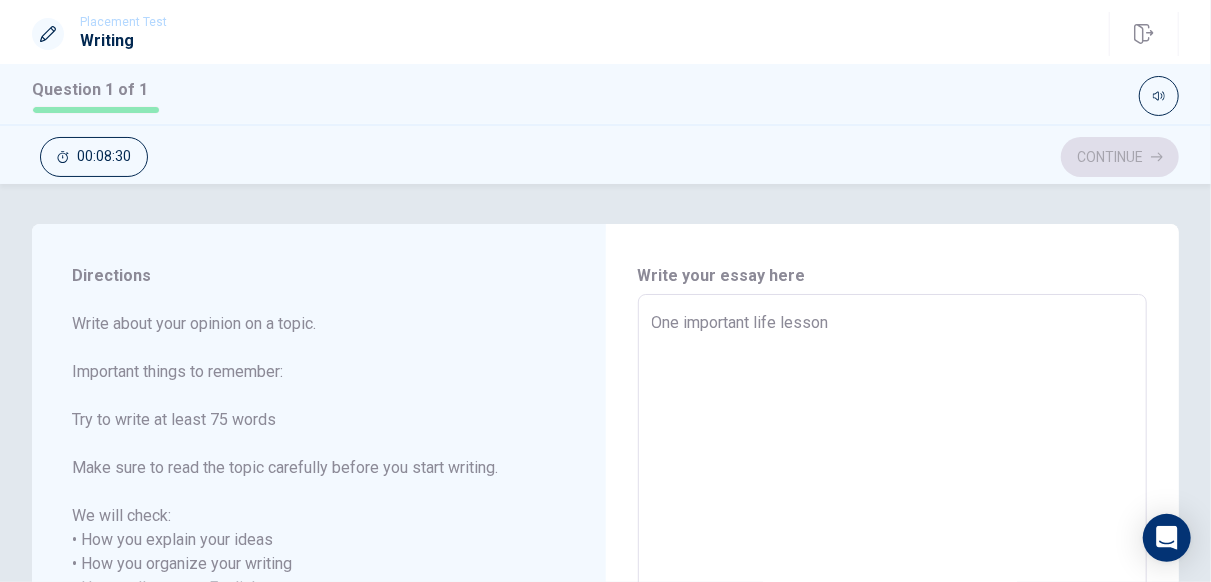 type on "x" 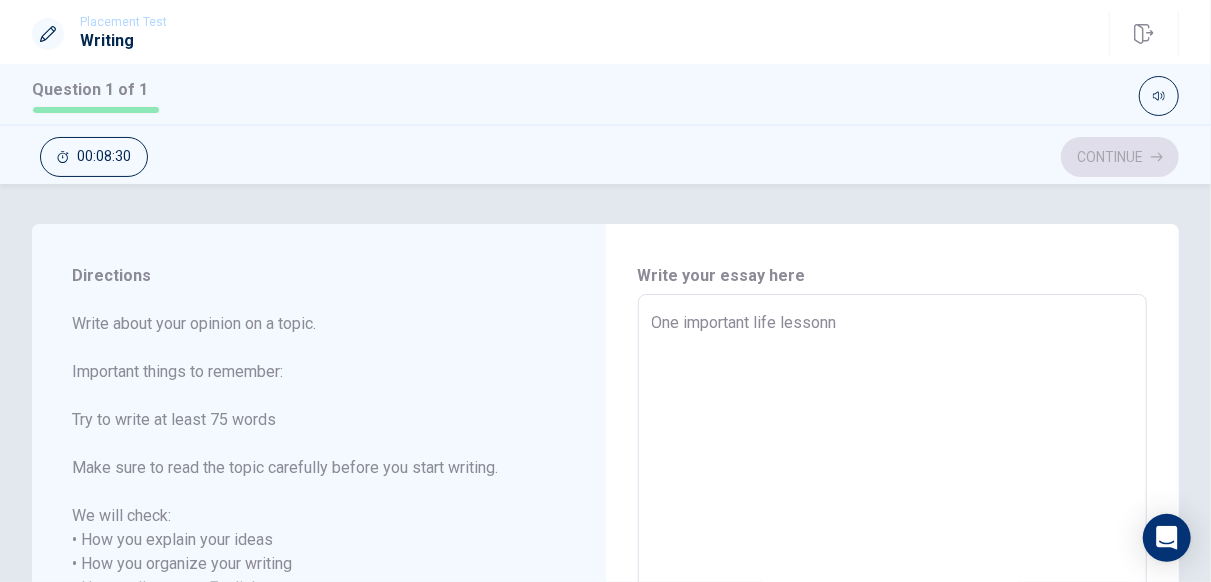 type on "x" 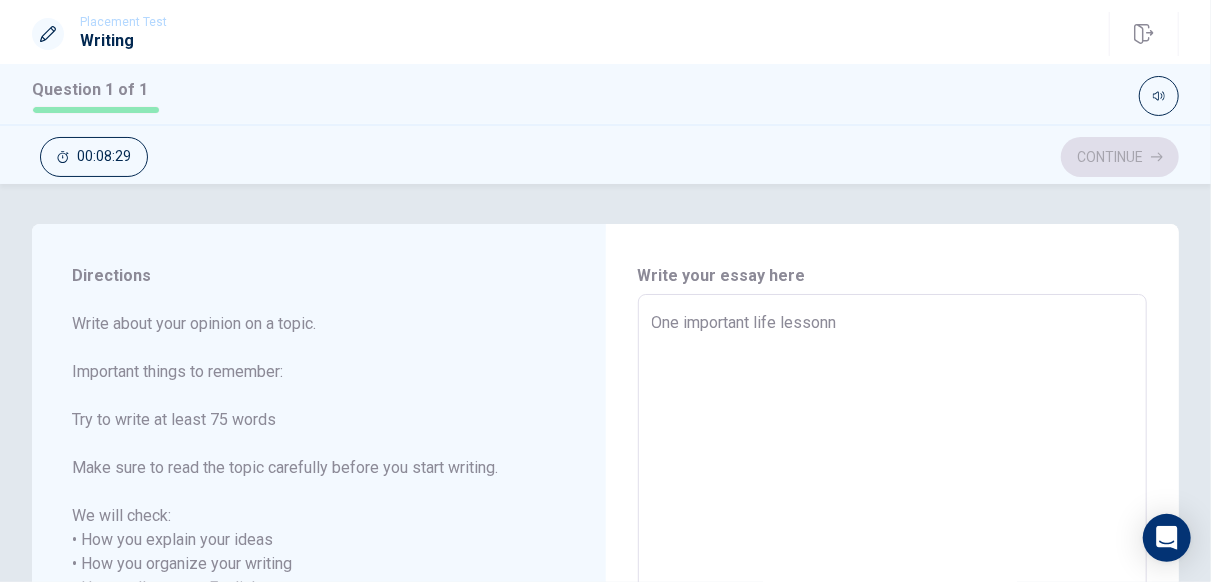 type on "One important life lessonn" 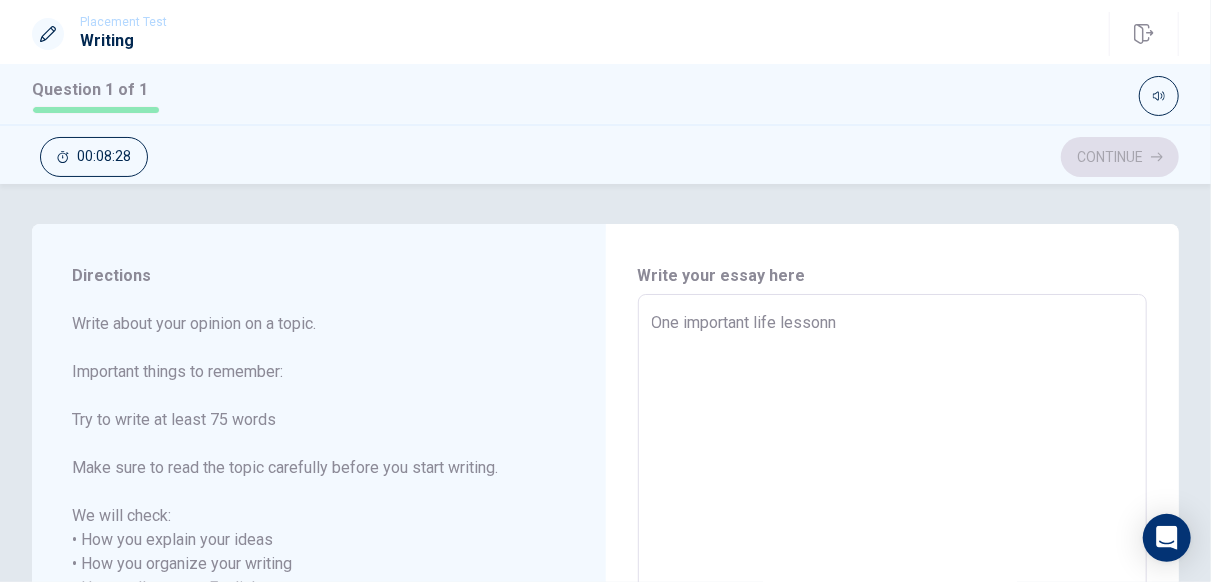 type on "One important life lessonn I" 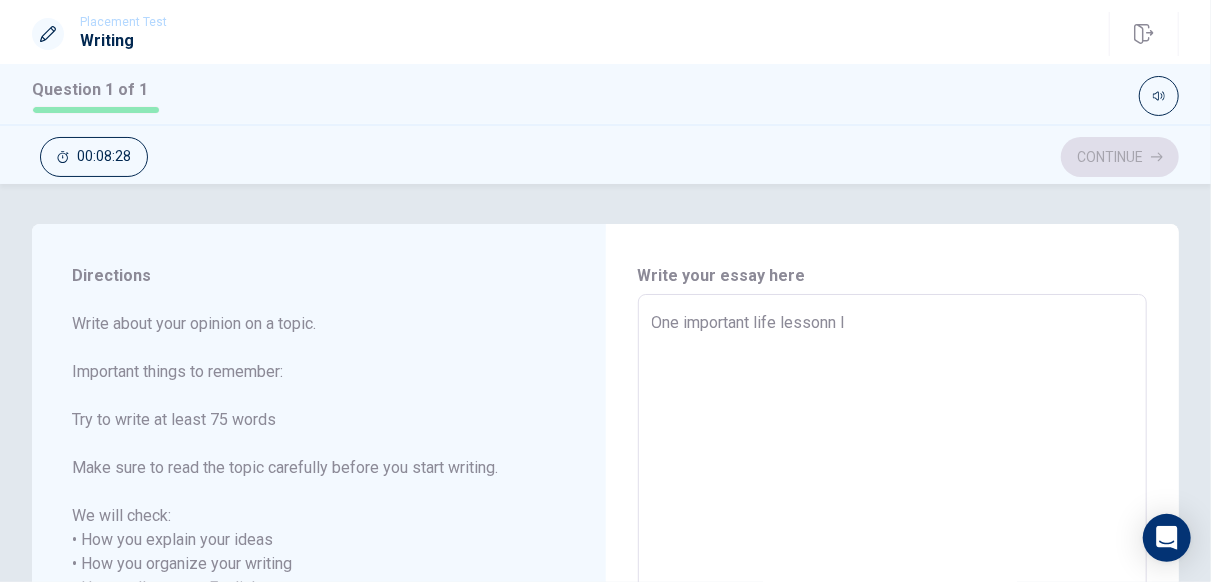 type on "x" 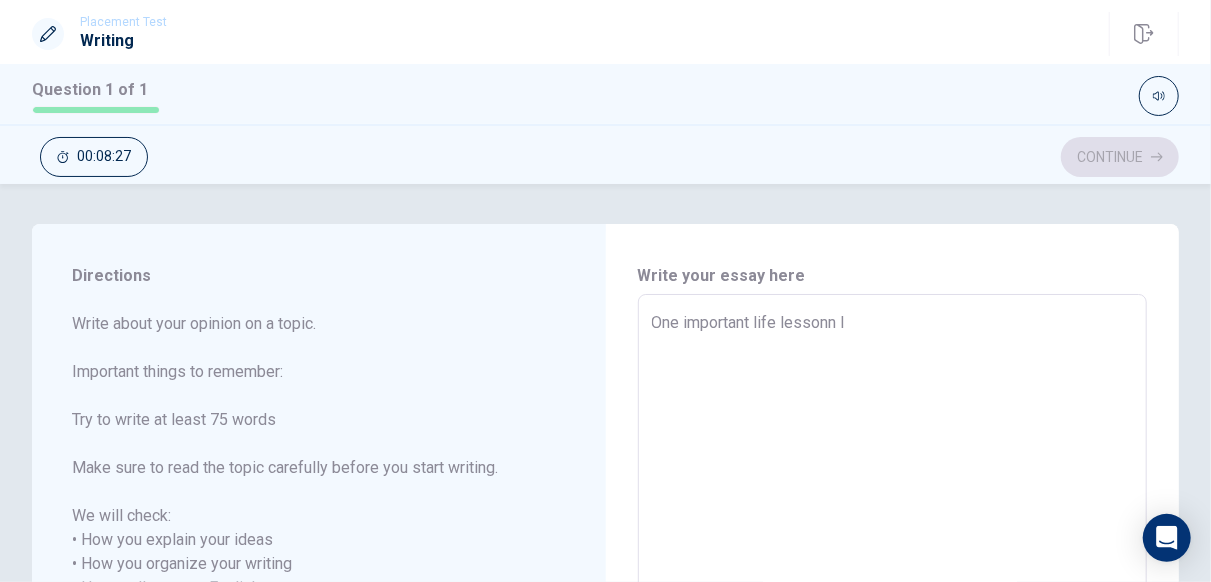 type on "One important life lessonn I" 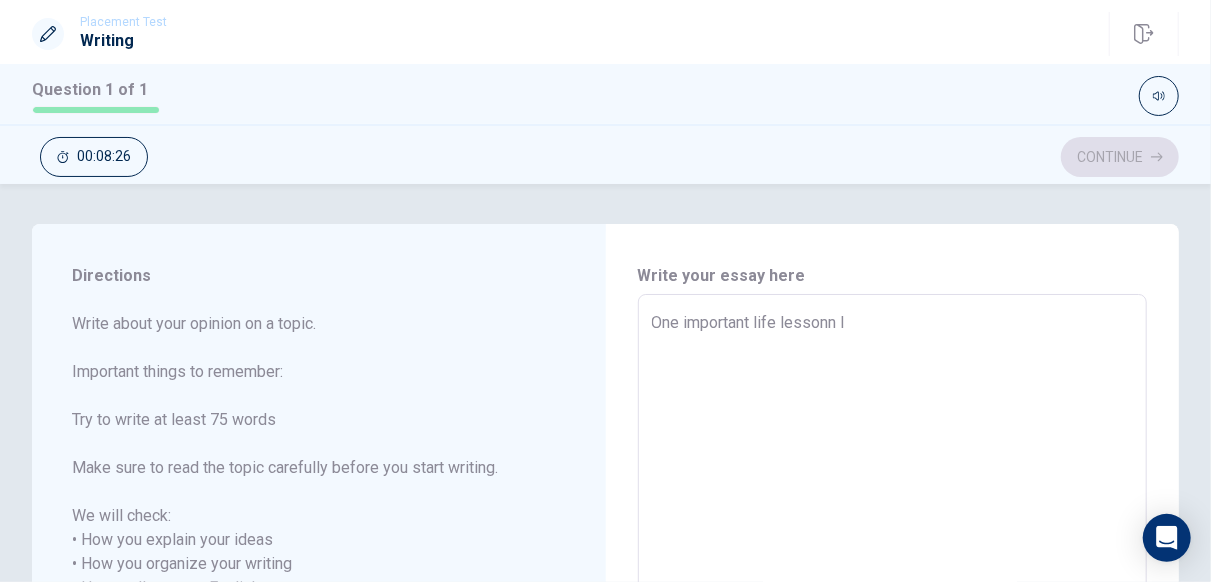 type on "One important life lessonn I l" 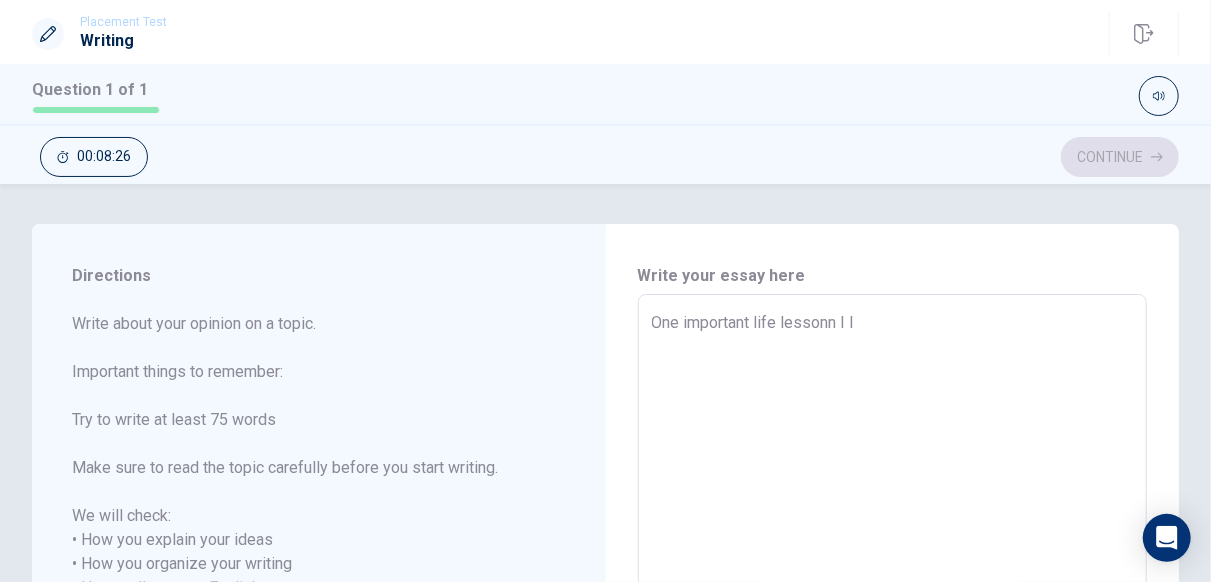 type on "x" 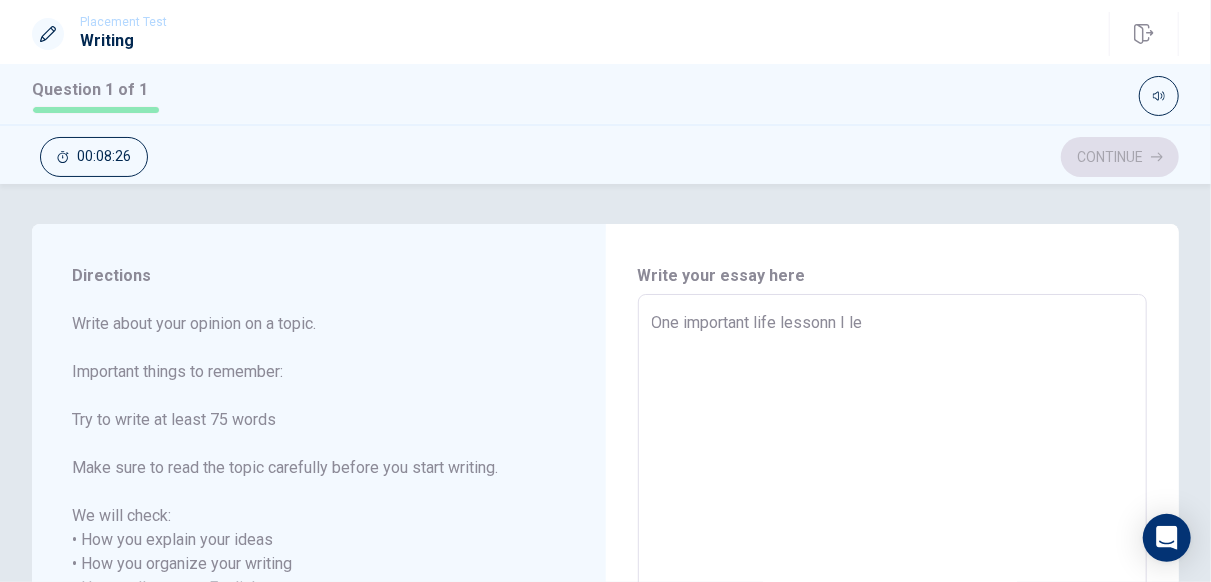 type on "x" 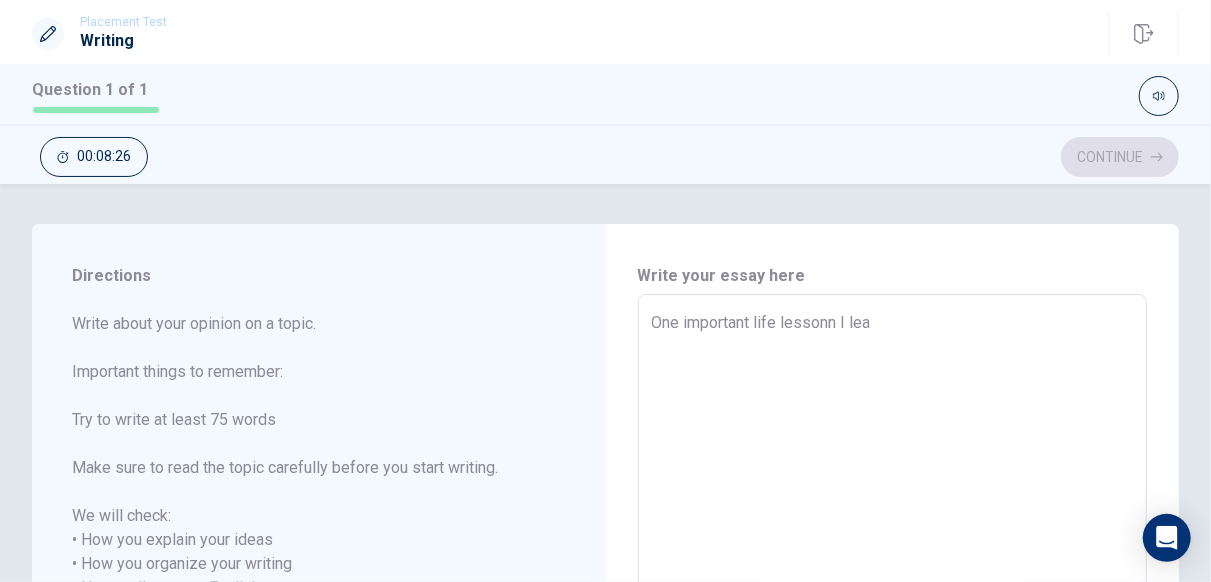 type on "x" 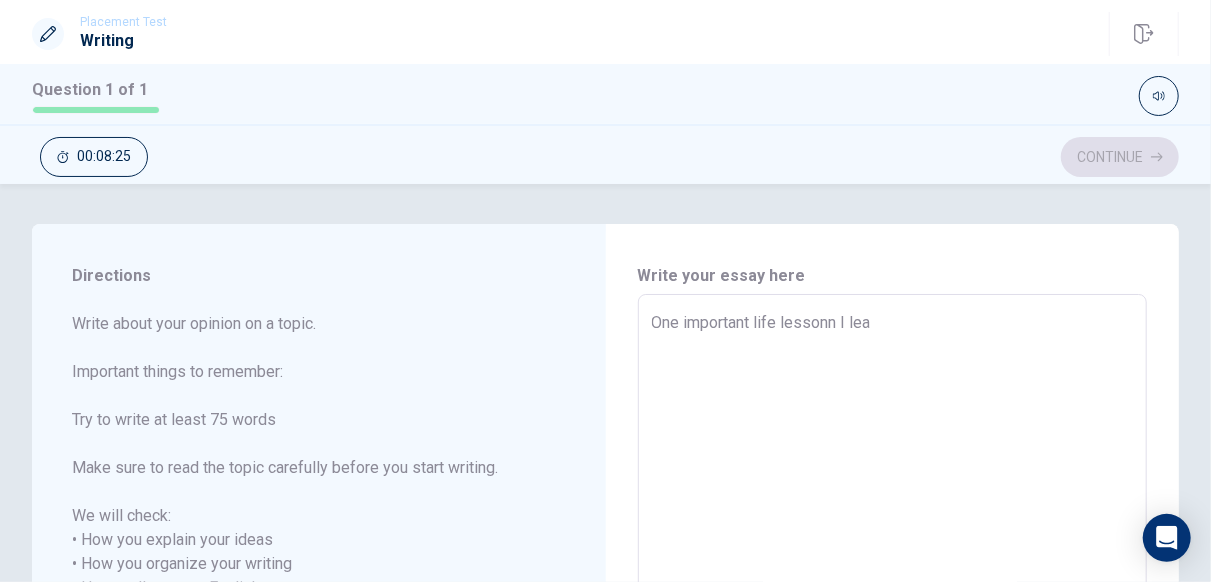 type on "One important life [PERSON_NAME]" 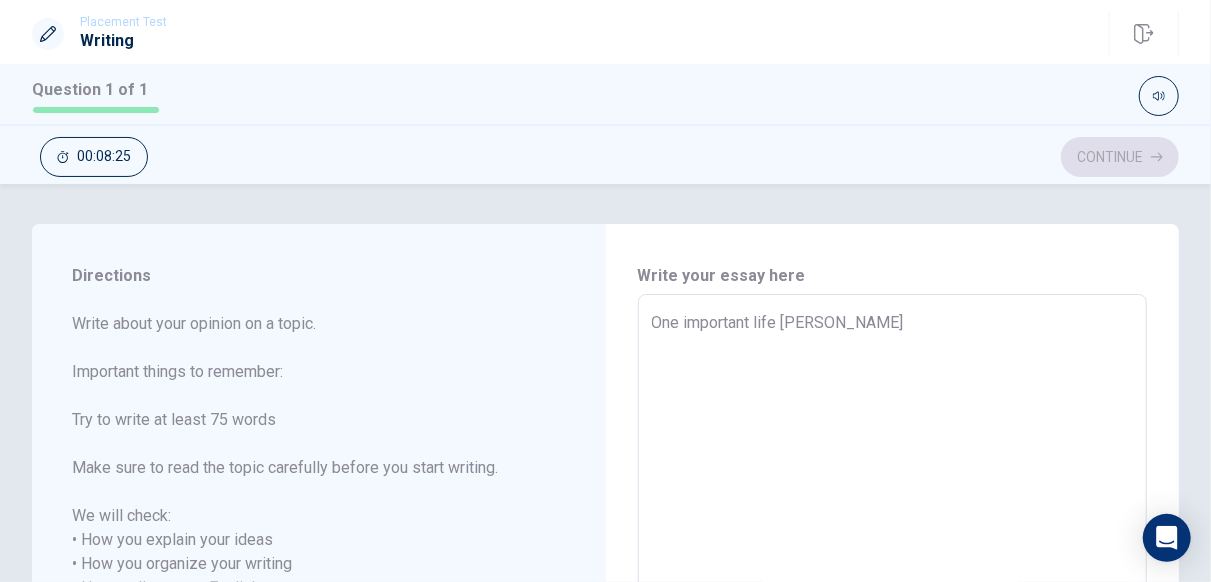 type on "x" 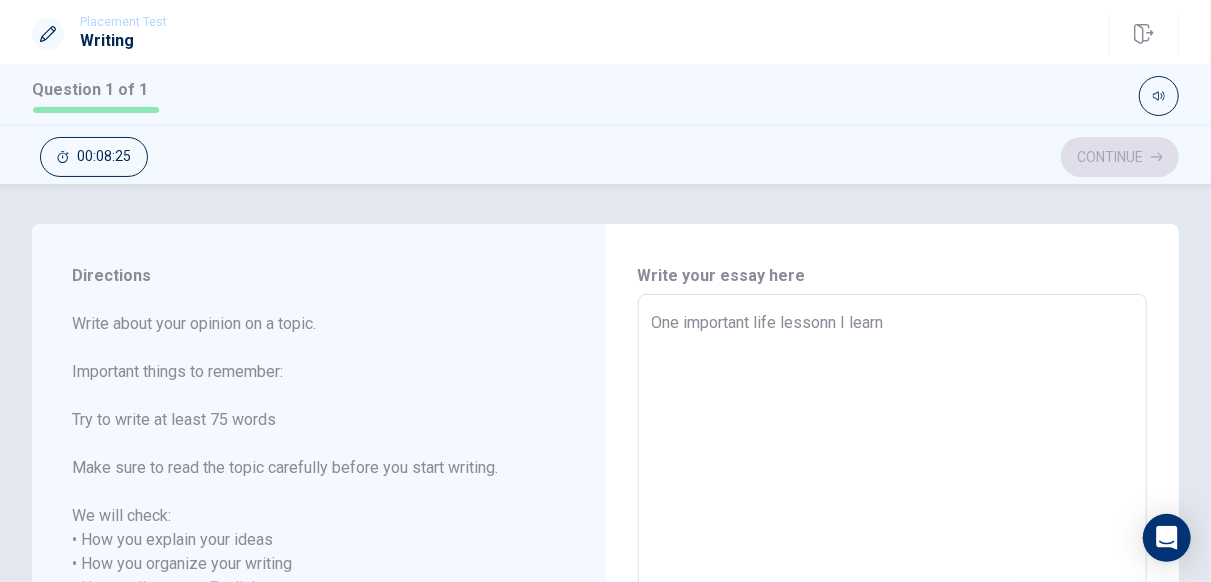 type on "x" 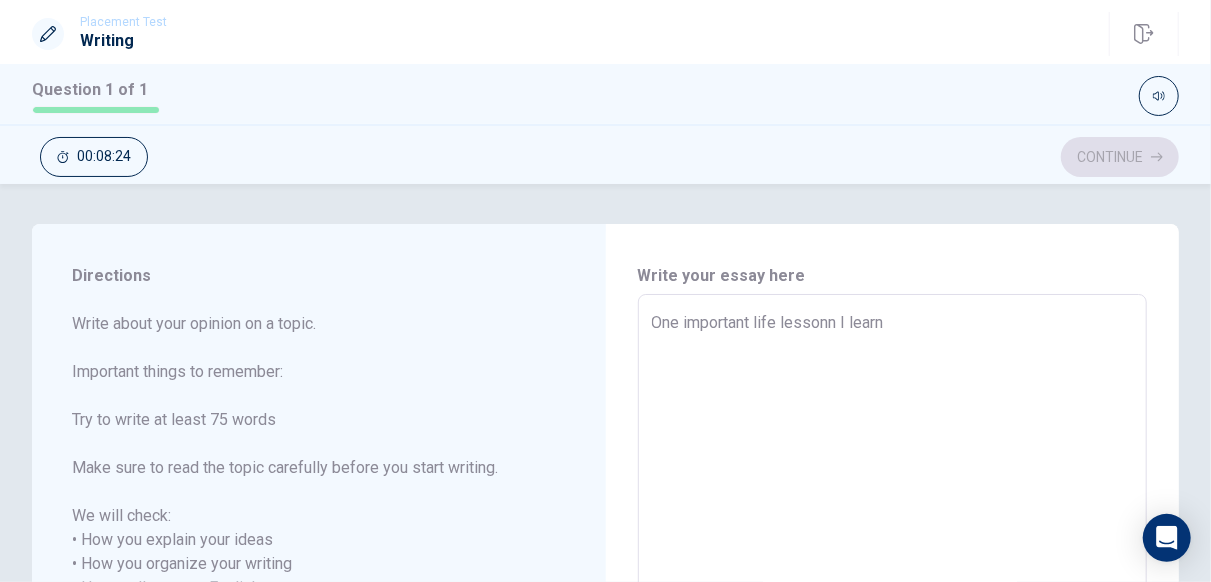 type on "One important life lessonn I learnd" 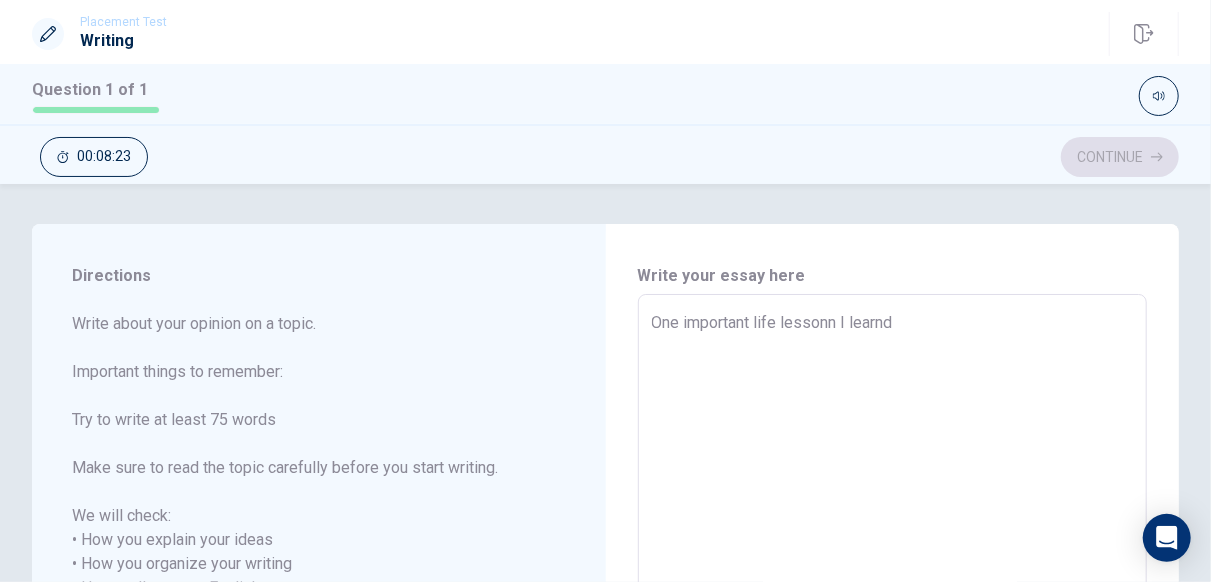type on "x" 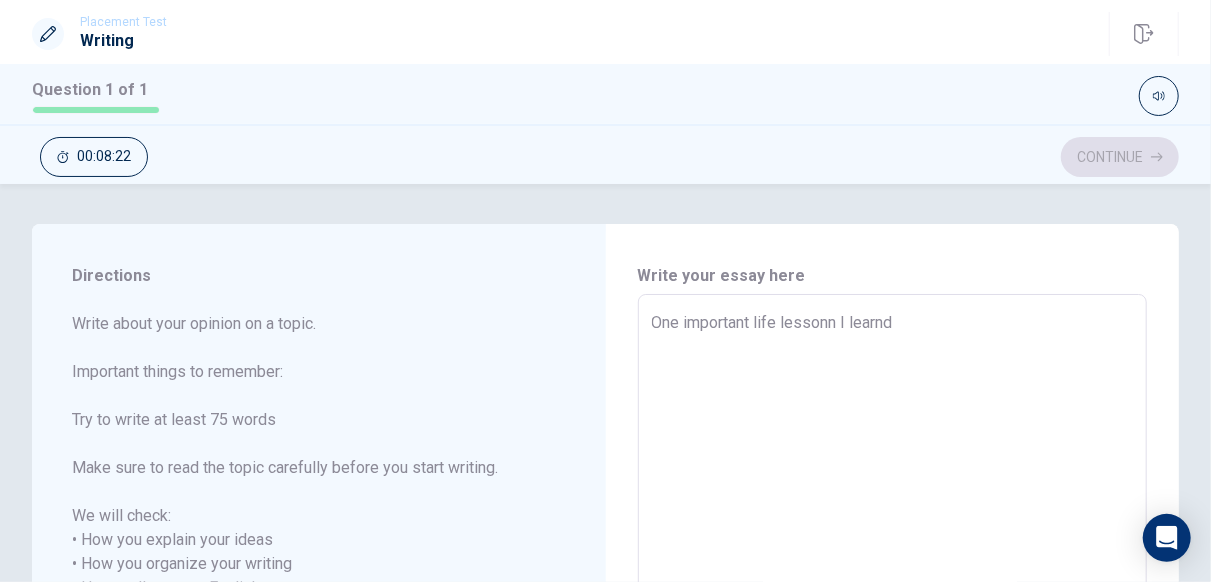 type on "One important life lessonn I learnd" 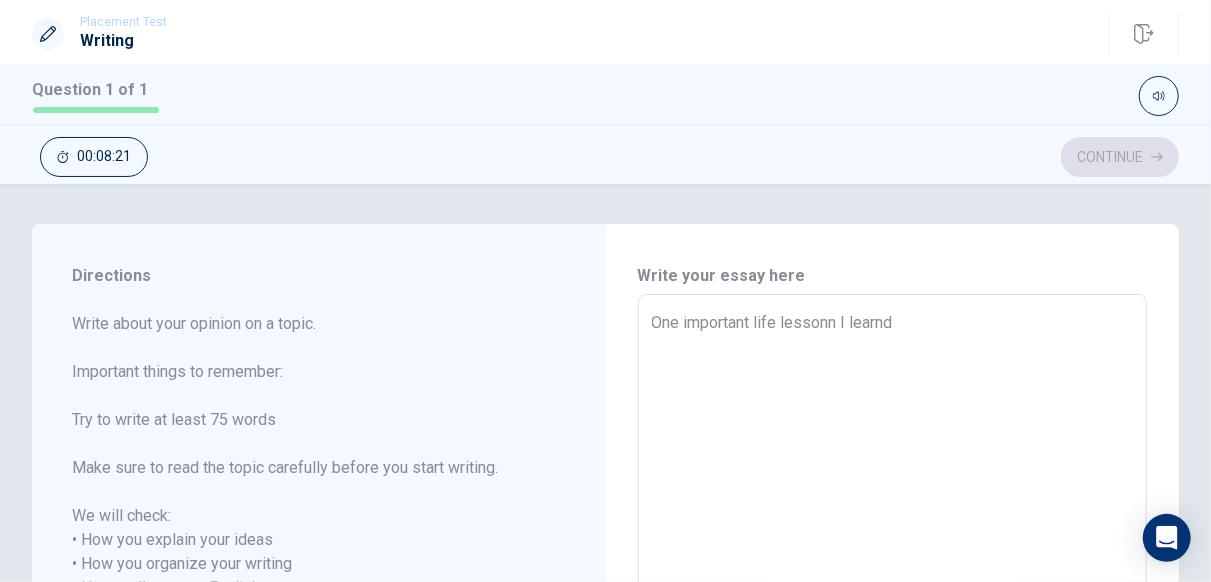 type on "One important life lessonn I learnd" 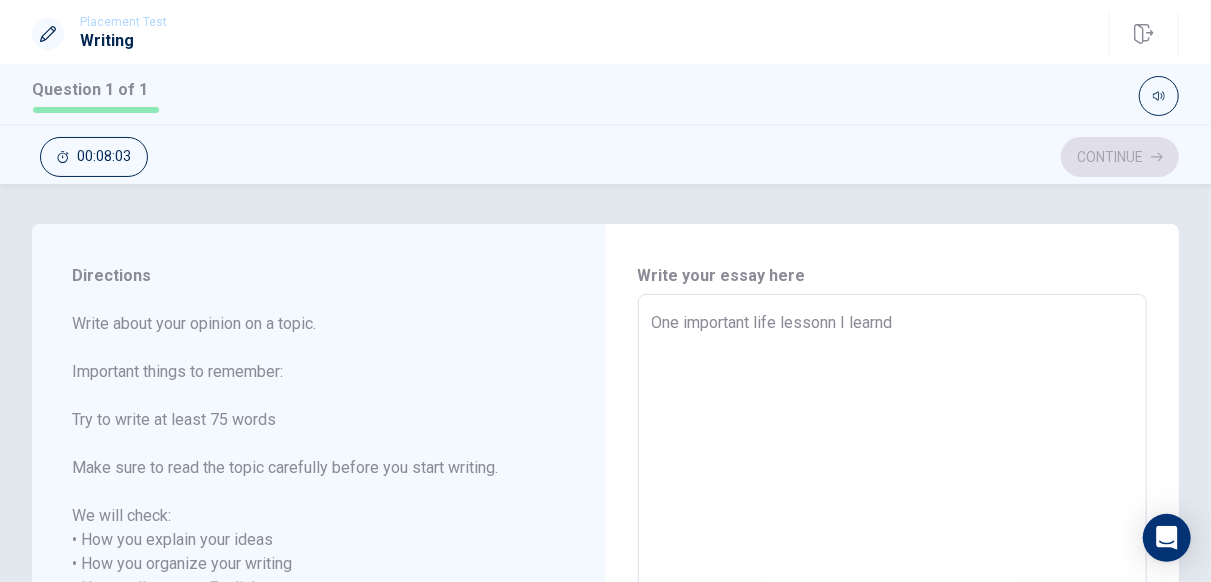 type on "x" 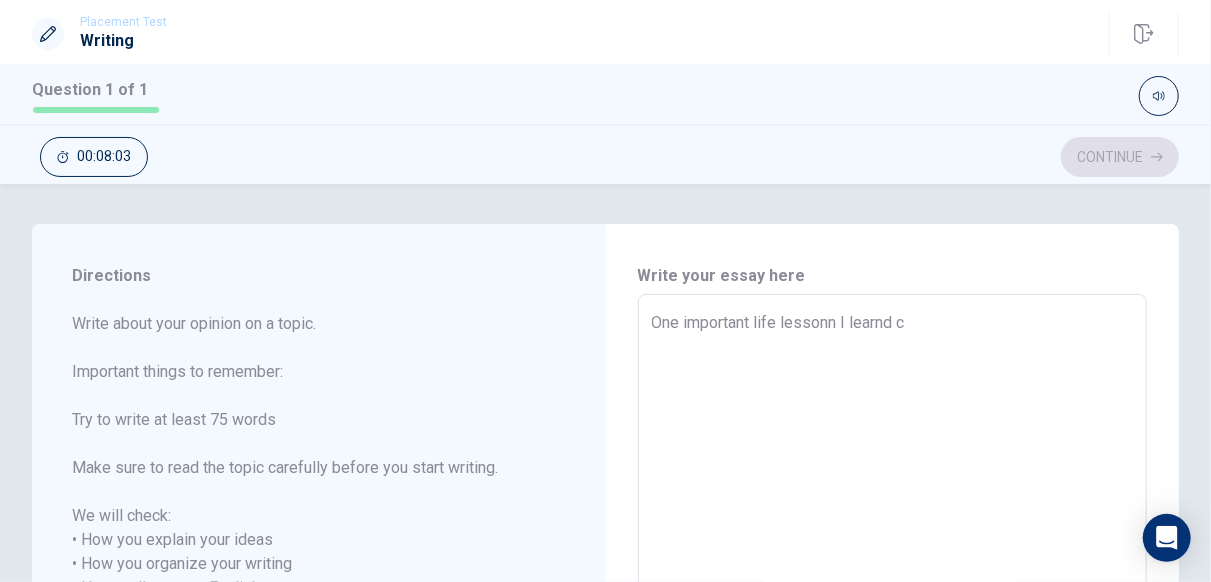 type on "x" 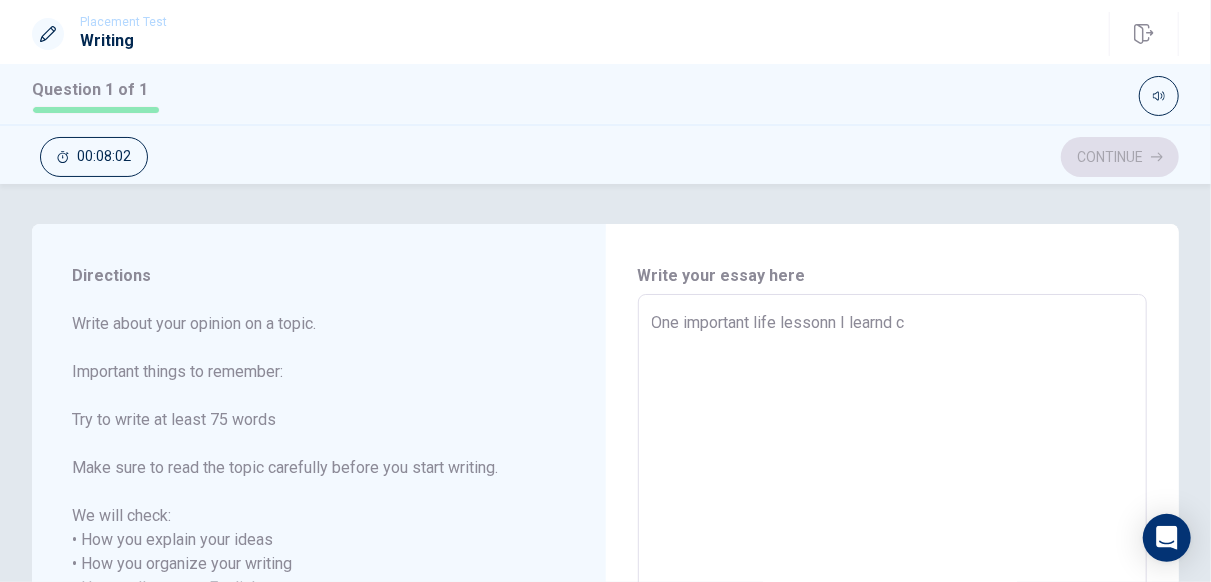 type on "One important life lessonn I learnd ca" 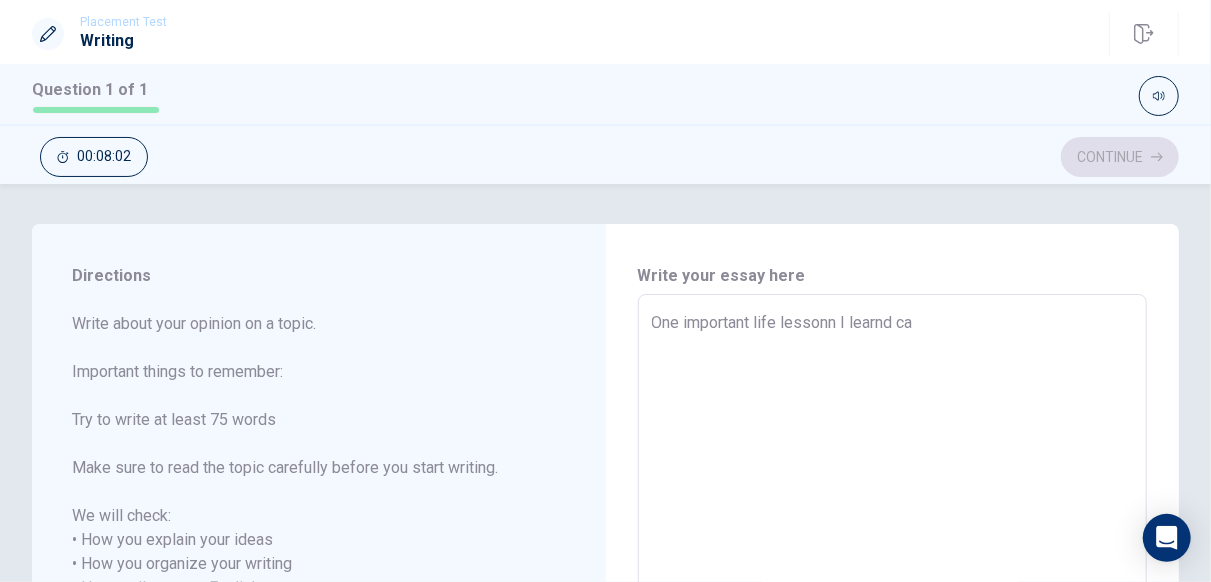 type on "x" 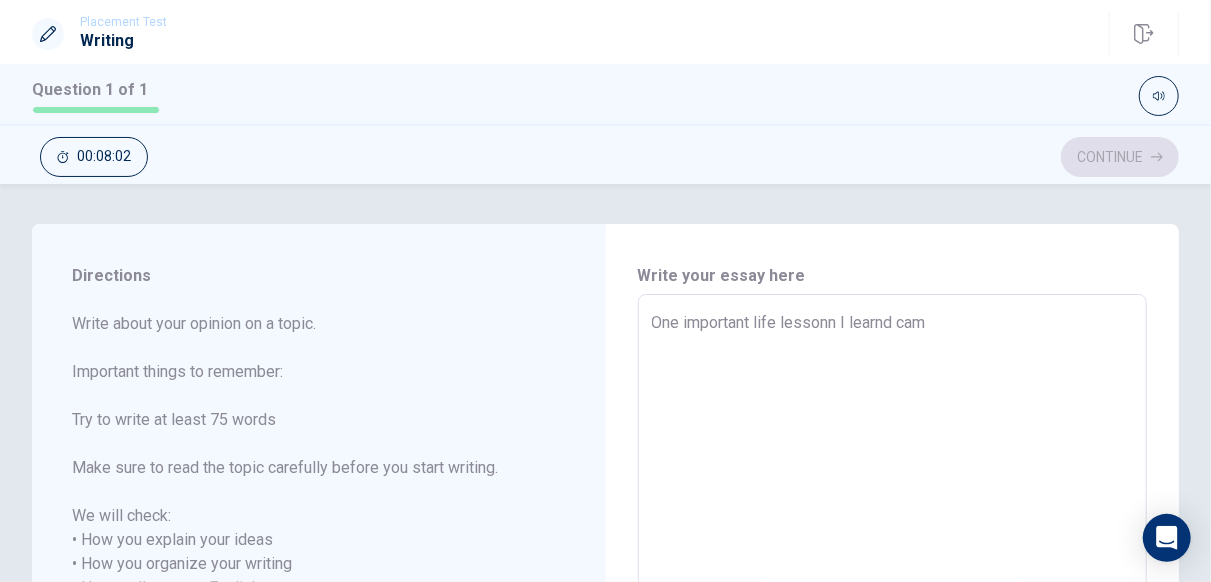 type on "x" 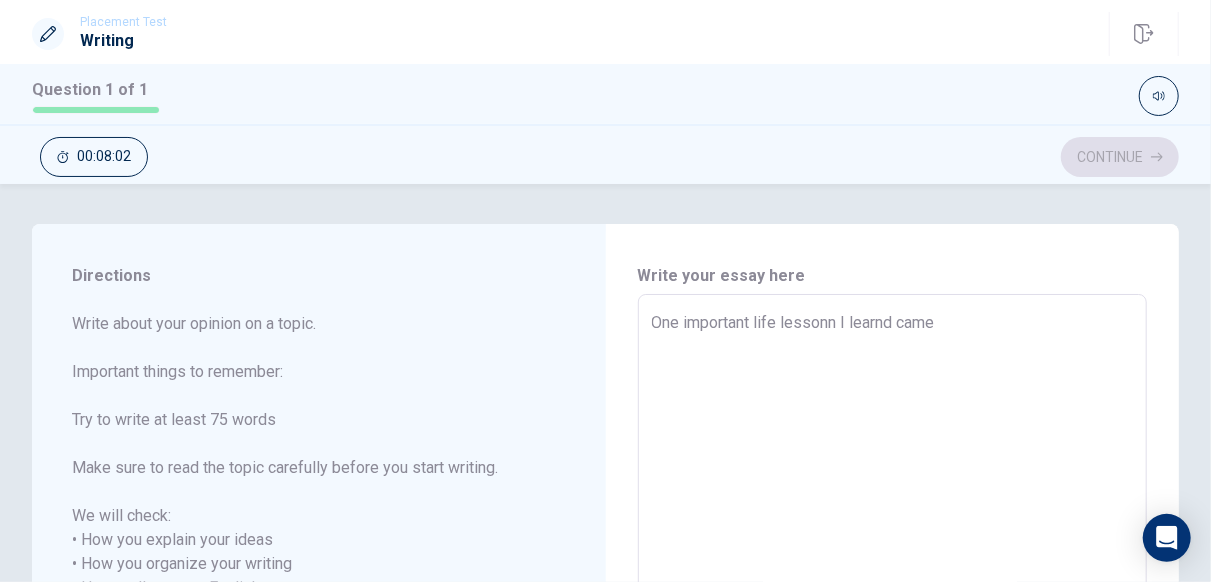 type on "x" 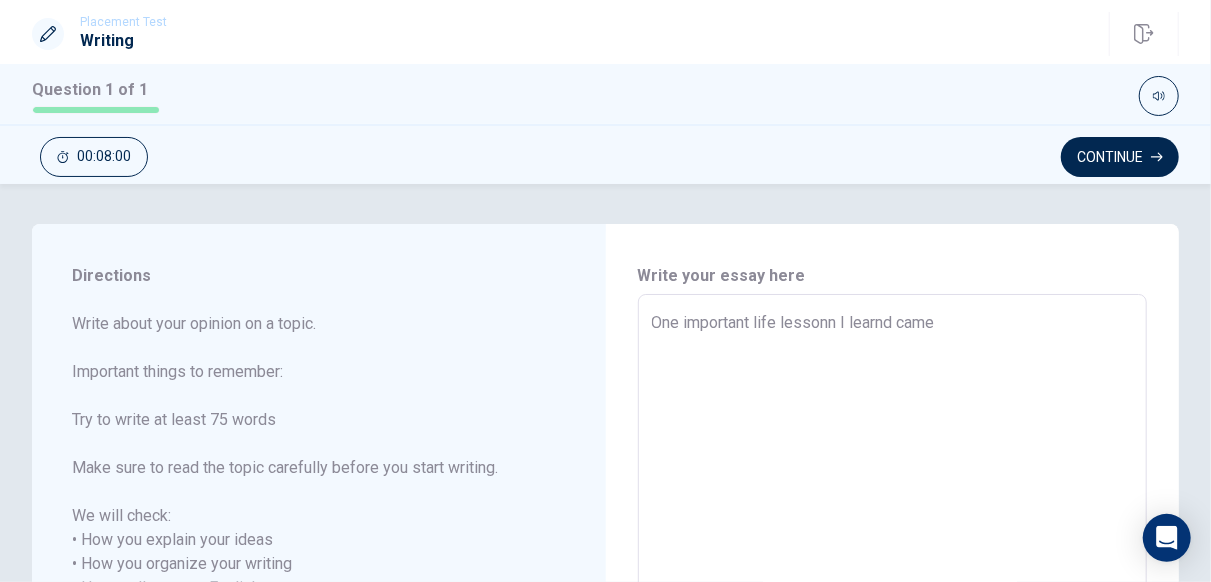 type on "x" 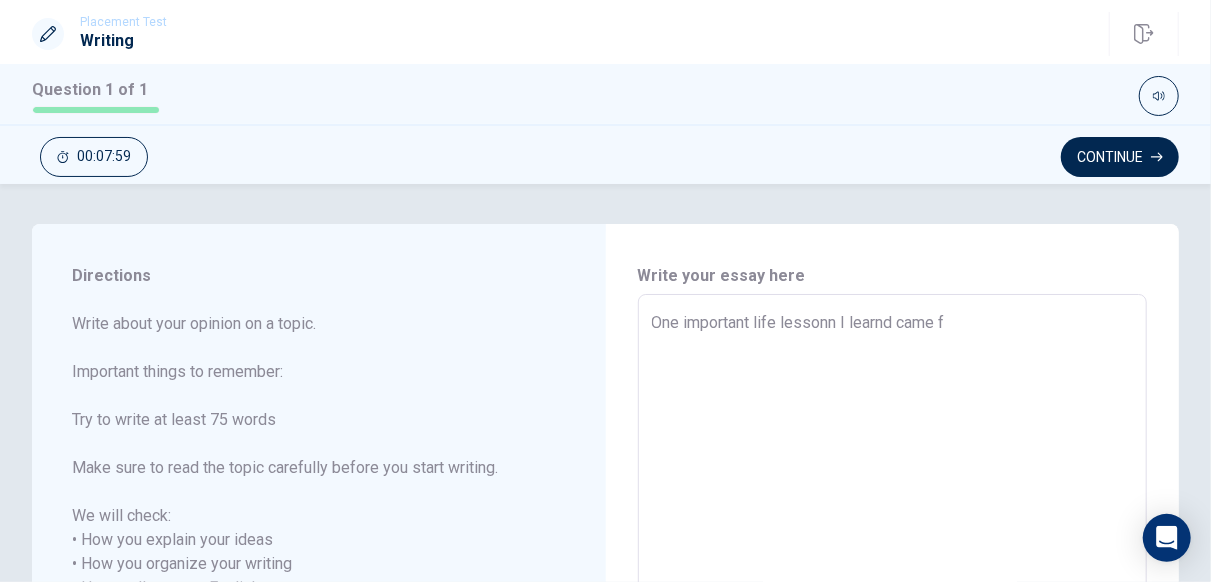 type on "x" 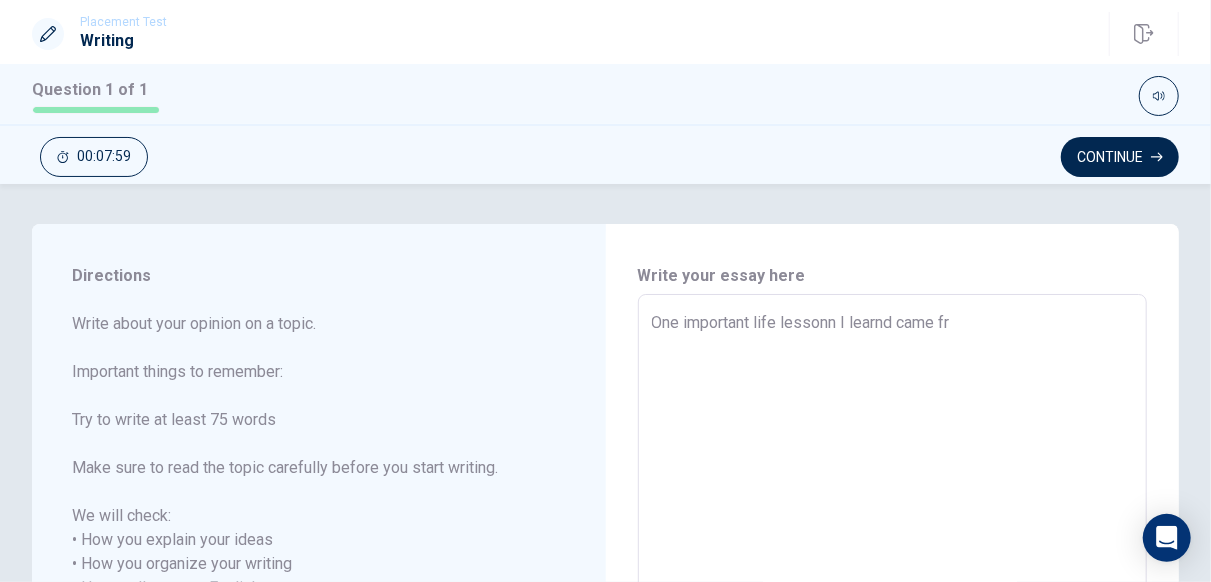 type on "x" 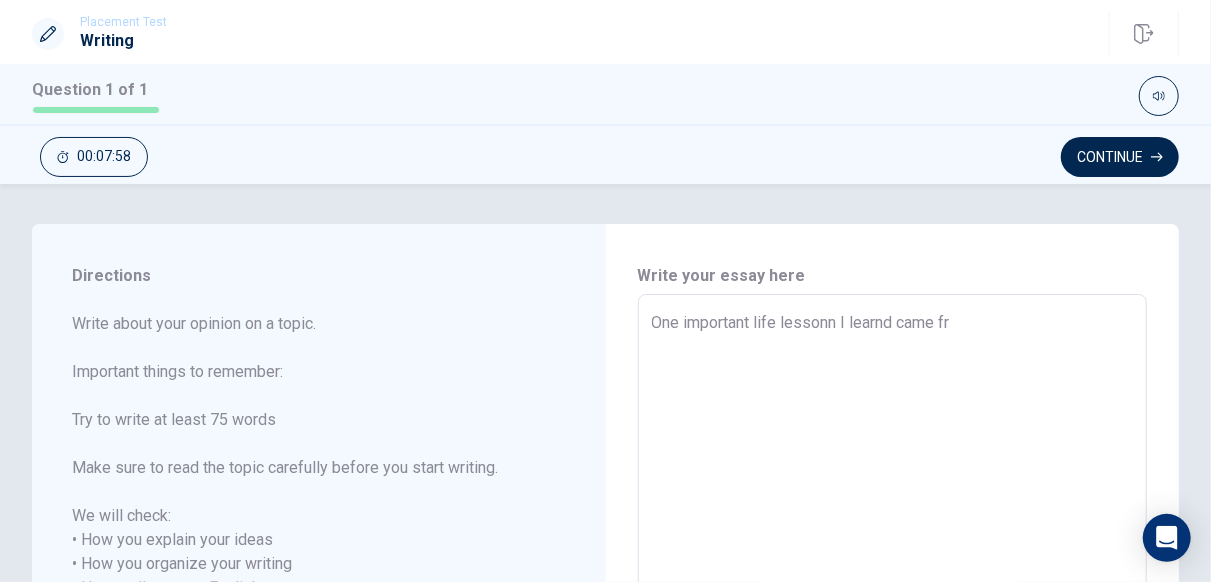 type on "One important life lessonn I learnd came fro" 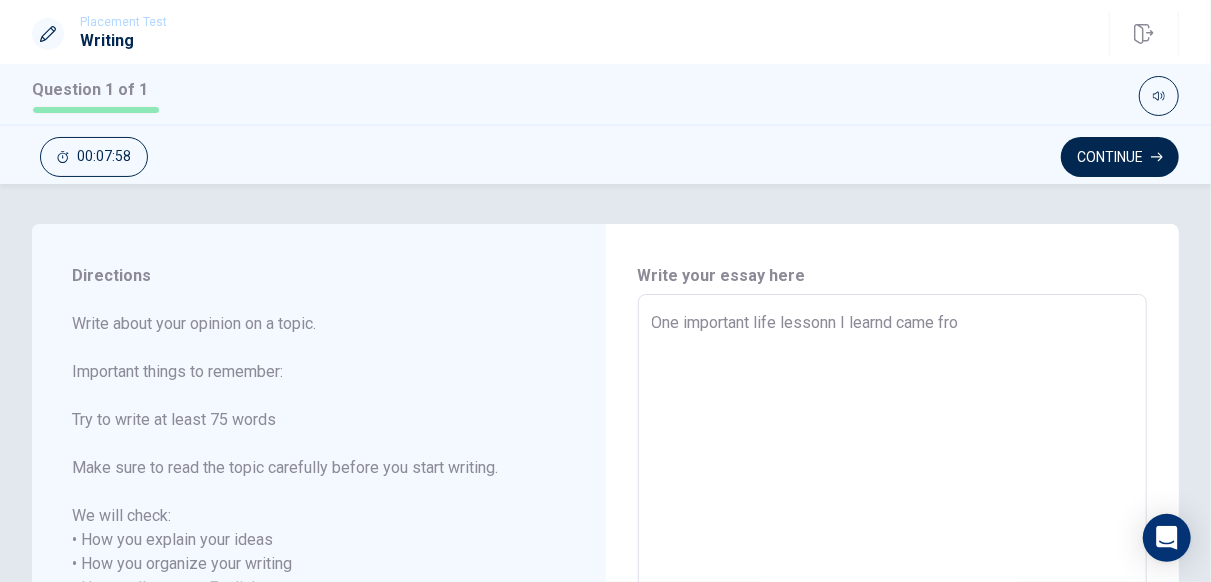 type on "x" 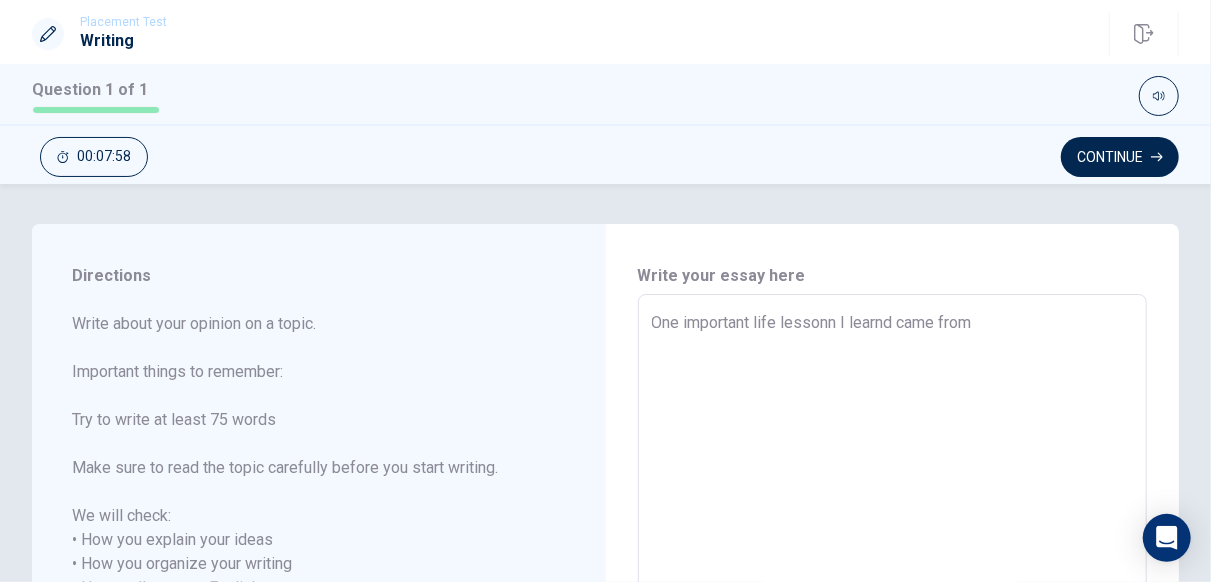 type on "x" 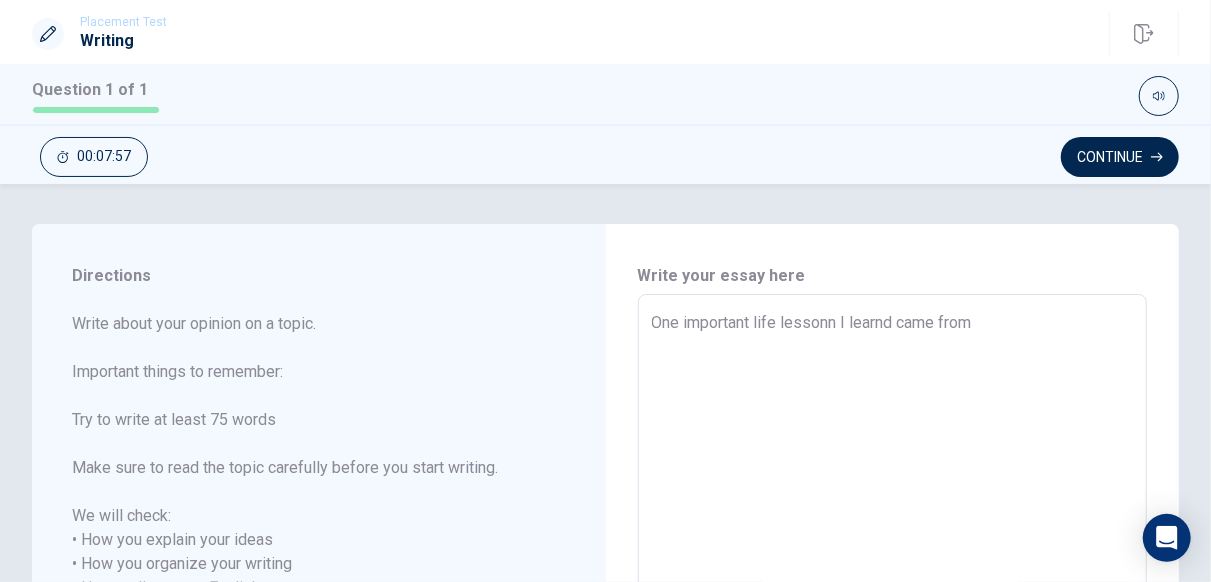 type on "One important life lessonn I learnd came from" 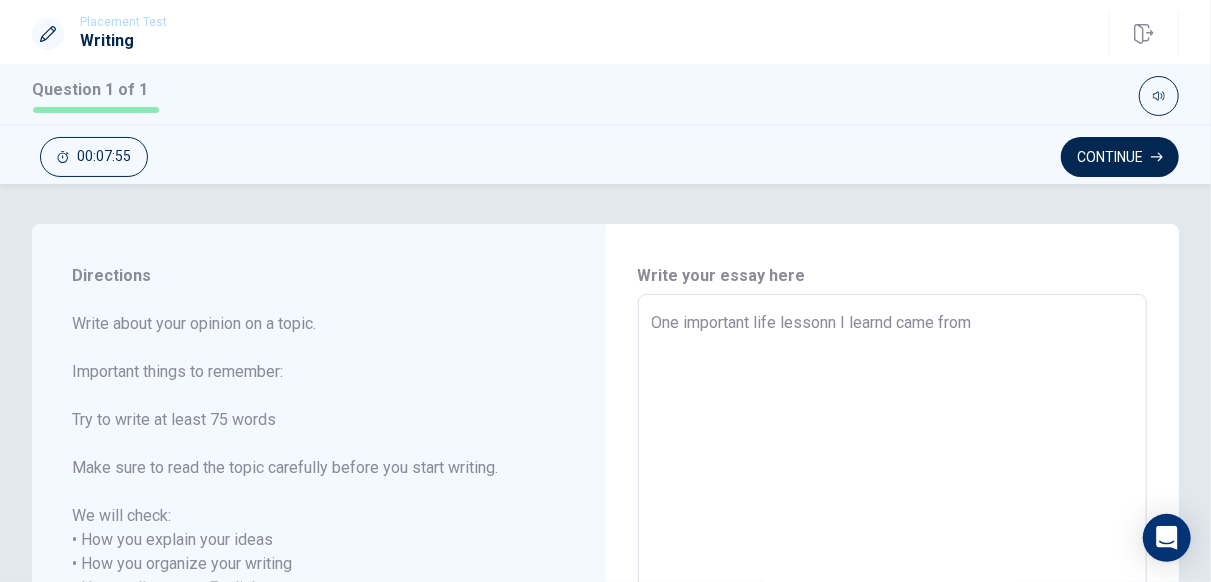 type on "x" 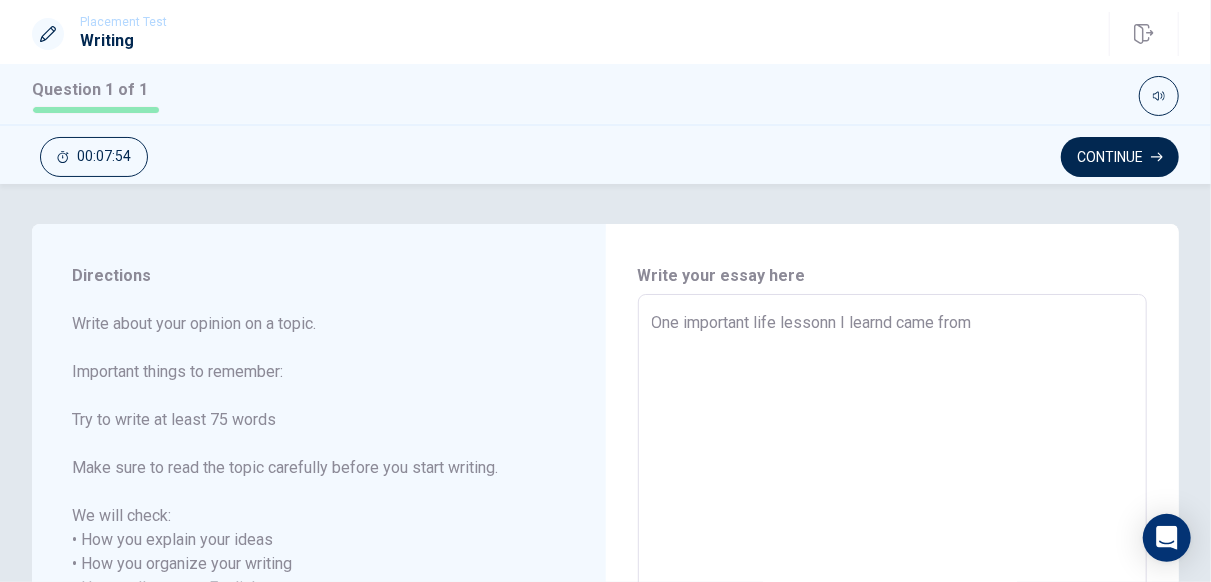 type on "One important life lessonn I learnd came from a" 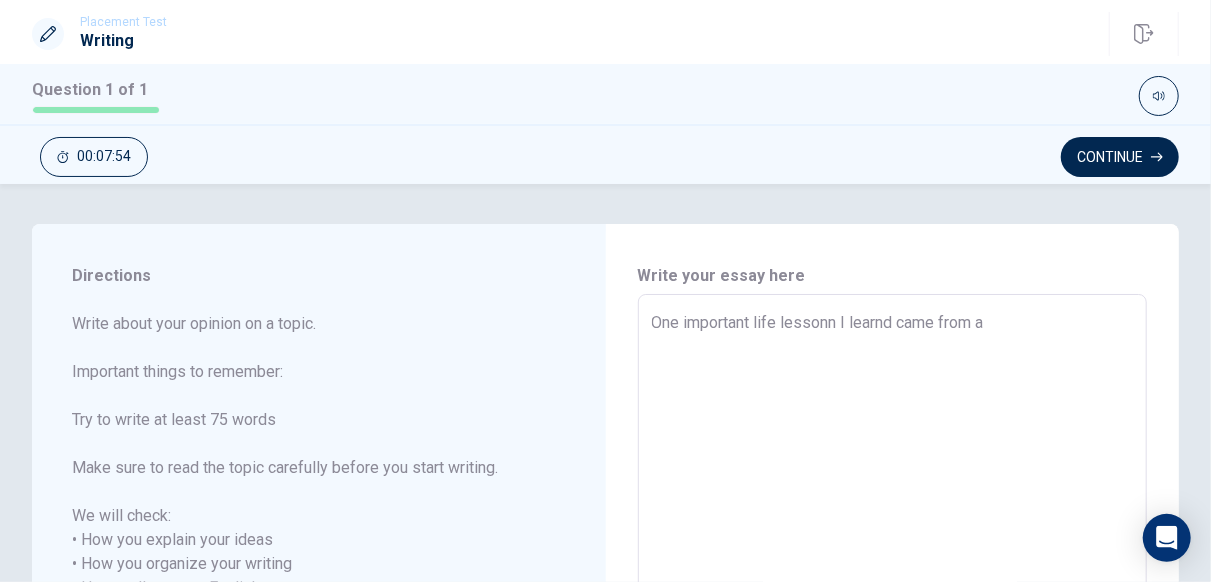 type on "x" 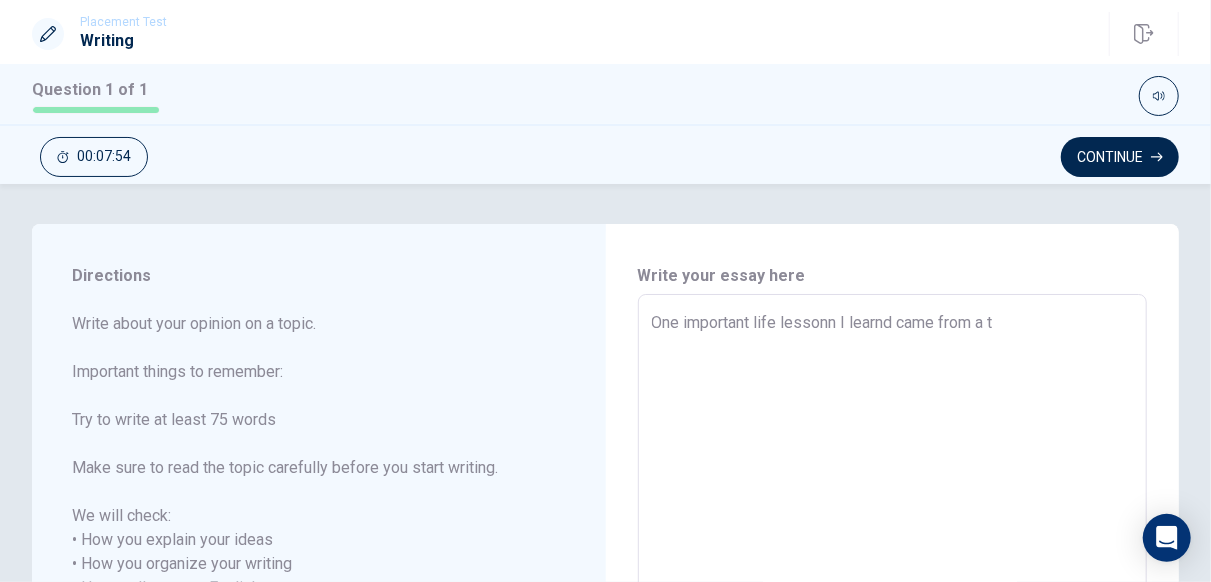 type on "x" 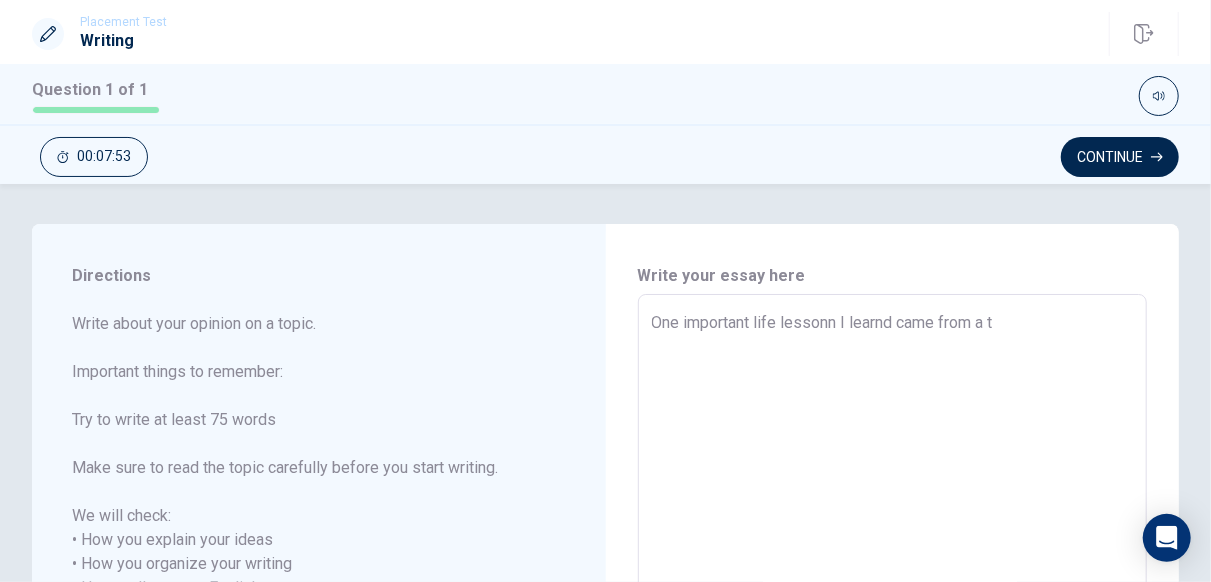 type on "One important life lessonn I learnd came from a ti" 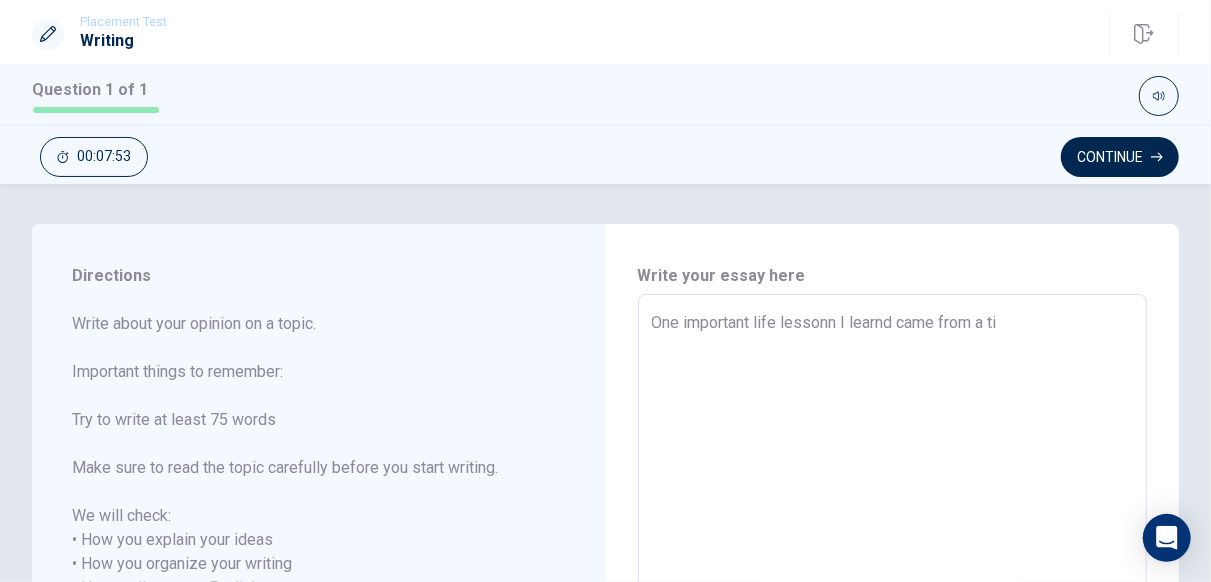 type on "x" 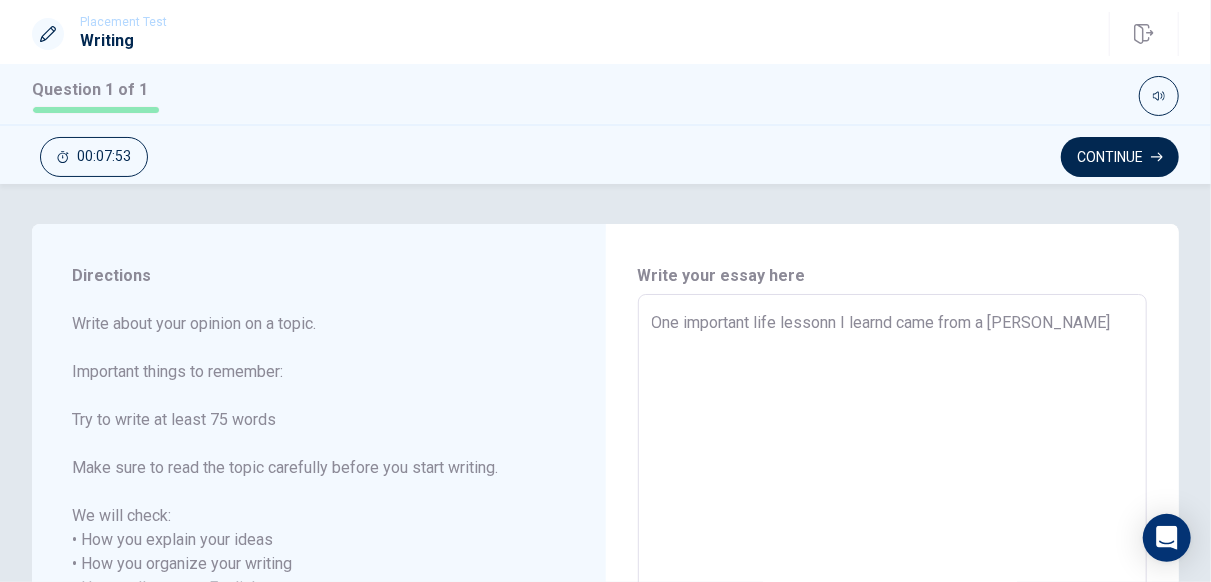 type on "x" 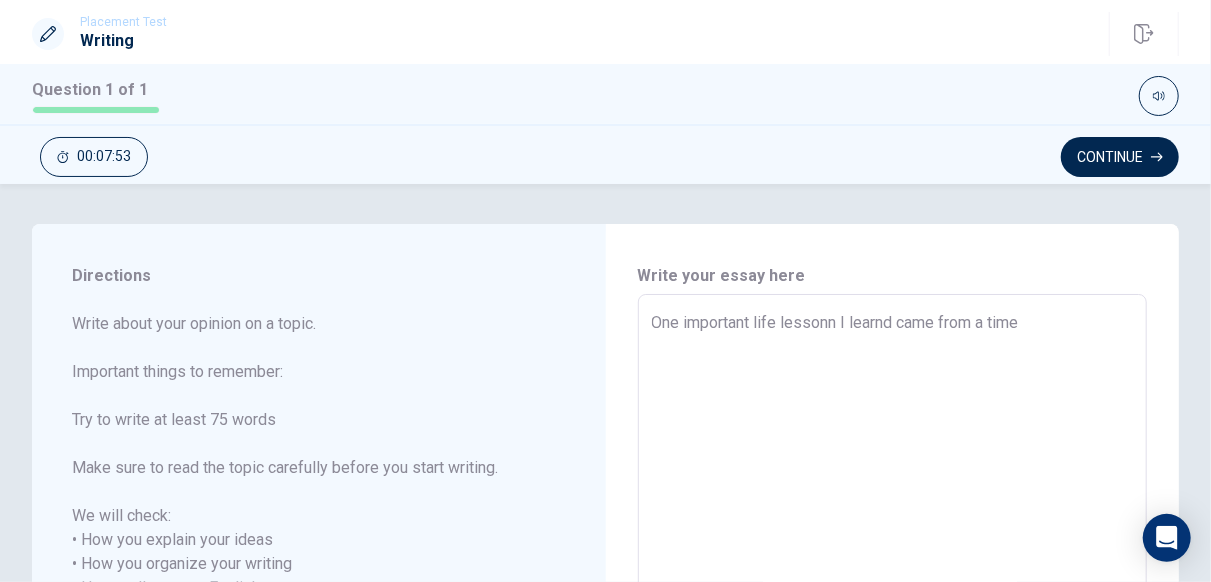 type on "x" 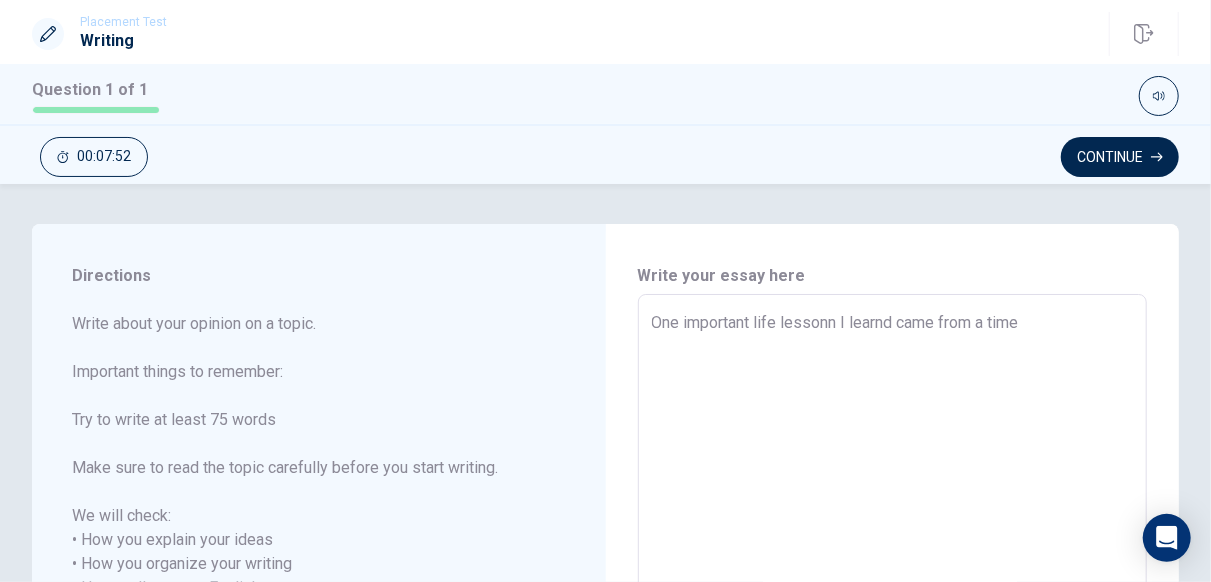 type on "One important life lessonn I learnd came from a time" 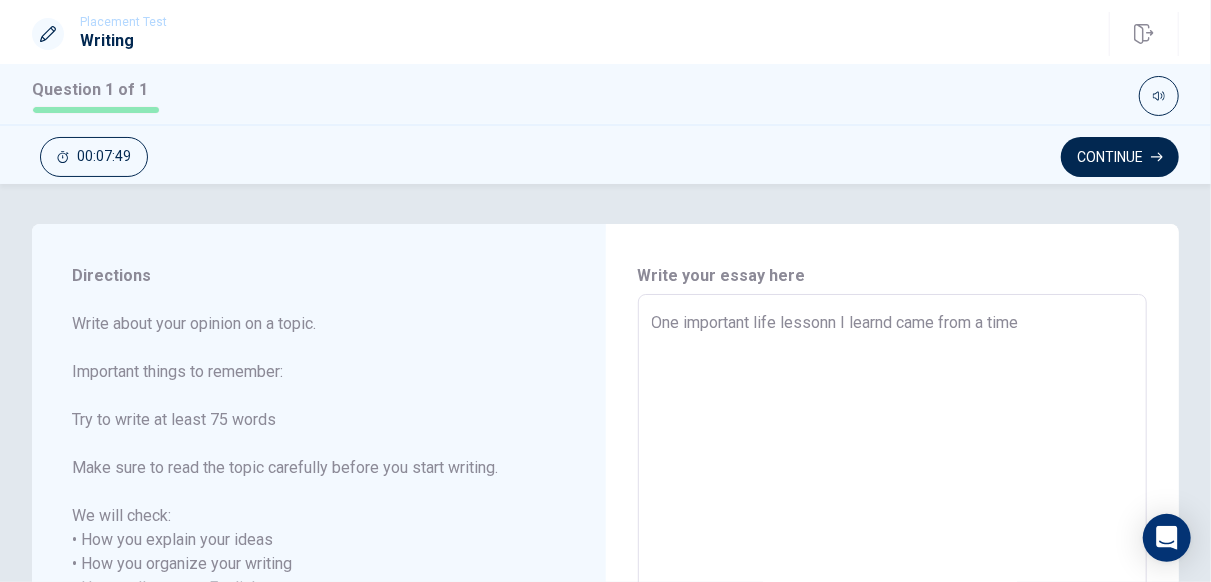 type on "x" 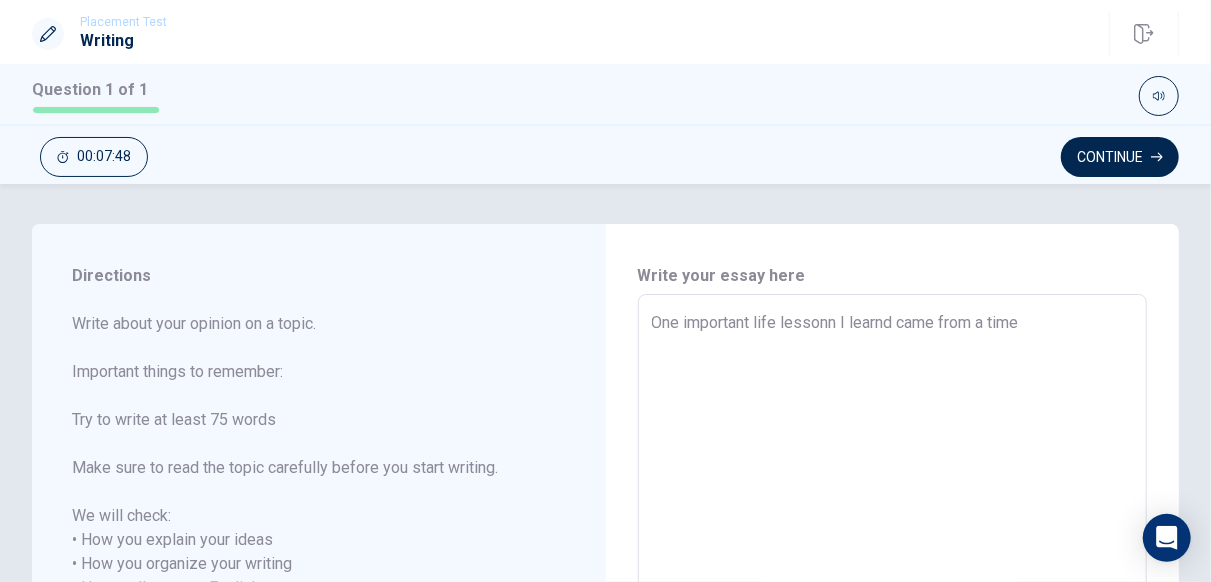 type on "One important life lessonn I learnd came from a time" 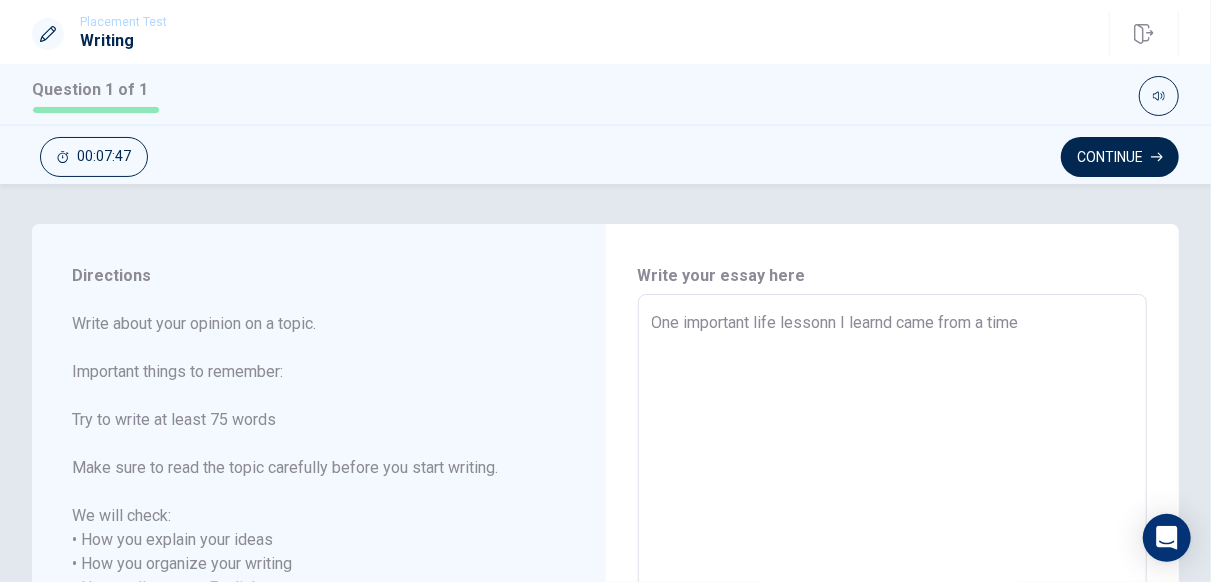 type on "x" 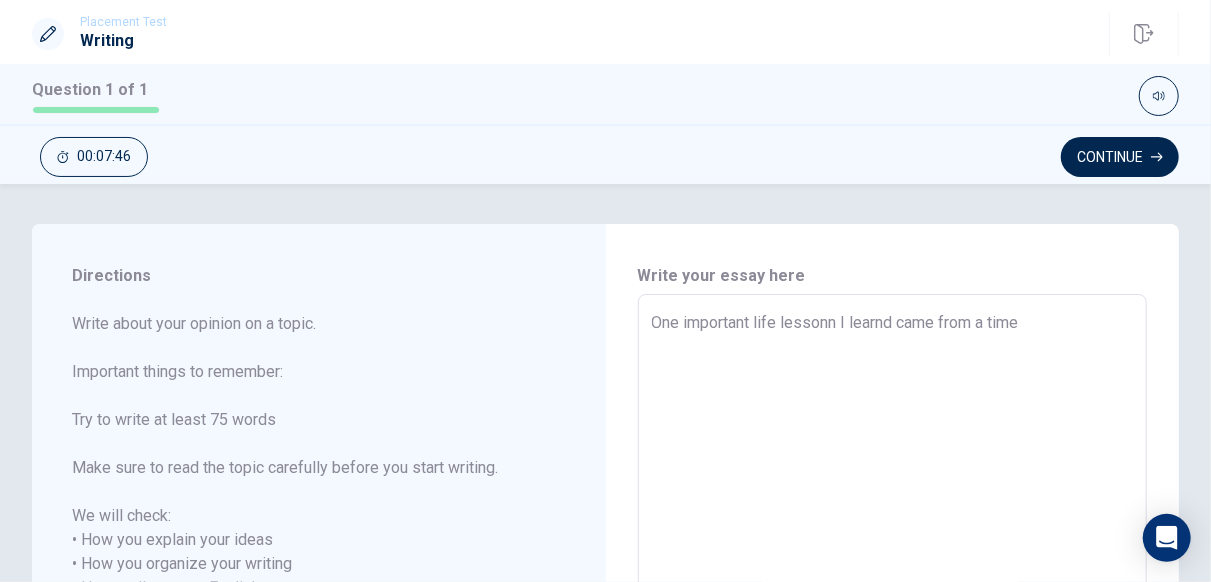 type on "One important life lessonn I learnd came from a time" 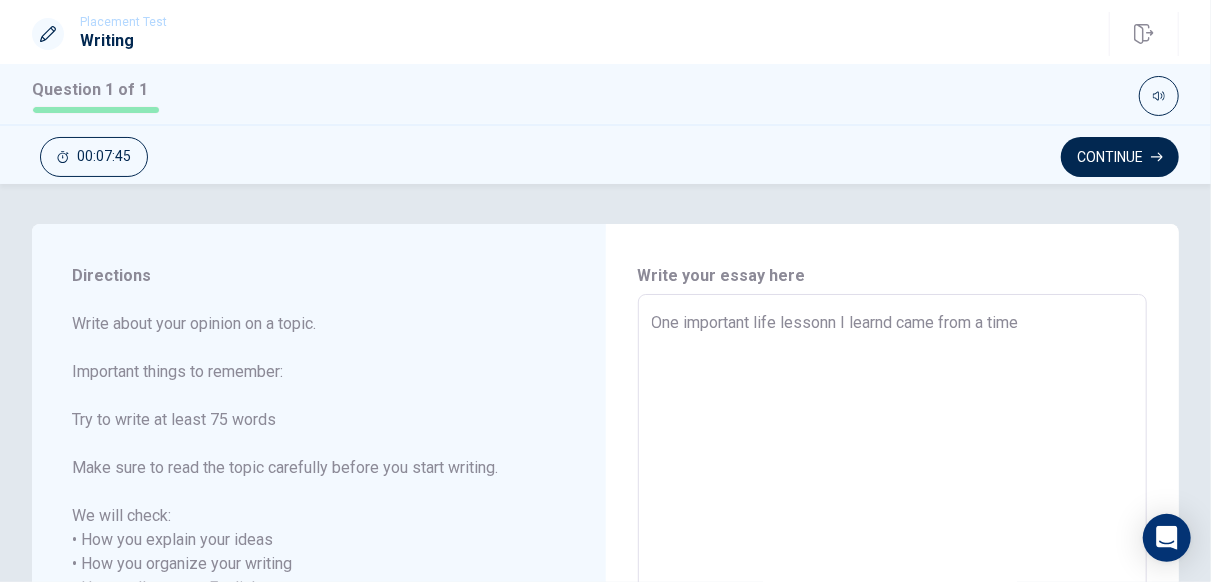 type on "One important life lessonn I learnd came from a time" 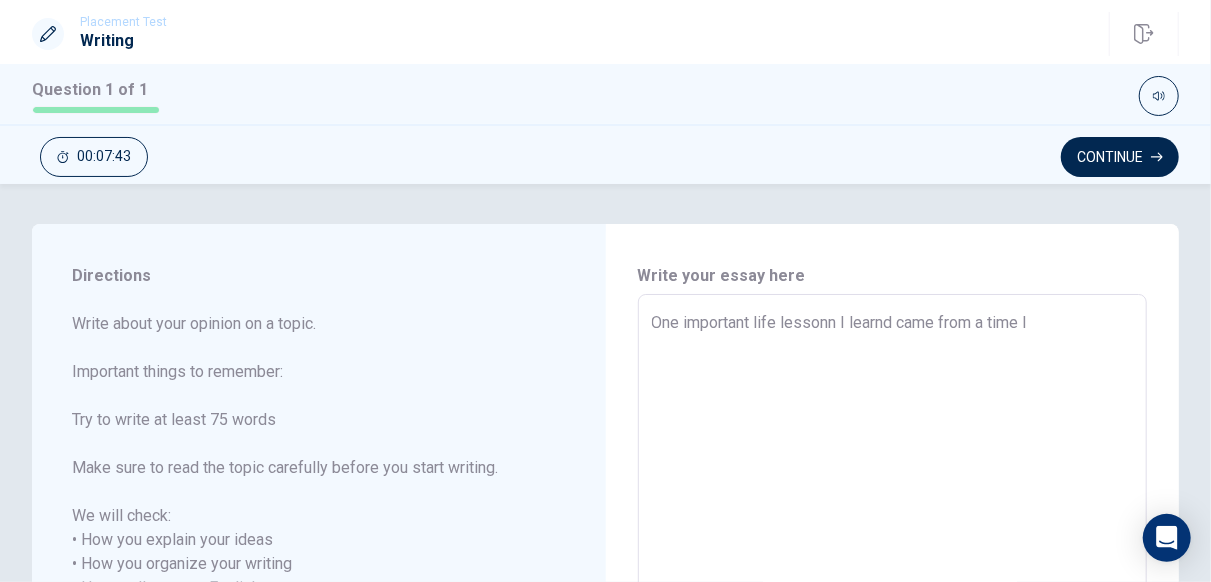 type on "x" 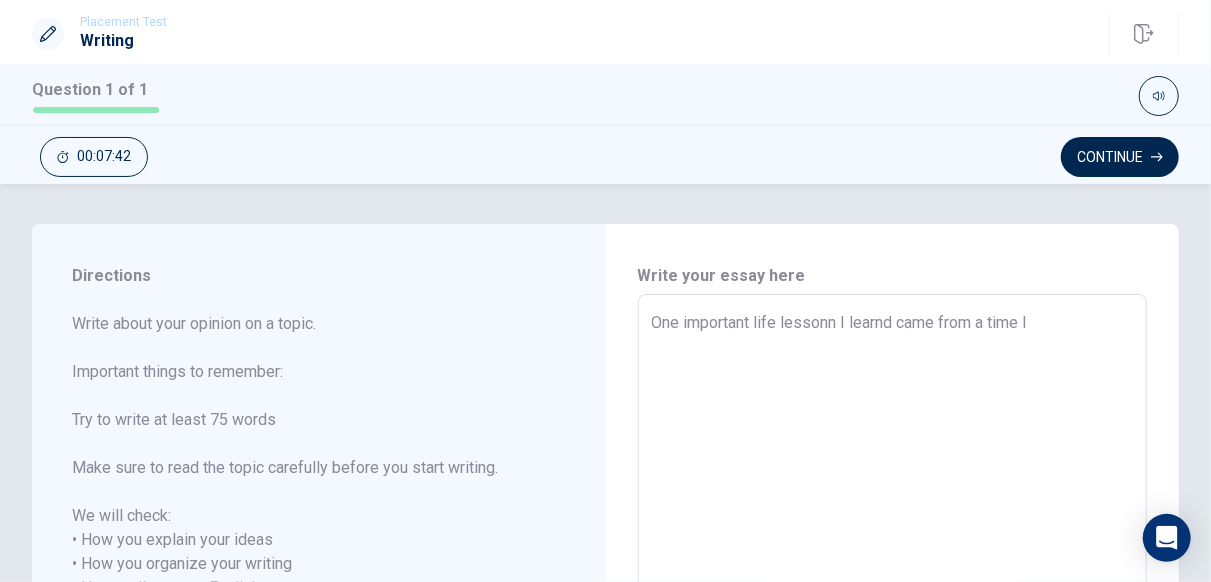 type on "One important life lessonn I learnd came from a time I" 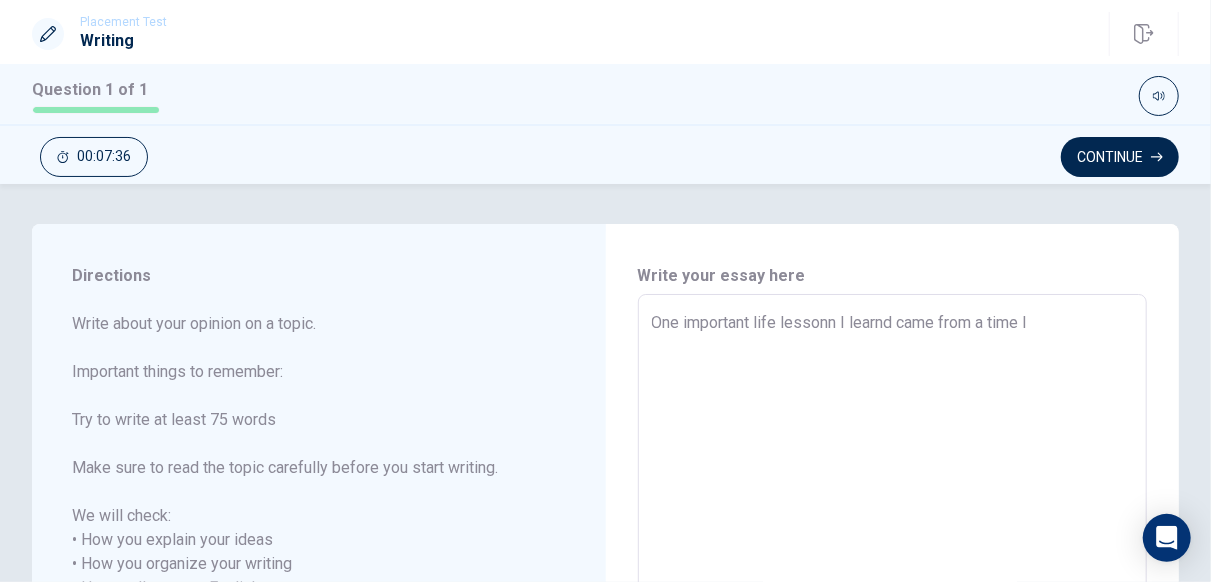 type on "x" 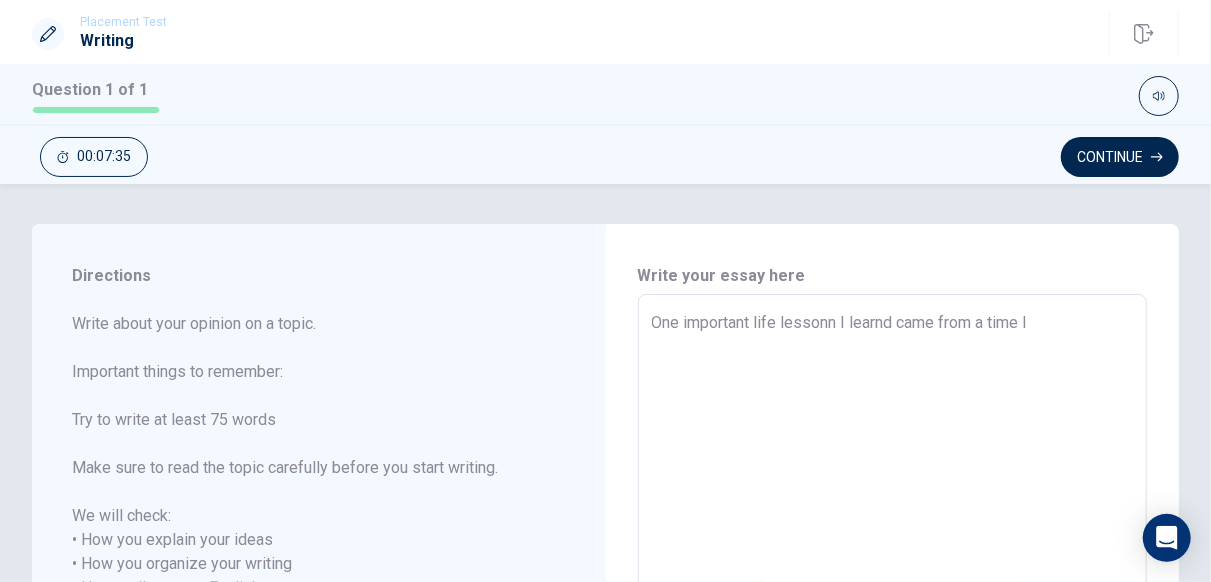 type on "One important life lessonn I learnd came from a time I f" 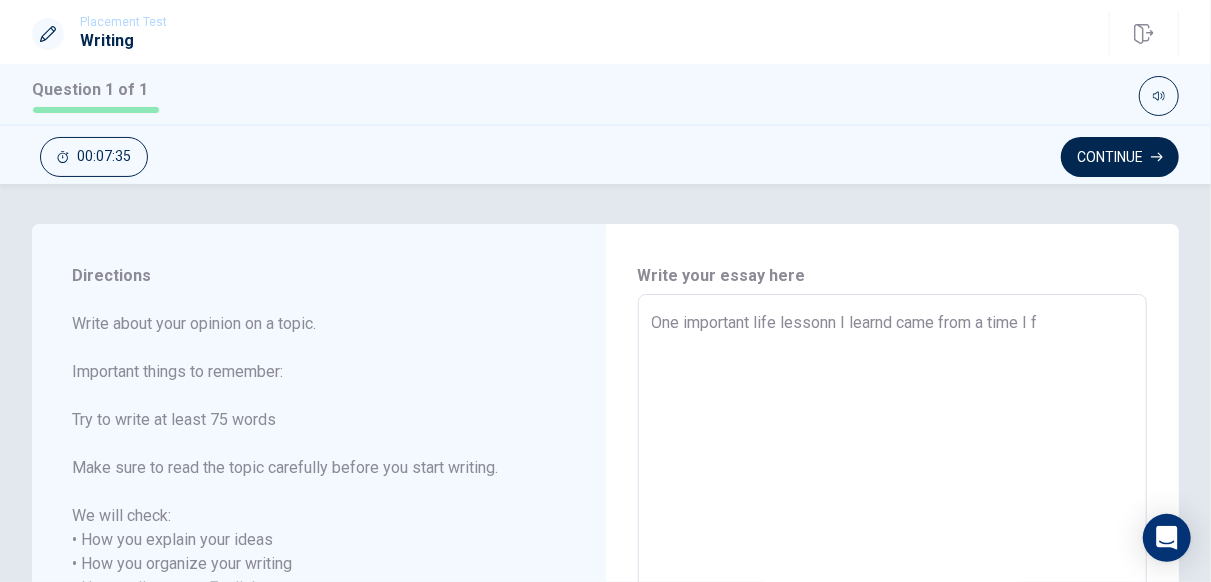 type on "x" 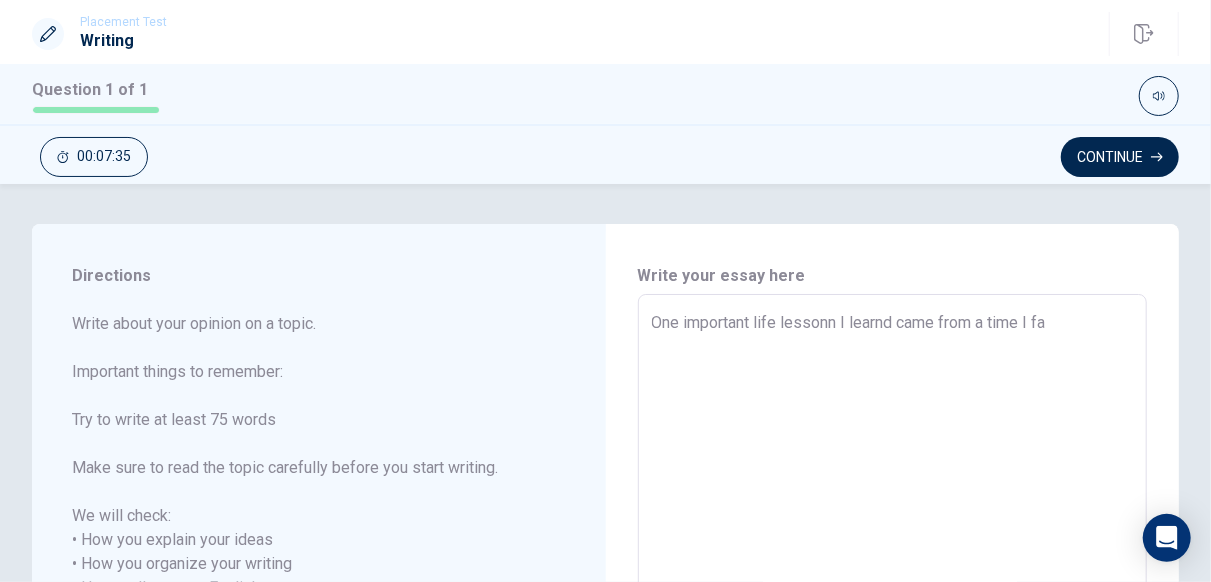 type on "x" 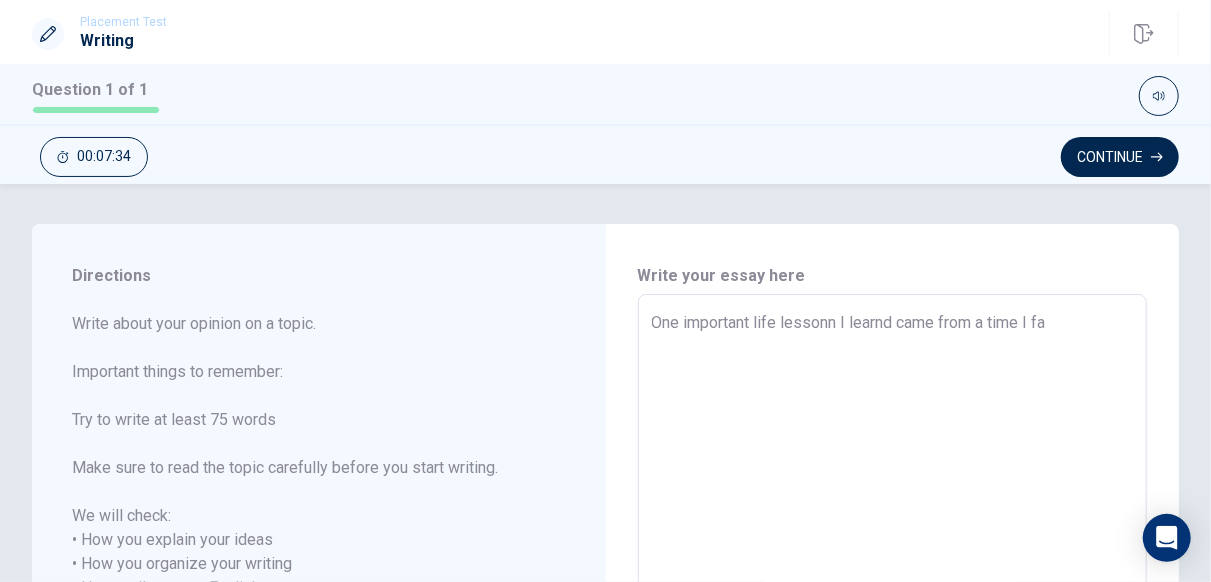 type on "One important life lessonn I learnd came from a time I fai" 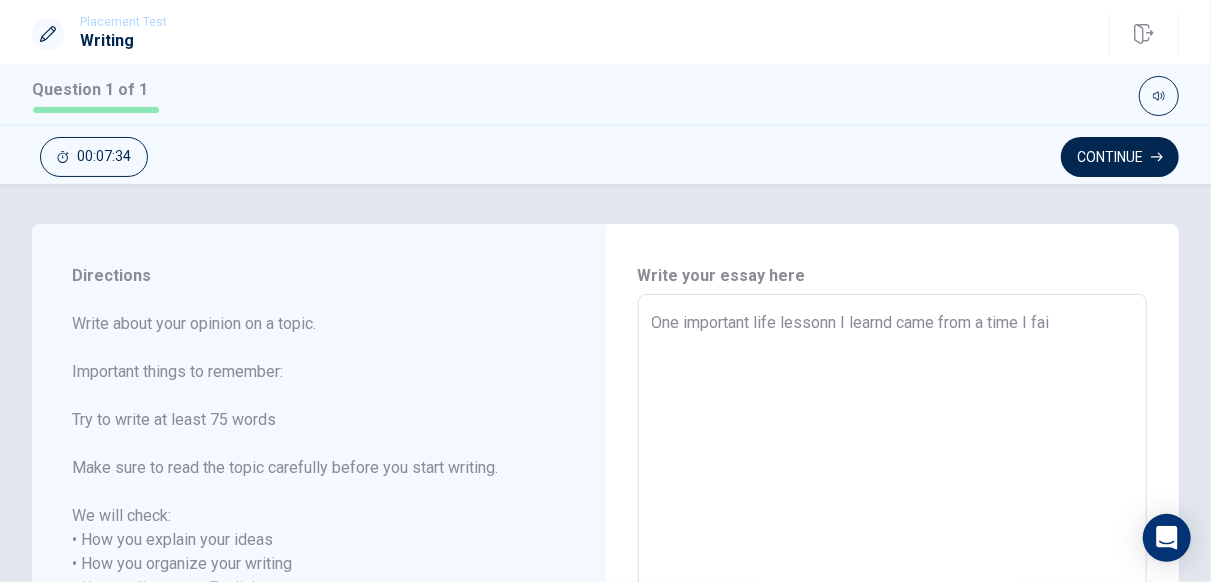 type on "x" 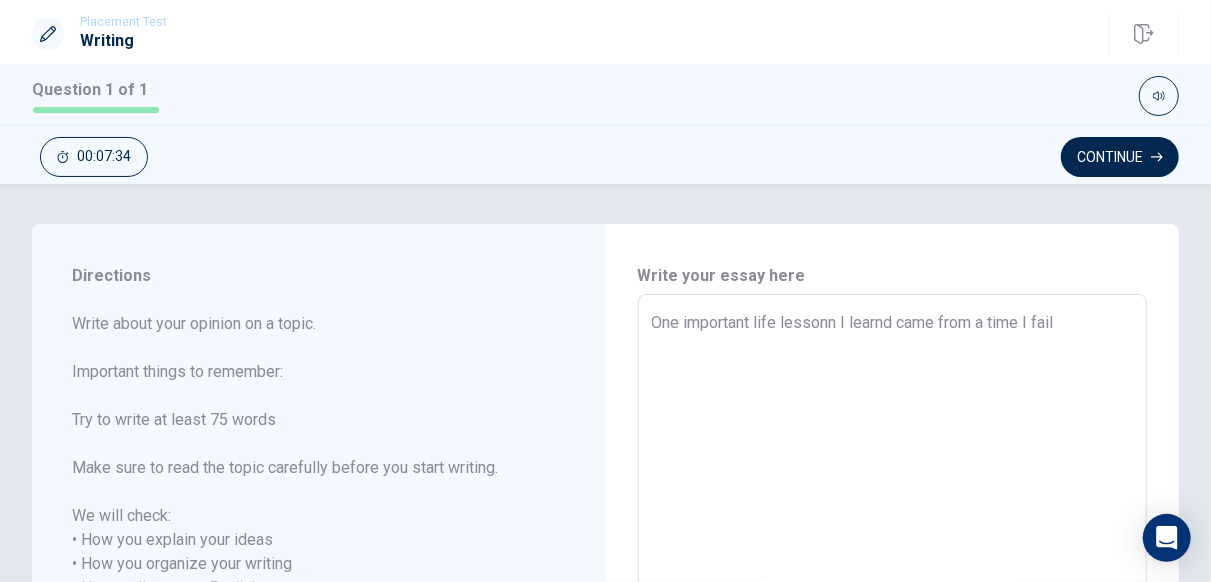type on "x" 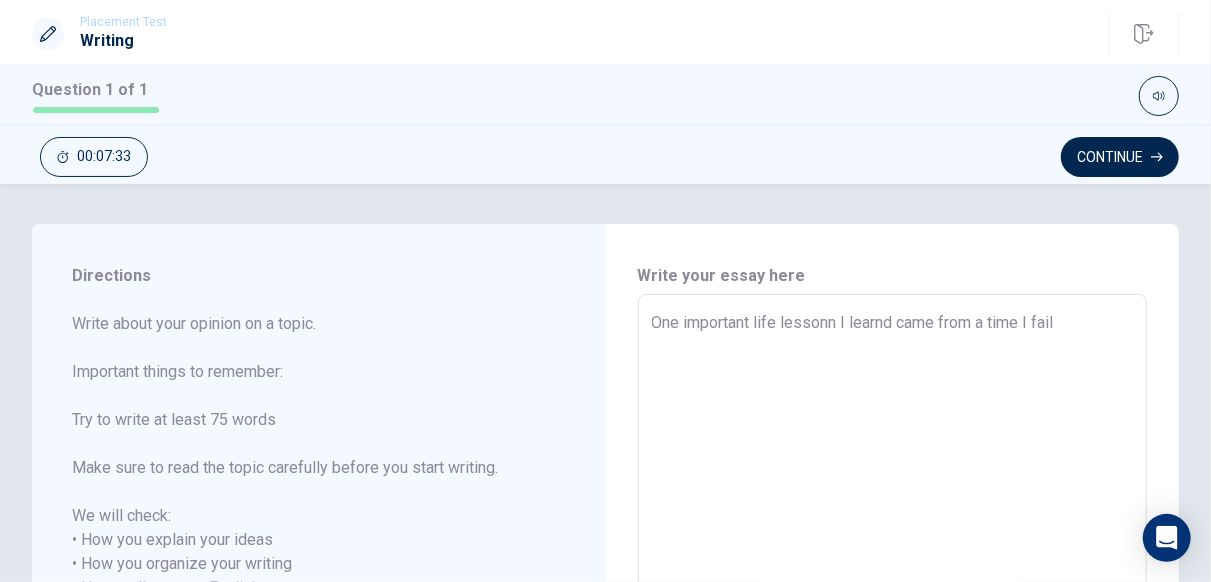 type on "One important life lessonn I learnd came from a time I [PERSON_NAME]" 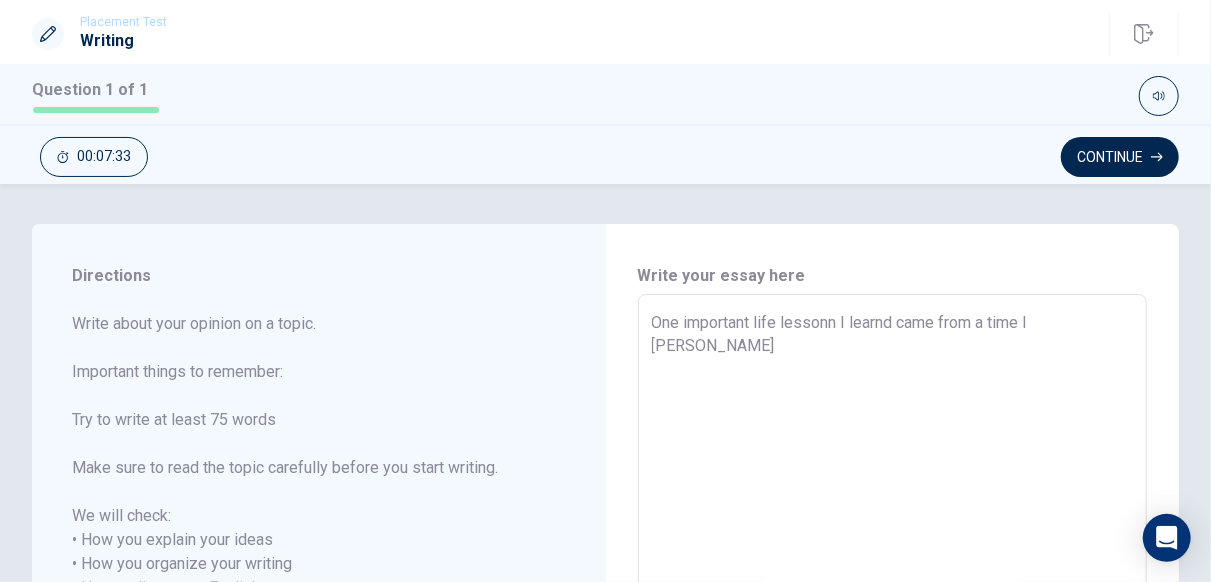 type on "x" 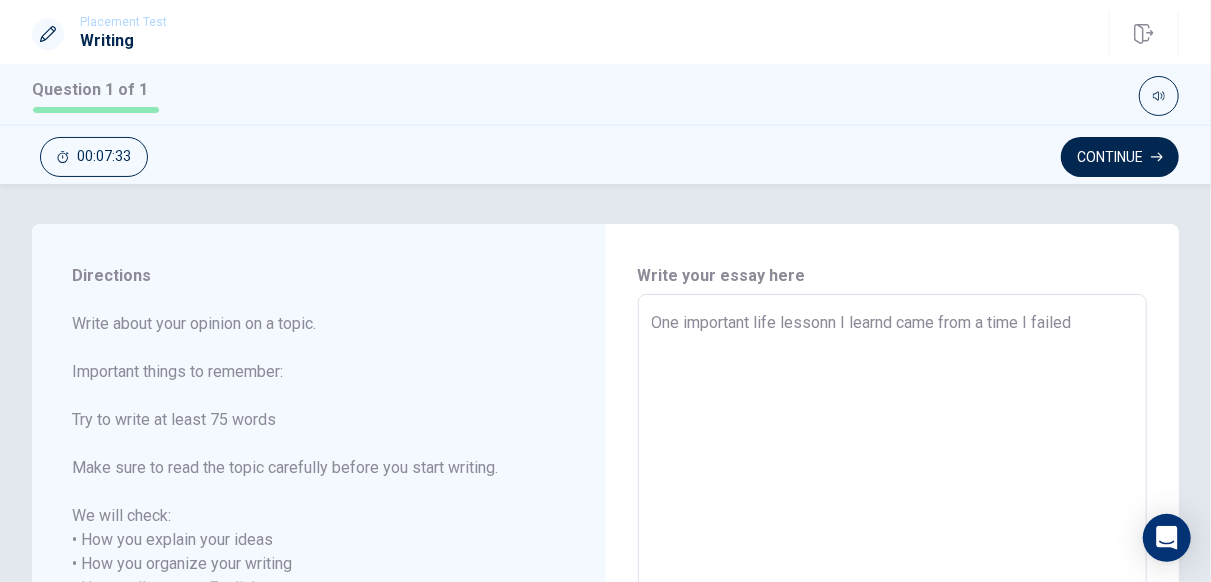 type on "x" 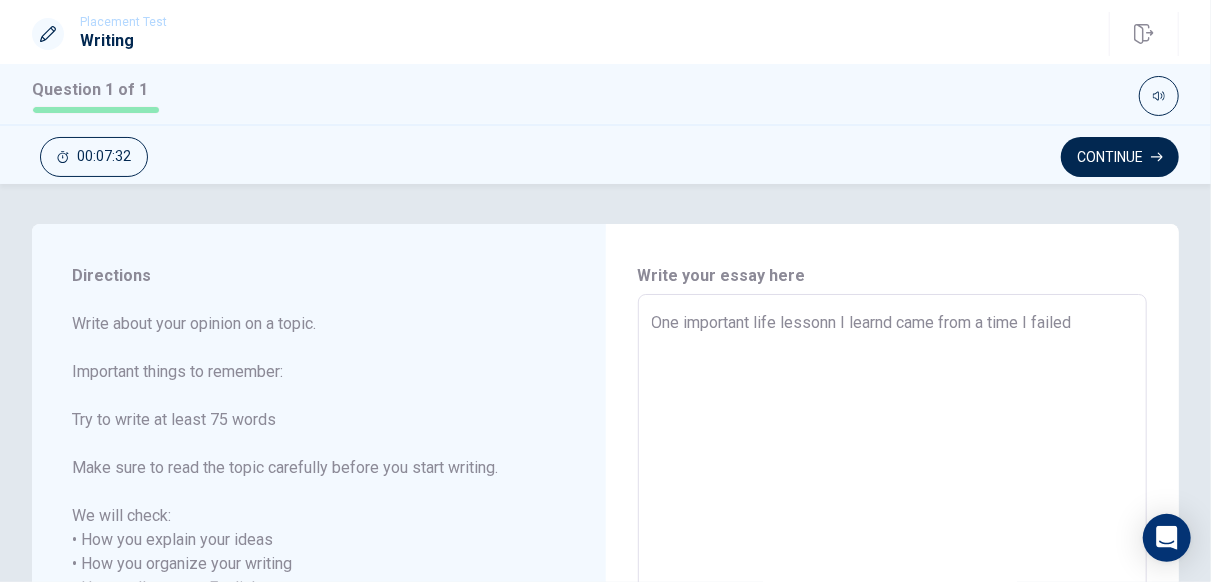 type on "One important life lessonn I learnd came from a time I failed" 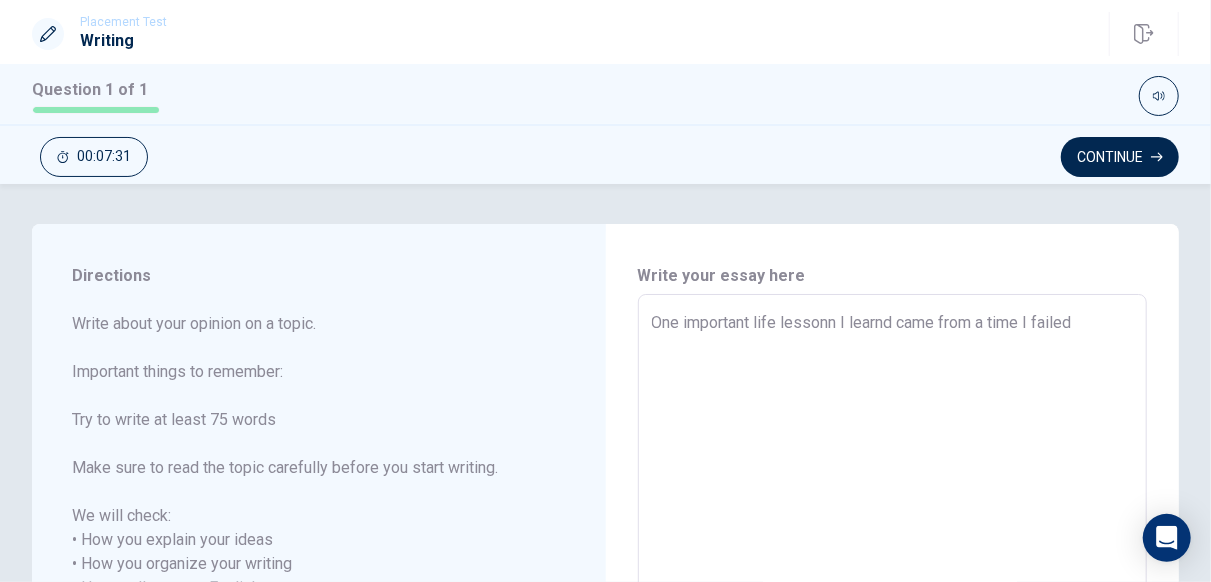 type on "One important life lessonn I learnd came from a time I failed a" 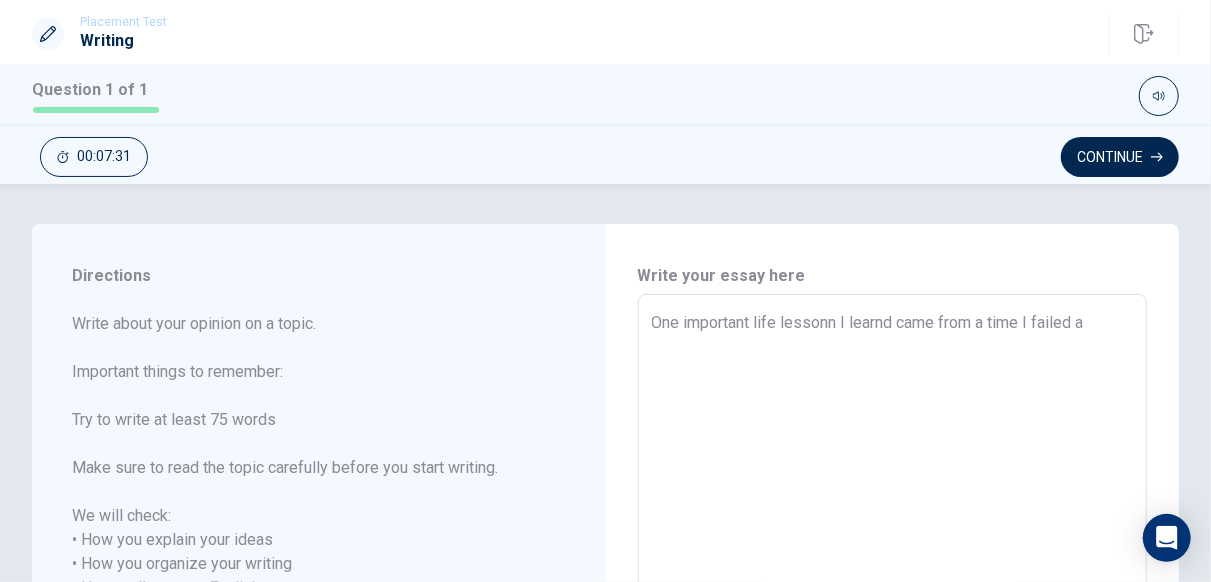type on "x" 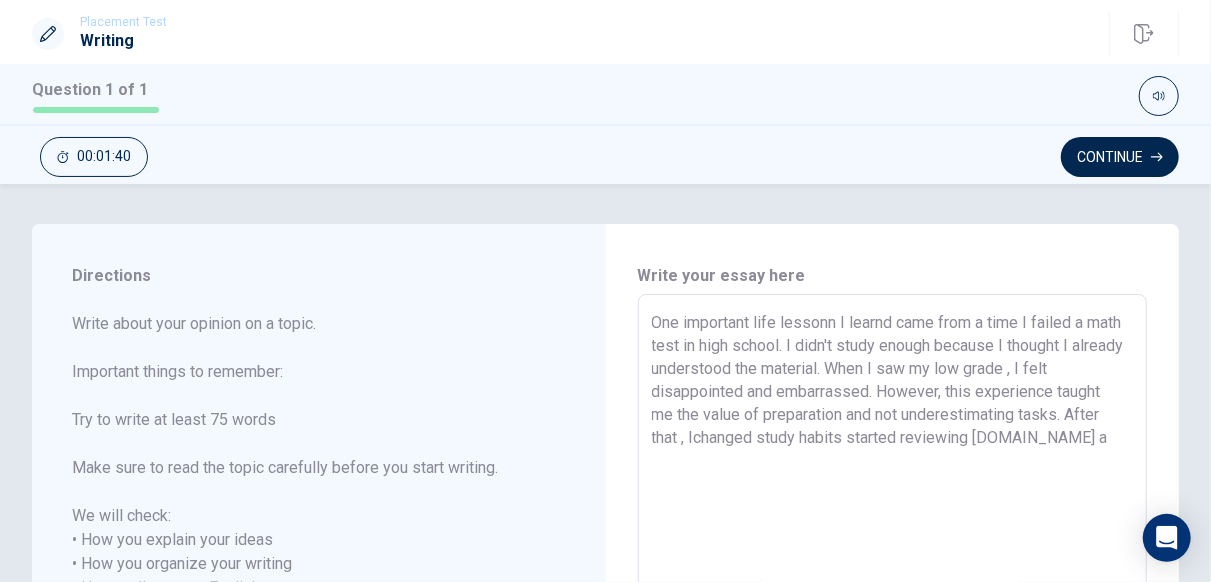click on "One important life lessonn I learnd came from a time I failed a math test in high school. I didn't study enough because I thought I already understood the material. When I saw my low grade , I felt disappointed and embarrassed. However, this experience taught me the value of preparation and not underestimating tasks. After that , Ichanged study habits started reviewing [DOMAIN_NAME] a" at bounding box center (893, 588) 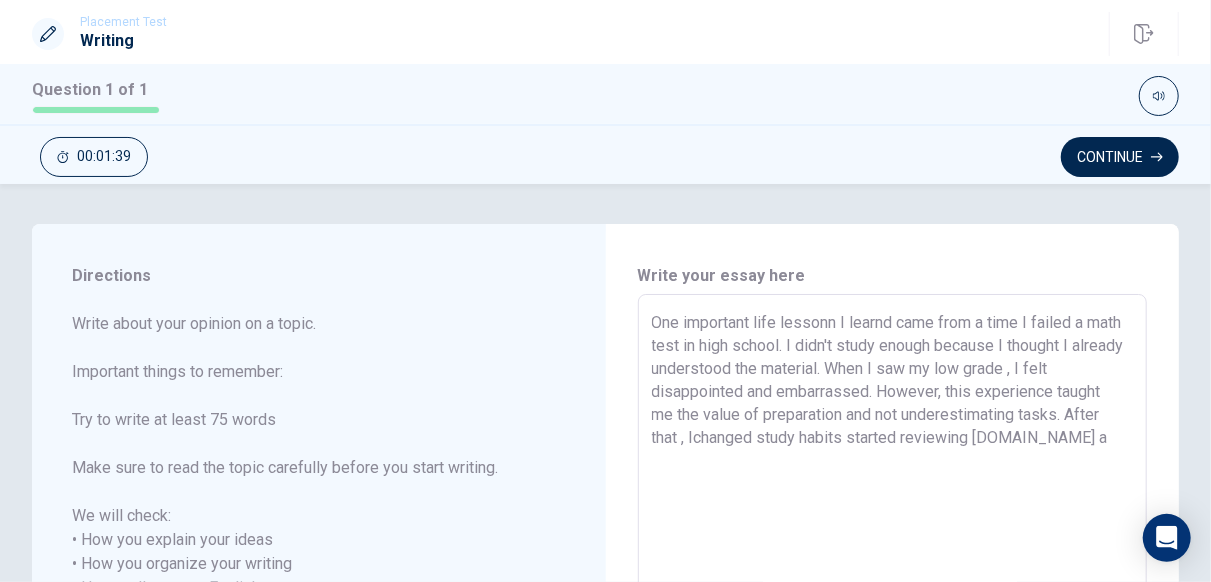 click on "One important life lessonn I learnd came from a time I failed a math test in high school. I didn't study enough because I thought I already understood the material. When I saw my low grade , I felt disappointed and embarrassed. However, this experience taught me the value of preparation and not underestimating tasks. After that , Ichanged study habits started reviewing [DOMAIN_NAME] a" at bounding box center (893, 588) 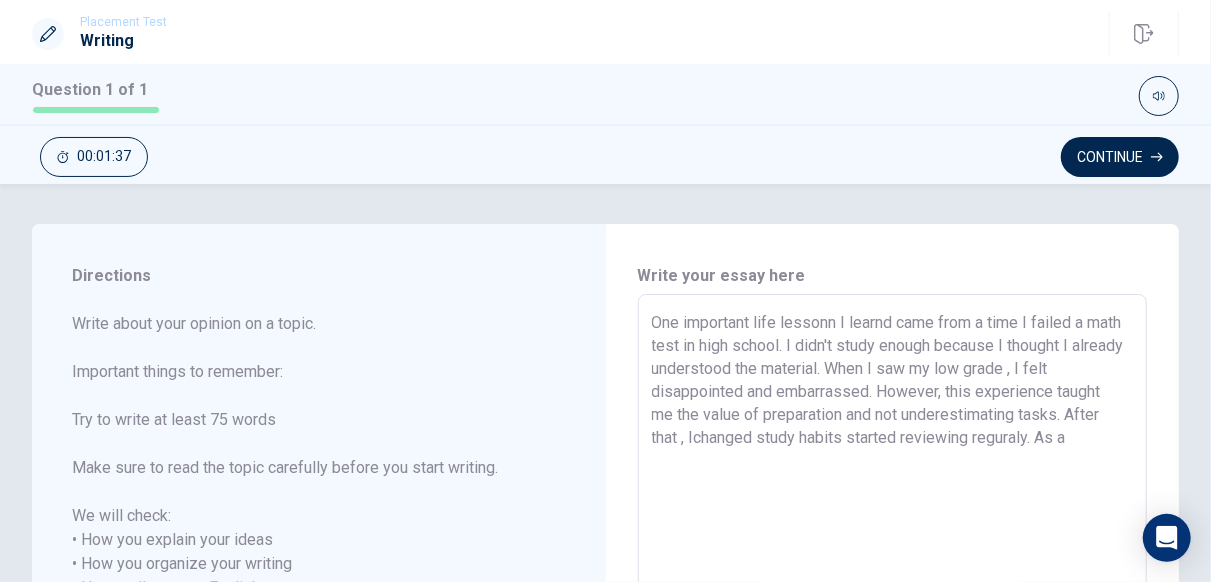 click on "One important life lessonn I learnd came from a time I failed a math test in high school. I didn't study enough because I thought I already understood the material. When I saw my low grade , I felt disappointed and embarrassed. However, this experience taught me the value of preparation and not underestimating tasks. After that , Ichanged study habits started reviewing reguraly. As a" at bounding box center [893, 588] 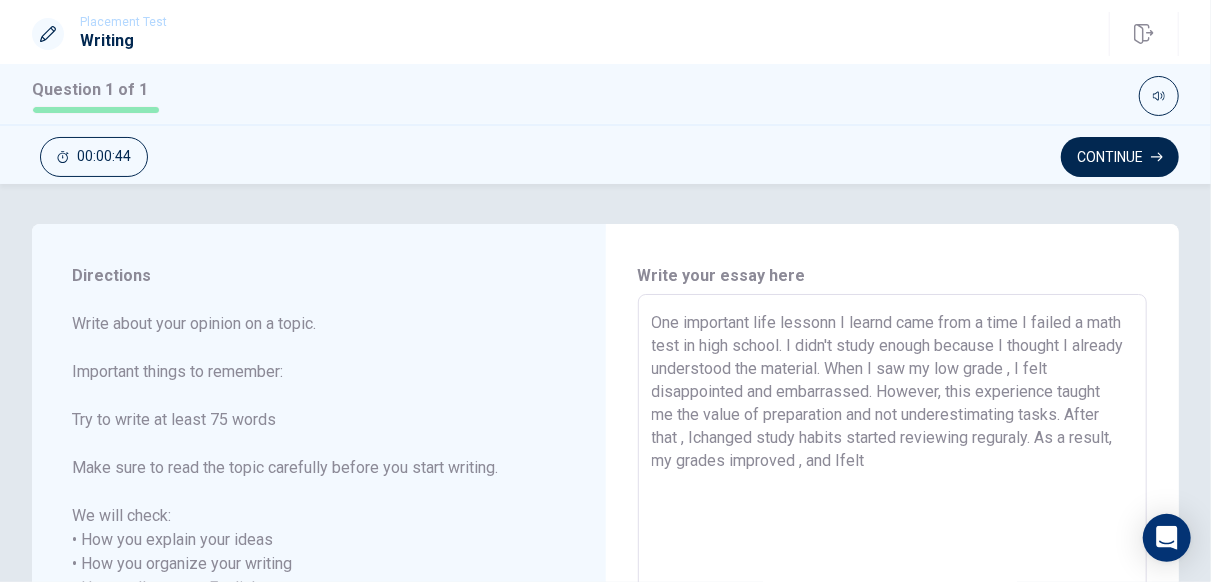 click on "One important life lessonn I learnd came from a time I failed a math test in high school. I didn't study enough because I thought I already understood the material. When I saw my low grade , I felt disappointed and embarrassed. However, this experience taught me the value of preparation and not underestimating tasks. After that , Ichanged study habits started reviewing reguraly. As a result, my grades improved , and Ifelt" at bounding box center [893, 588] 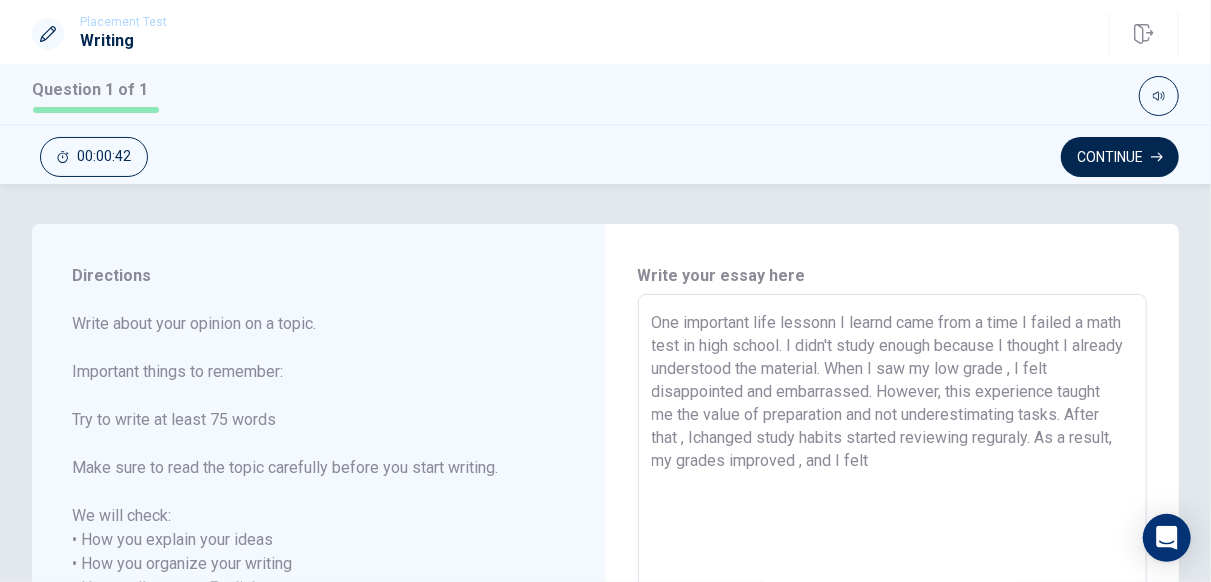 click on "One important life lessonn I learnd came from a time I failed a math test in high school. I didn't study enough because I thought I already understood the material. When I saw my low grade , I felt disappointed and embarrassed. However, this experience taught me the value of preparation and not underestimating tasks. After that , Ichanged study habits started reviewing reguraly. As a result, my grades improved , and I felt" at bounding box center [893, 588] 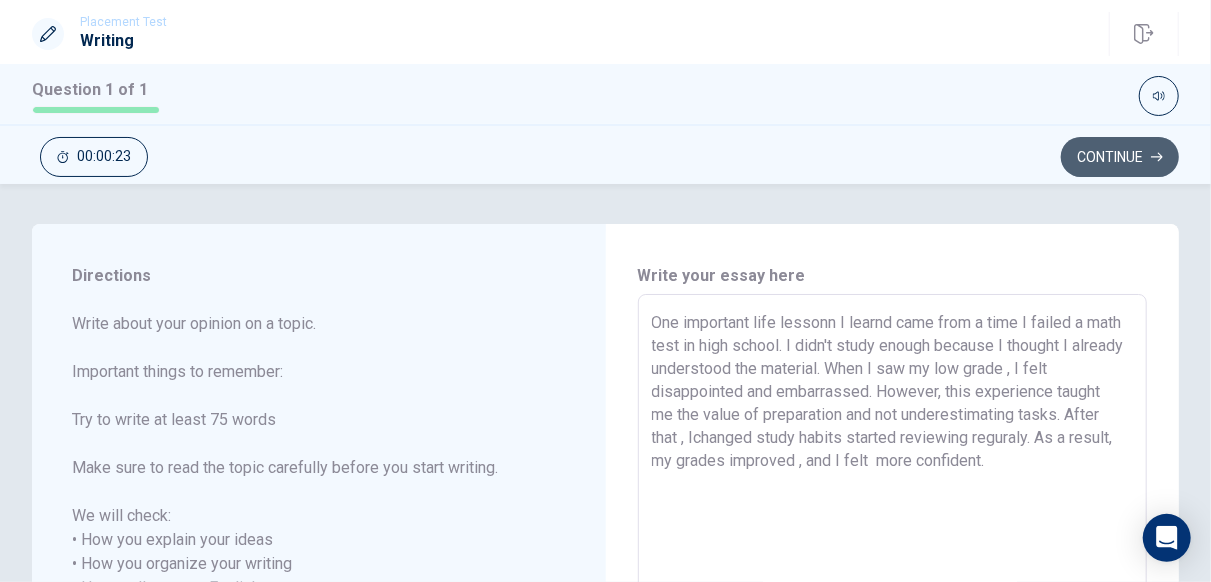 click on "Continue" at bounding box center (1120, 157) 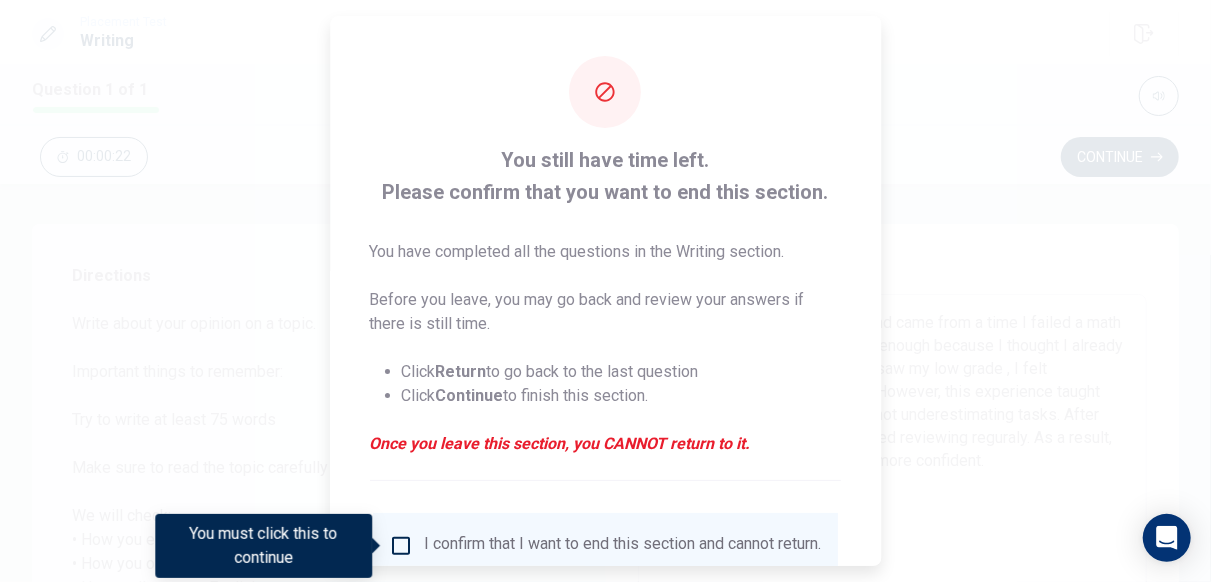 scroll, scrollTop: 164, scrollLeft: 0, axis: vertical 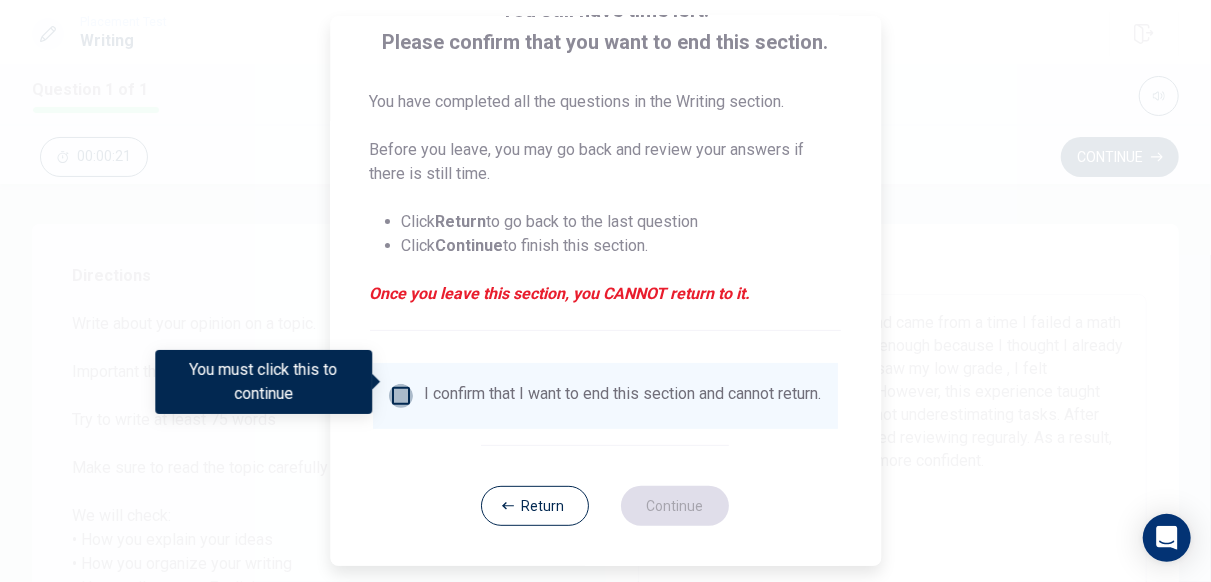 click at bounding box center [401, 396] 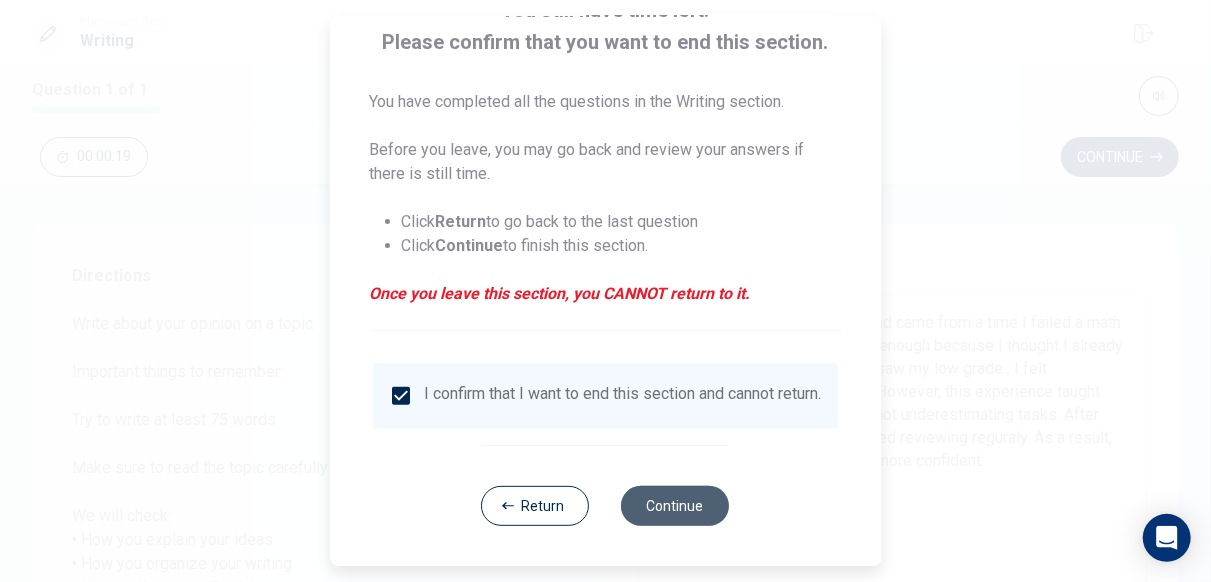 click on "Continue" at bounding box center [676, 506] 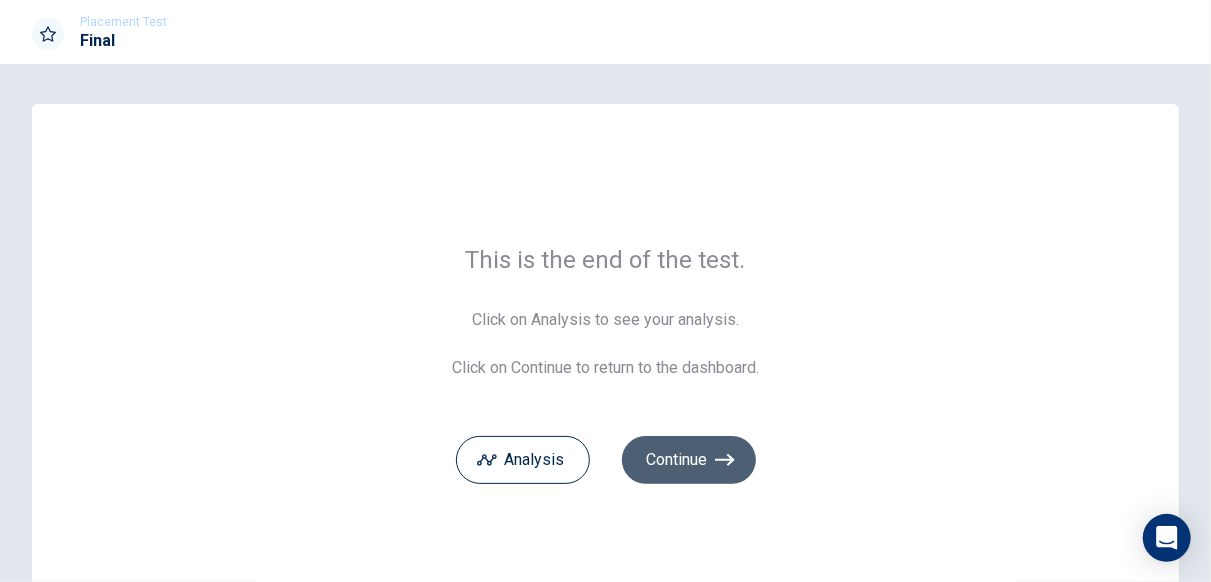 click on "Continue" at bounding box center (689, 460) 